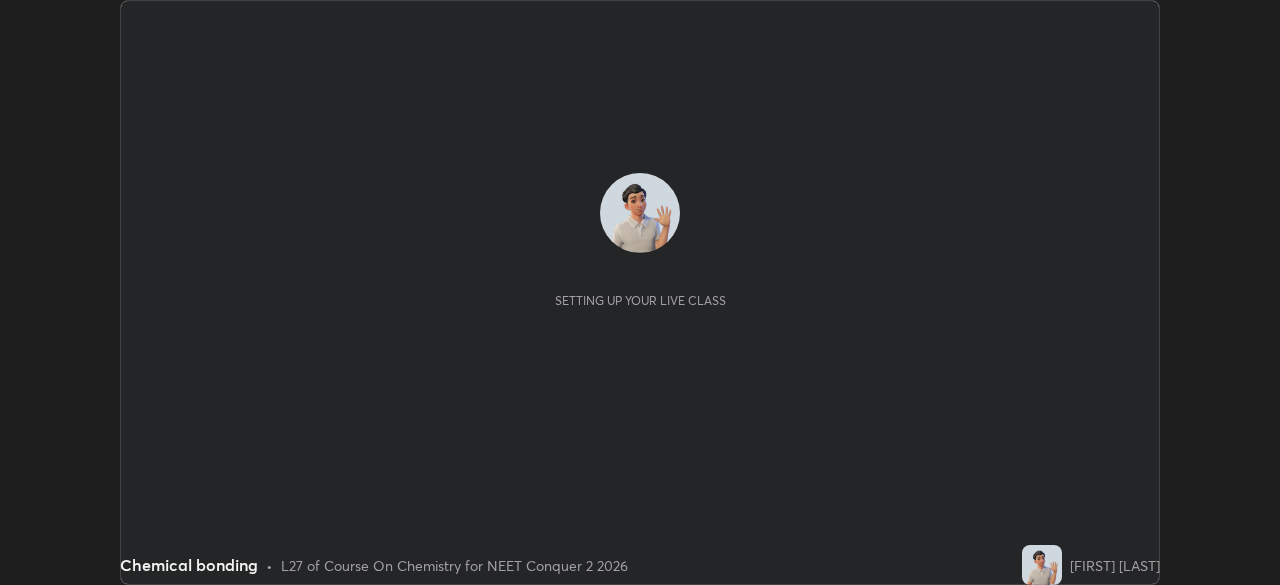 scroll, scrollTop: 0, scrollLeft: 0, axis: both 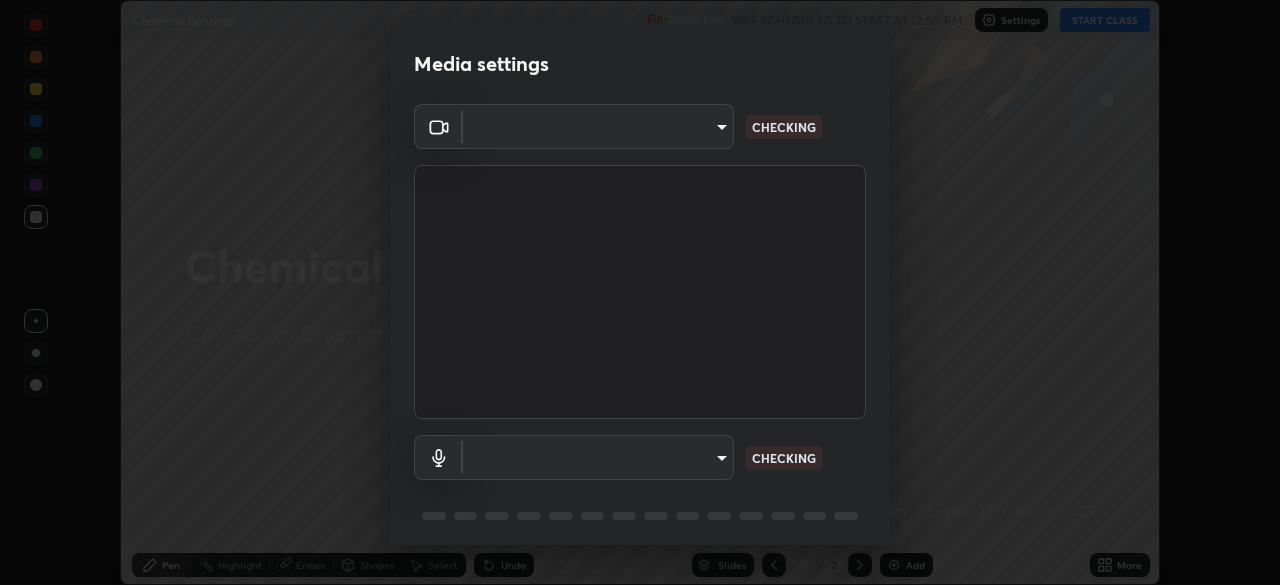 click on "Media settings ​ CHECKING ​ CHECKING 1 / 5 Next" at bounding box center [640, 292] 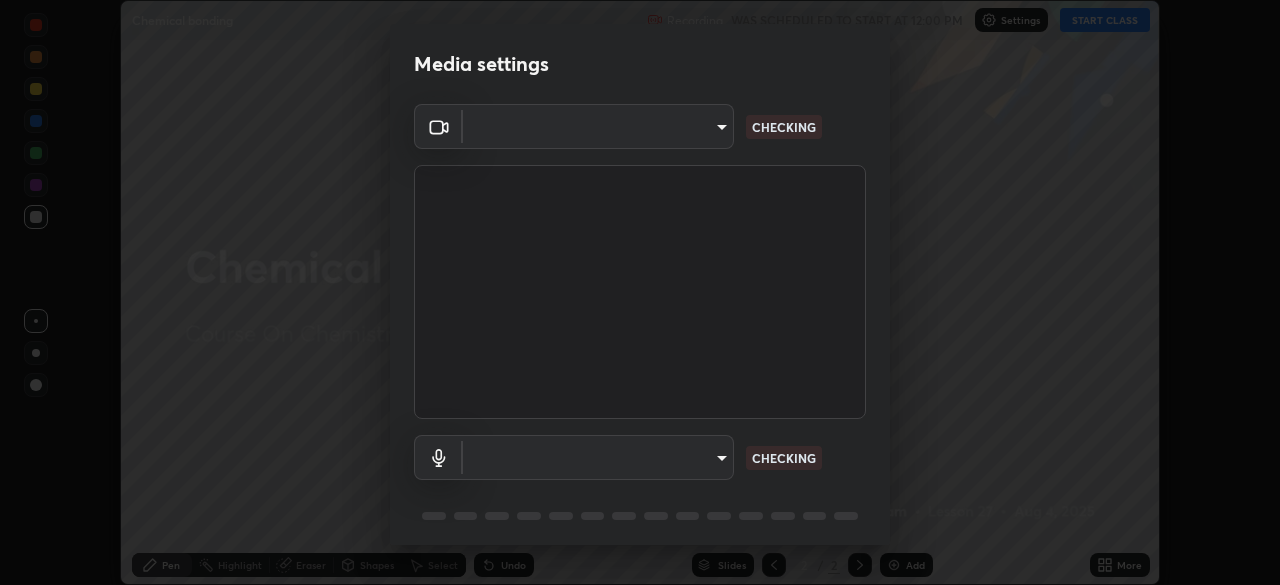 type on "cd084d4b2bd95fff23e650a89a2fcd5691049521d6a0d9ca8e106c74174f2333" 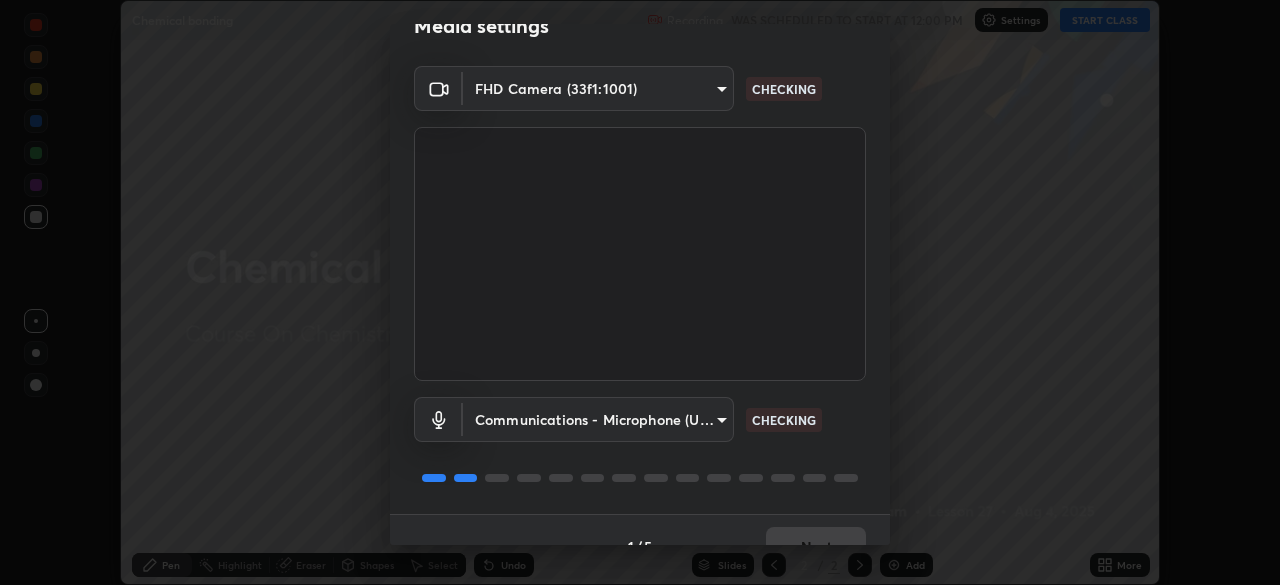scroll, scrollTop: 71, scrollLeft: 0, axis: vertical 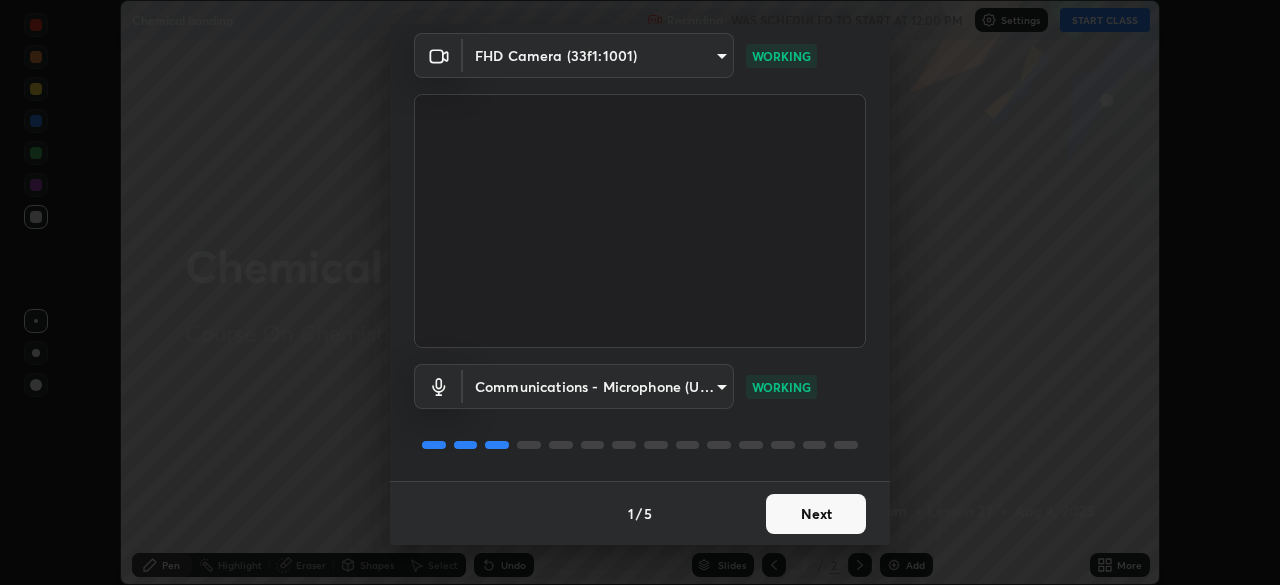 click on "Next" at bounding box center [816, 514] 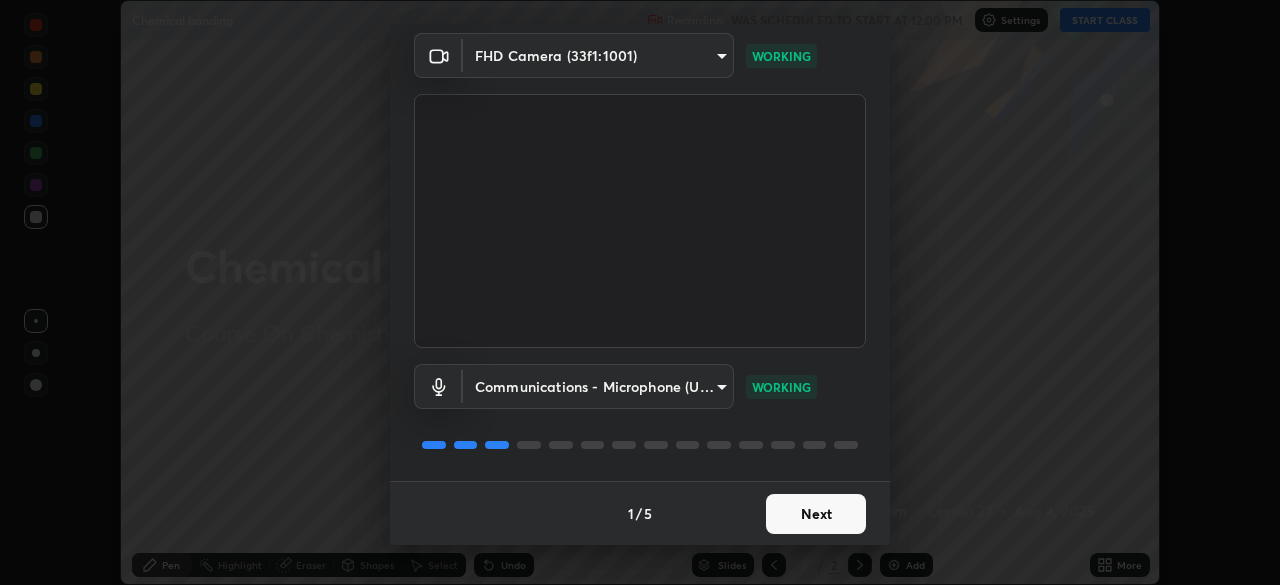 scroll, scrollTop: 0, scrollLeft: 0, axis: both 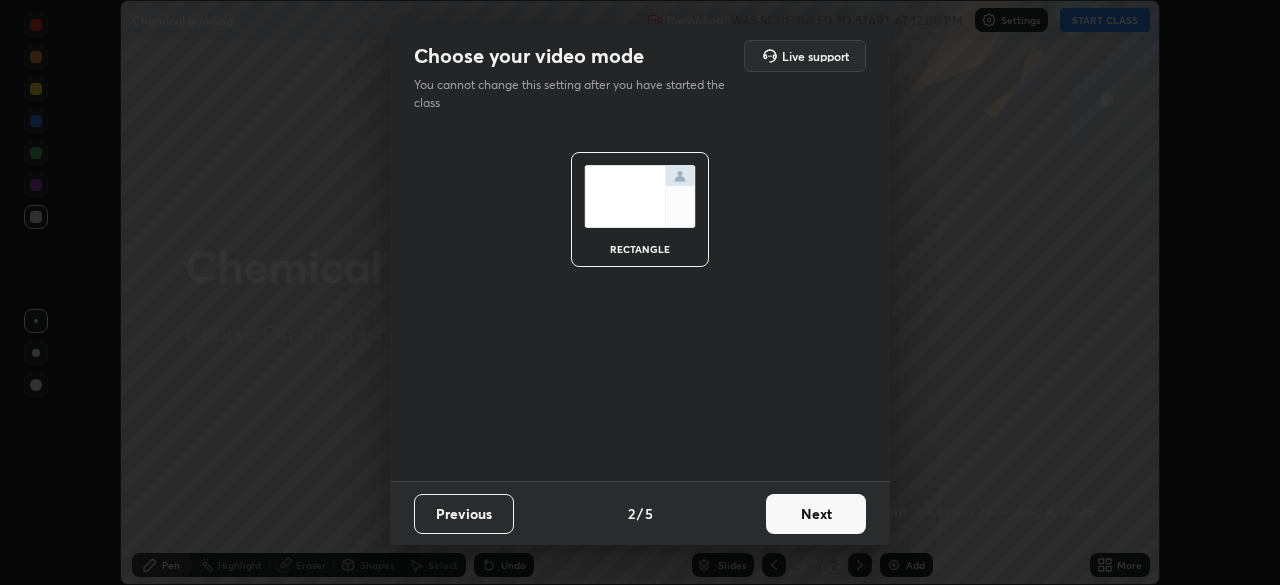 click on "Next" at bounding box center [816, 514] 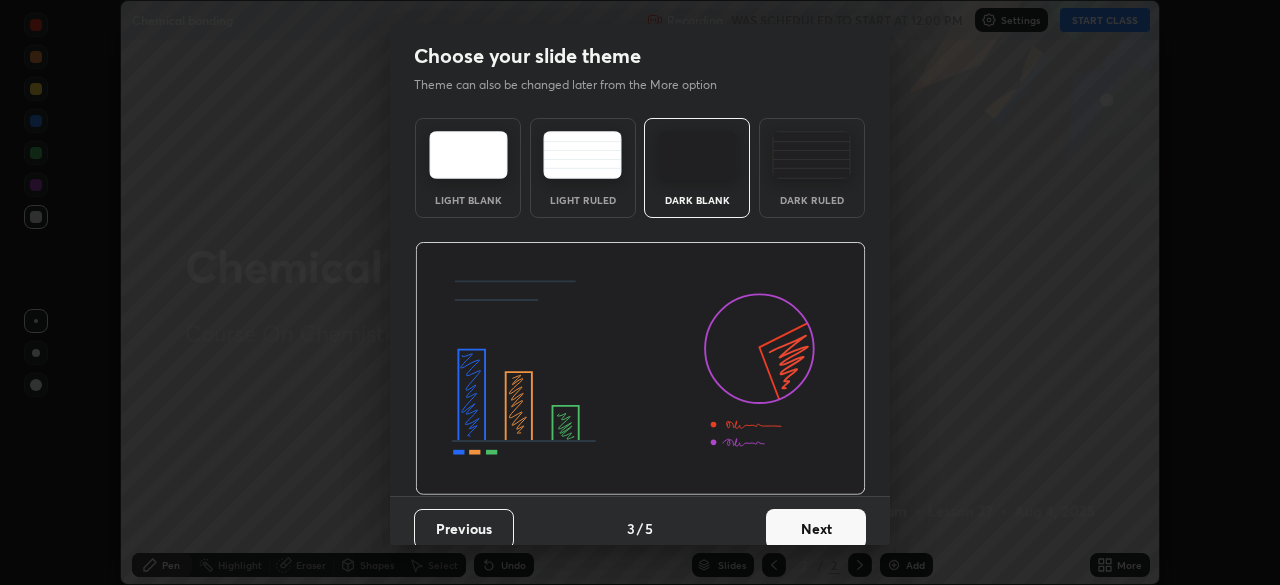 click on "Next" at bounding box center (816, 529) 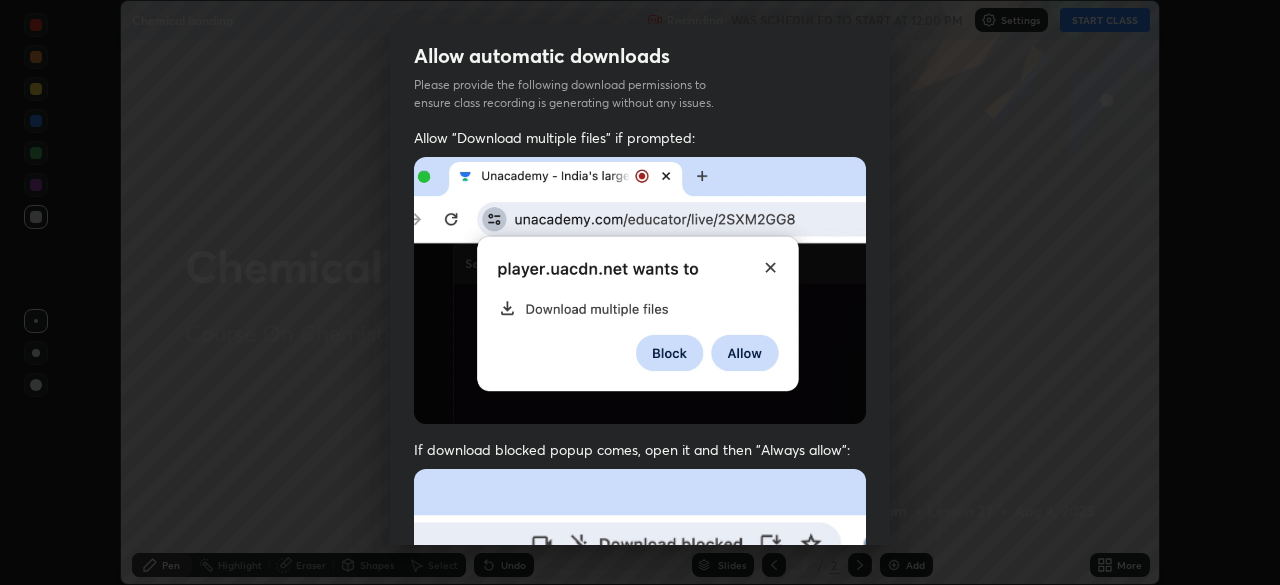 click at bounding box center (640, 687) 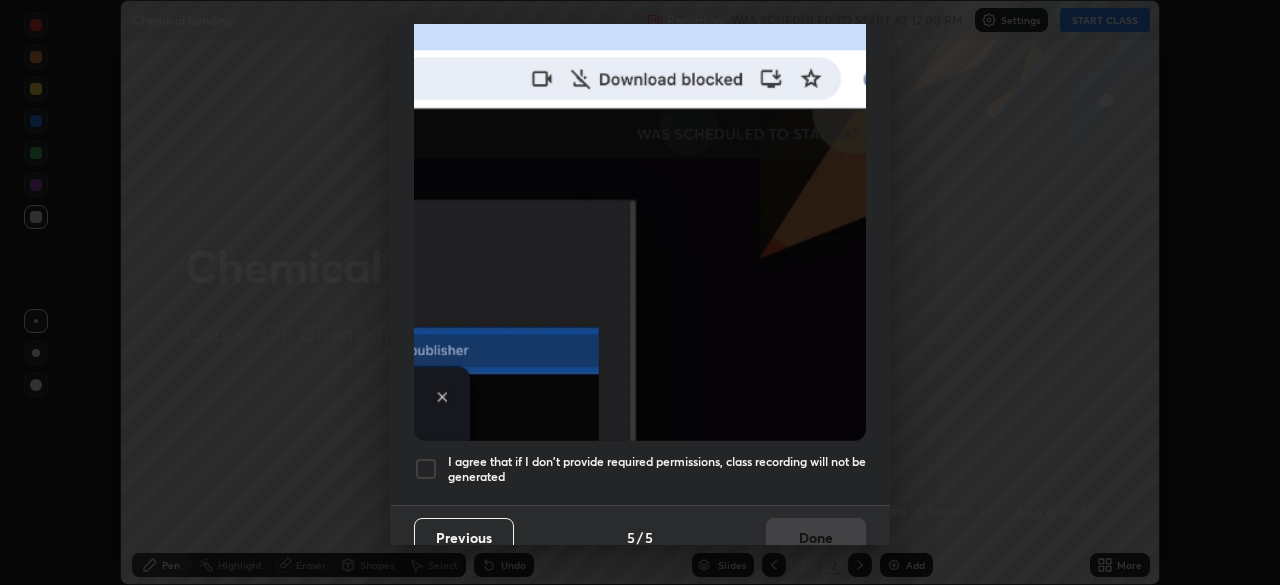 scroll, scrollTop: 479, scrollLeft: 0, axis: vertical 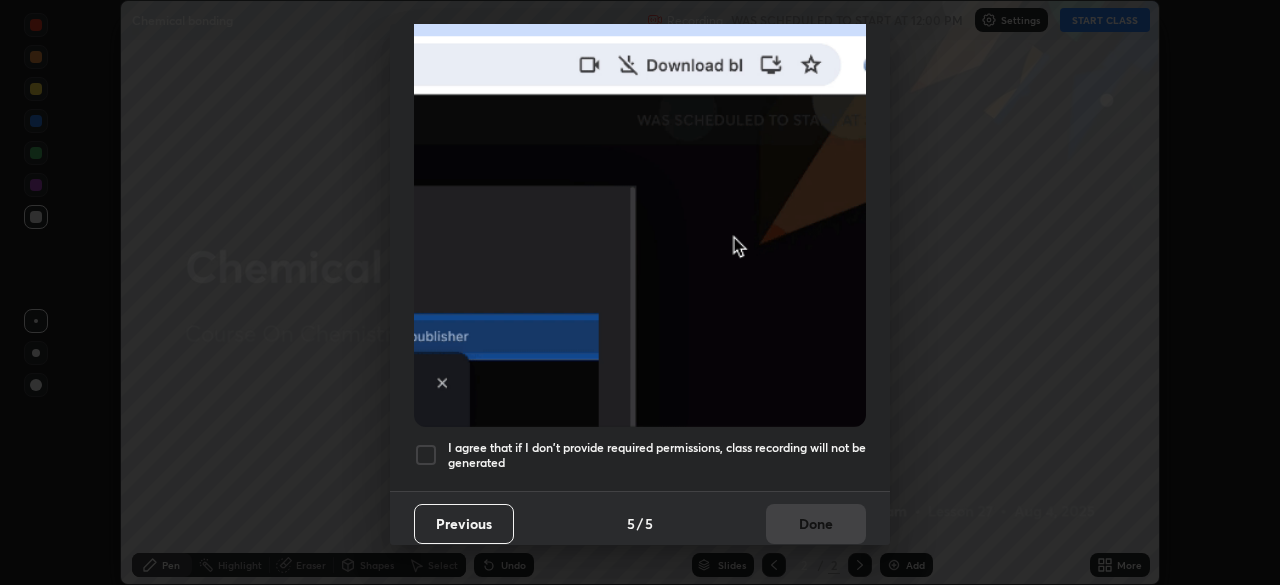 click on "I agree that if I don't provide required permissions, class recording will not be generated" at bounding box center [657, 455] 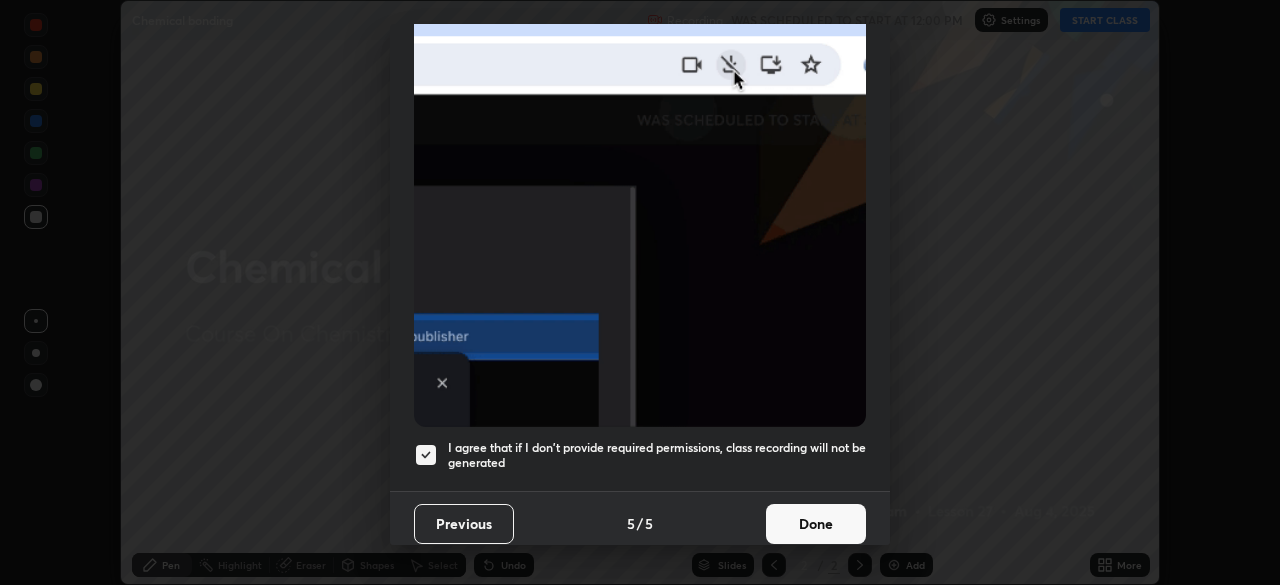 click on "Done" at bounding box center [816, 524] 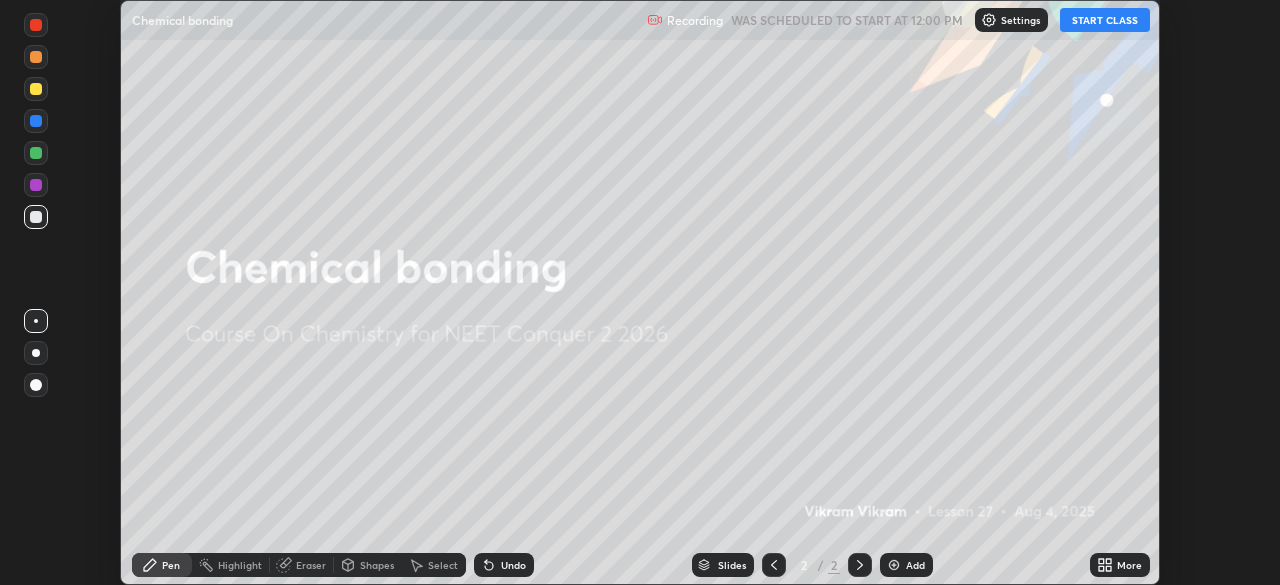 click on "START CLASS" at bounding box center [1105, 20] 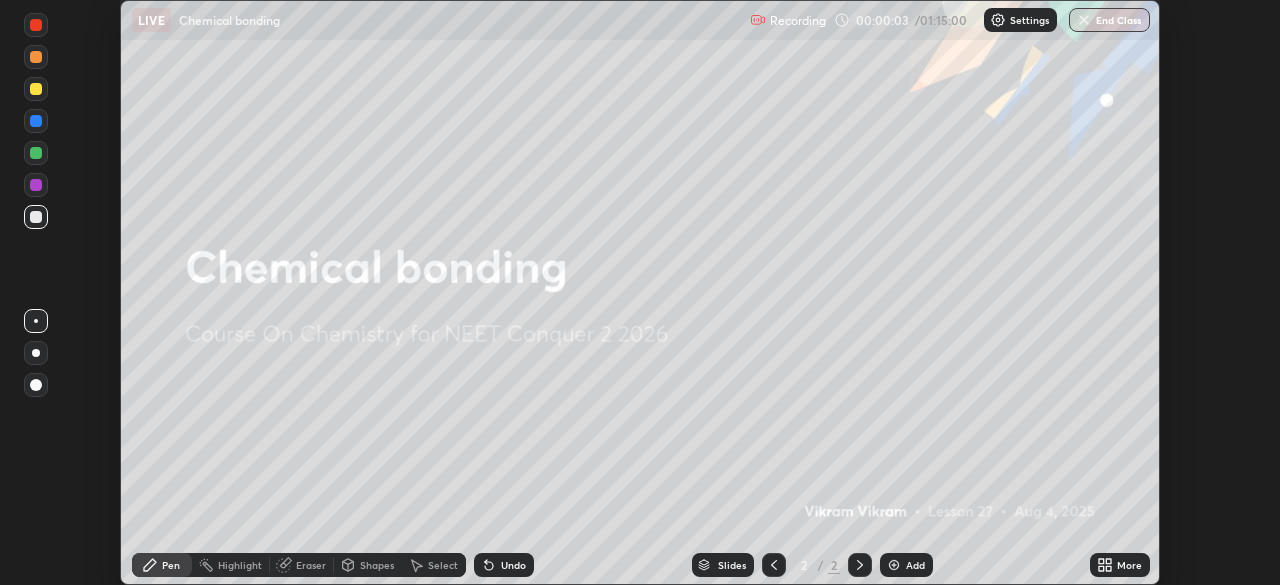 click on "Add" at bounding box center [906, 565] 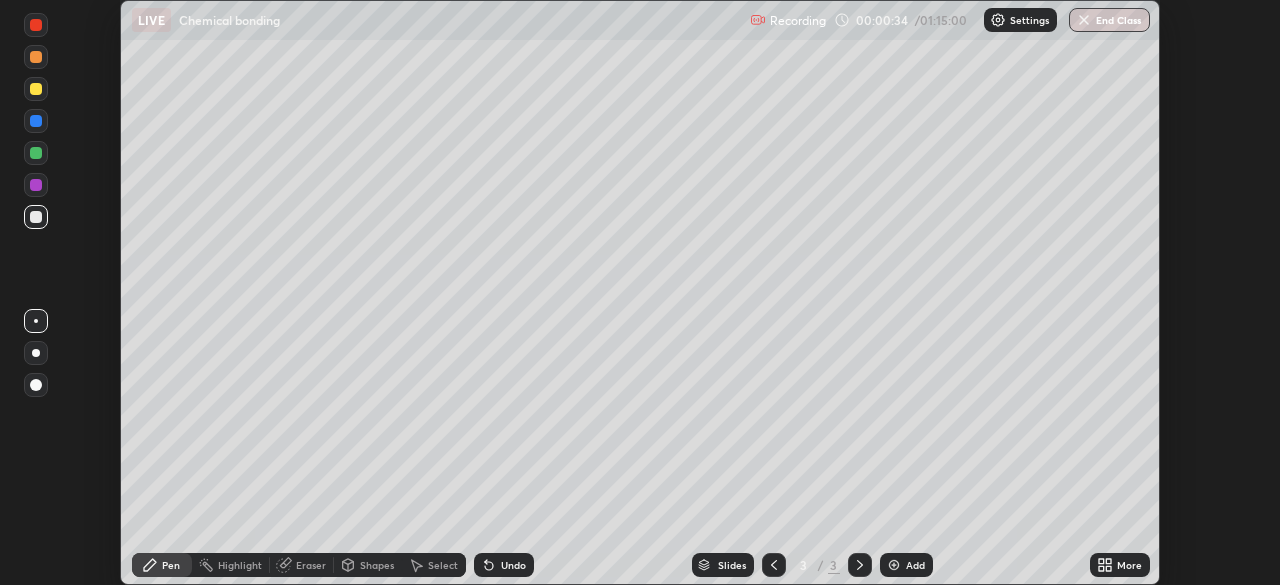 click at bounding box center (36, 153) 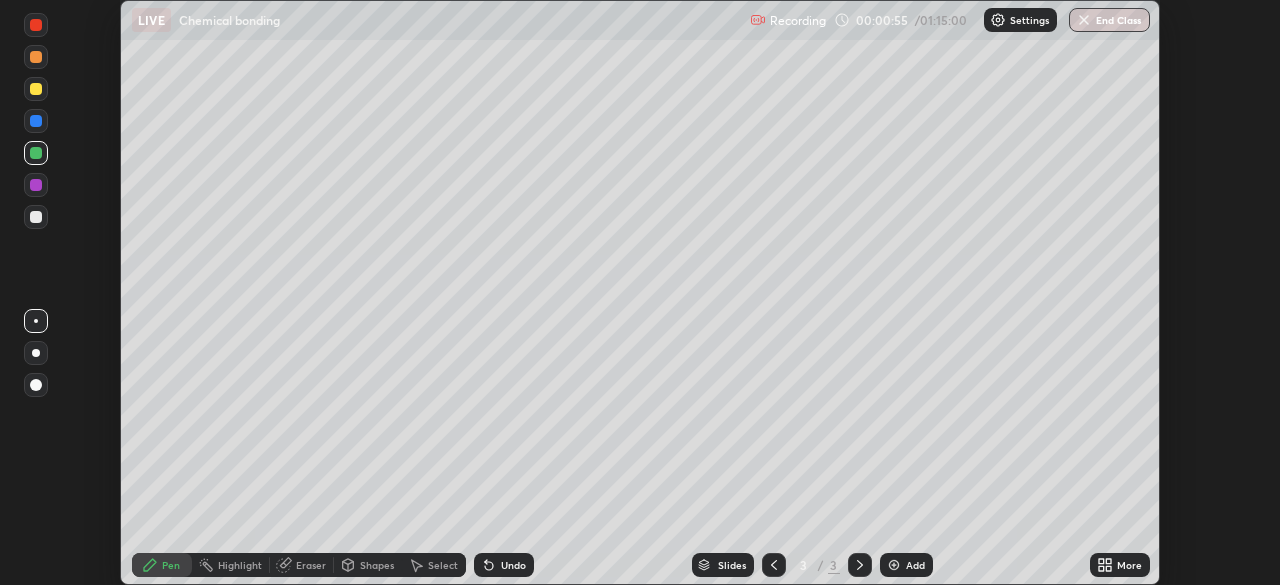 click on "Undo" at bounding box center [513, 565] 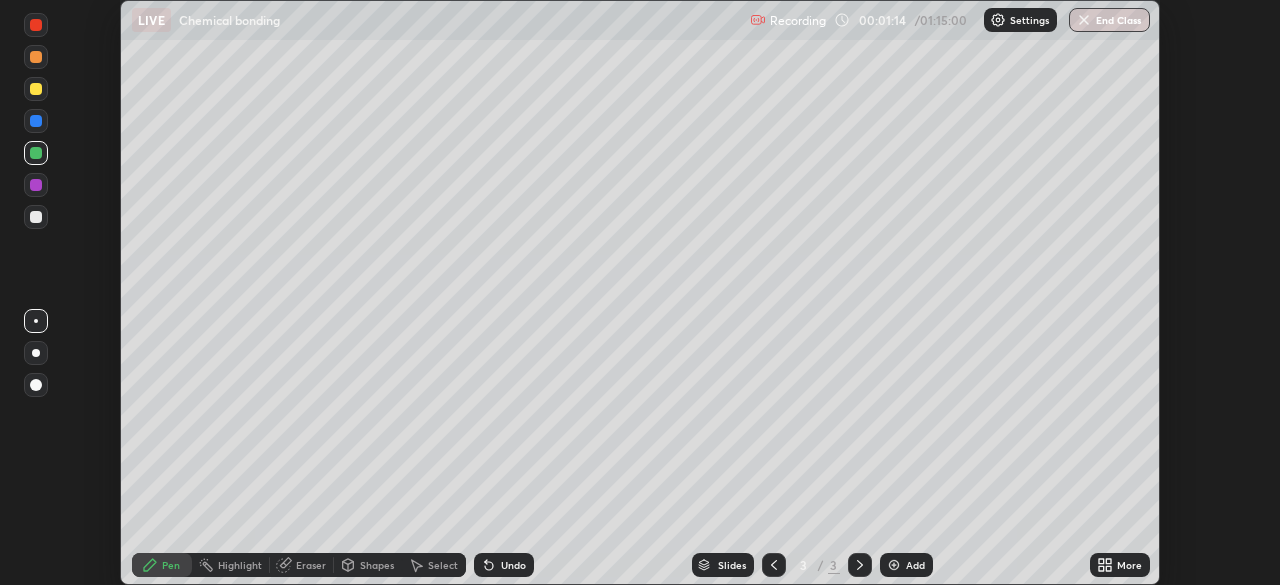 click at bounding box center [36, 89] 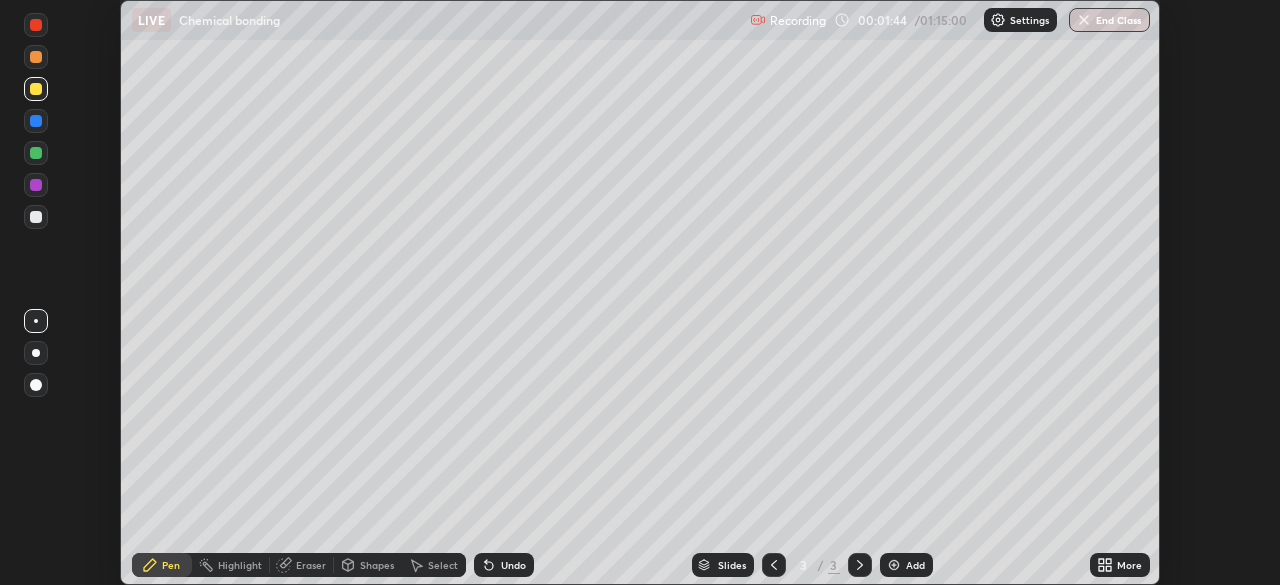 click at bounding box center (36, 217) 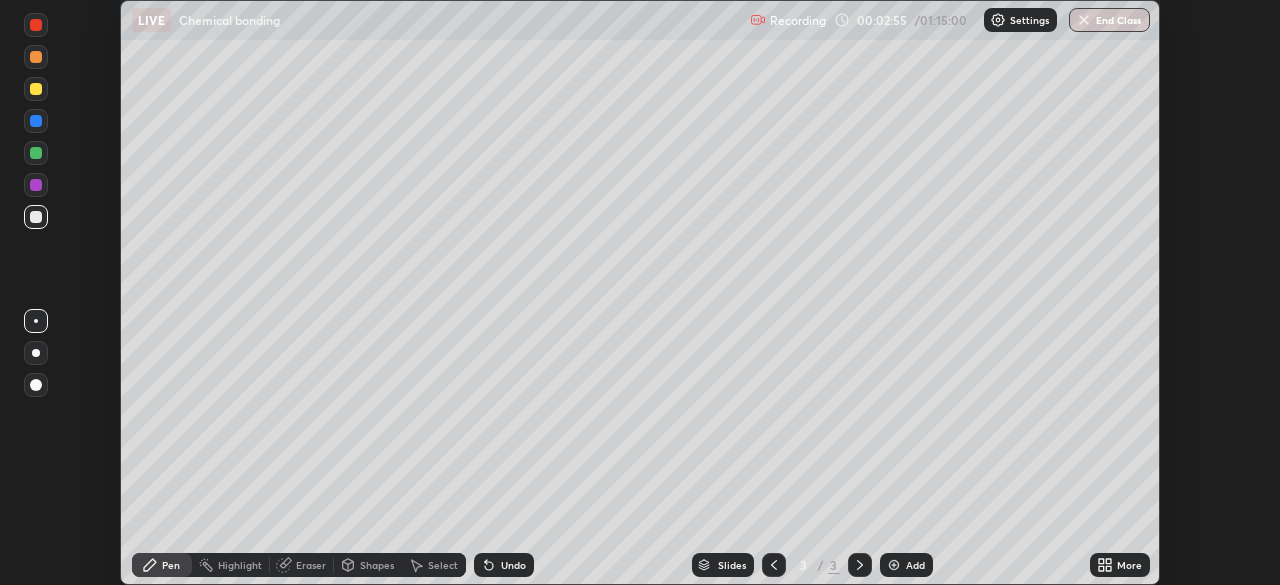 click at bounding box center [36, 185] 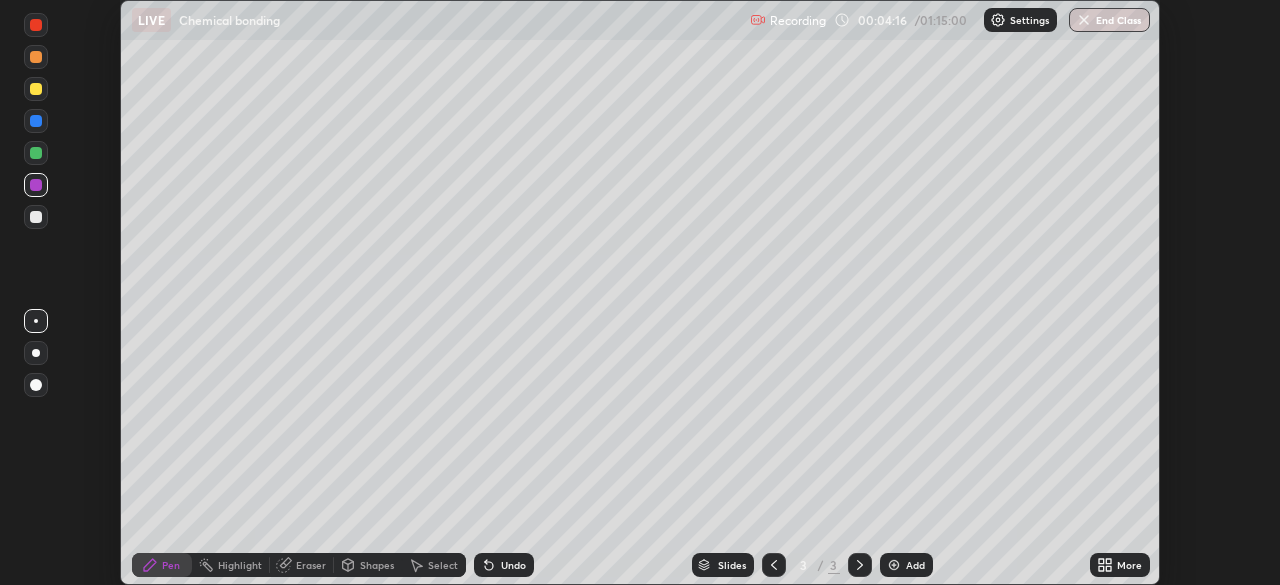 click at bounding box center [36, 217] 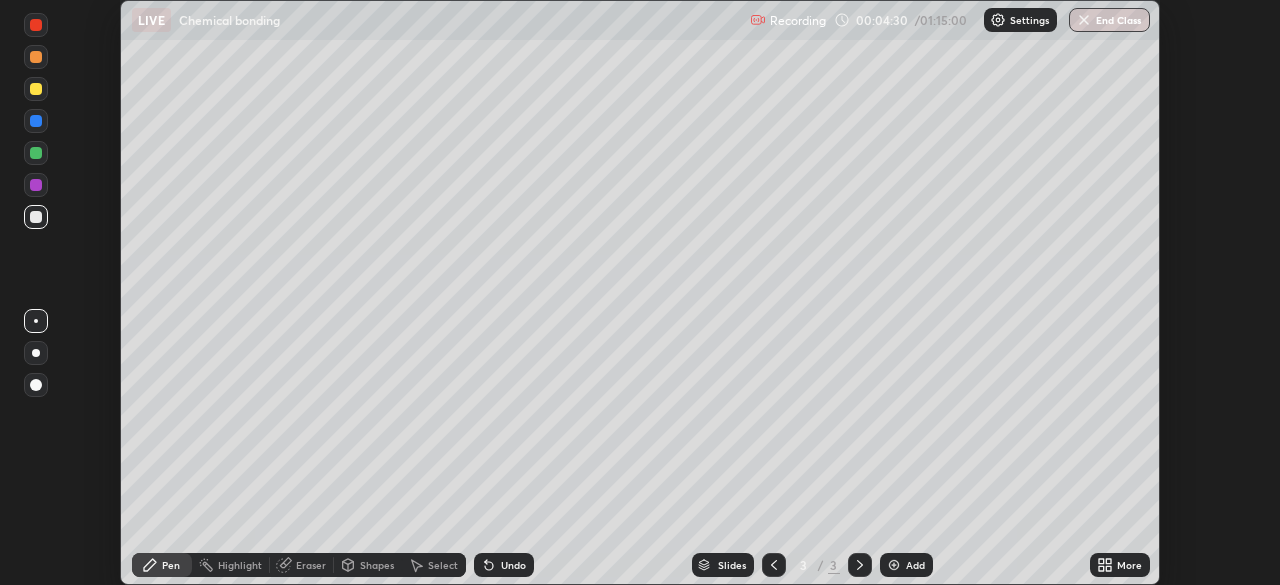 click on "Undo" at bounding box center [504, 565] 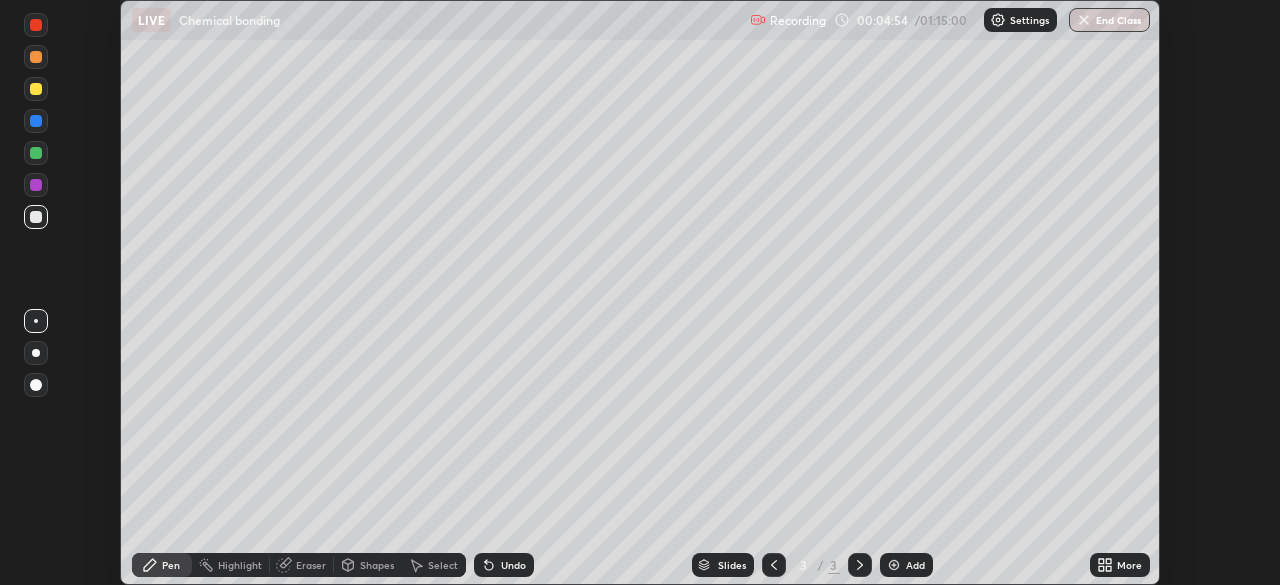 click on "Setting up your live class" at bounding box center [640, 292] 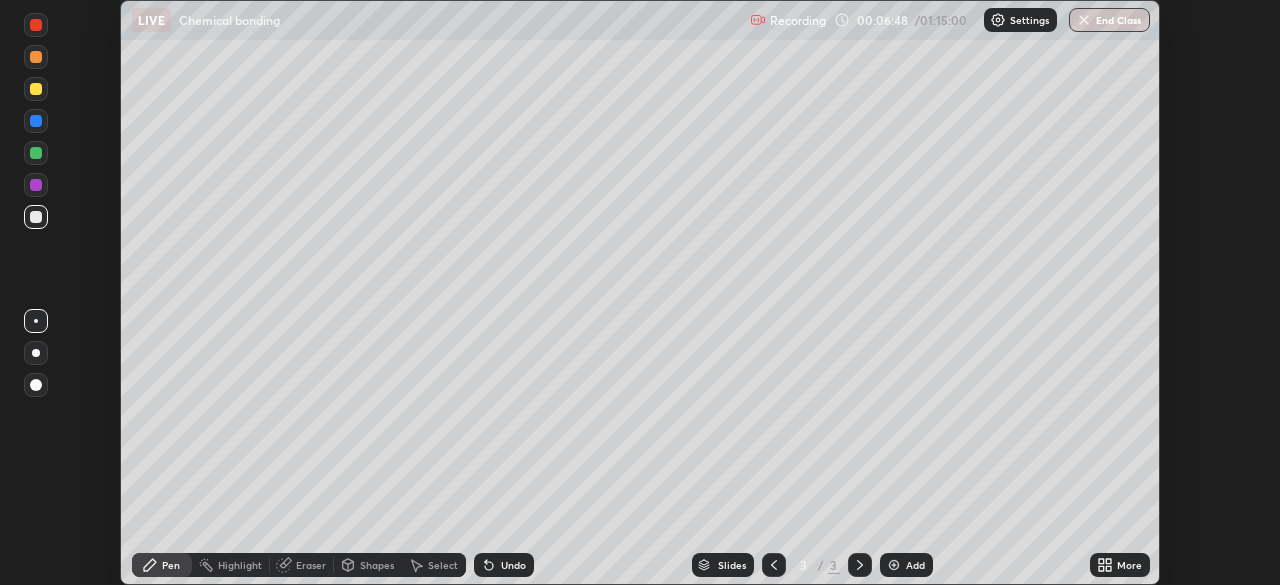 click at bounding box center [36, 153] 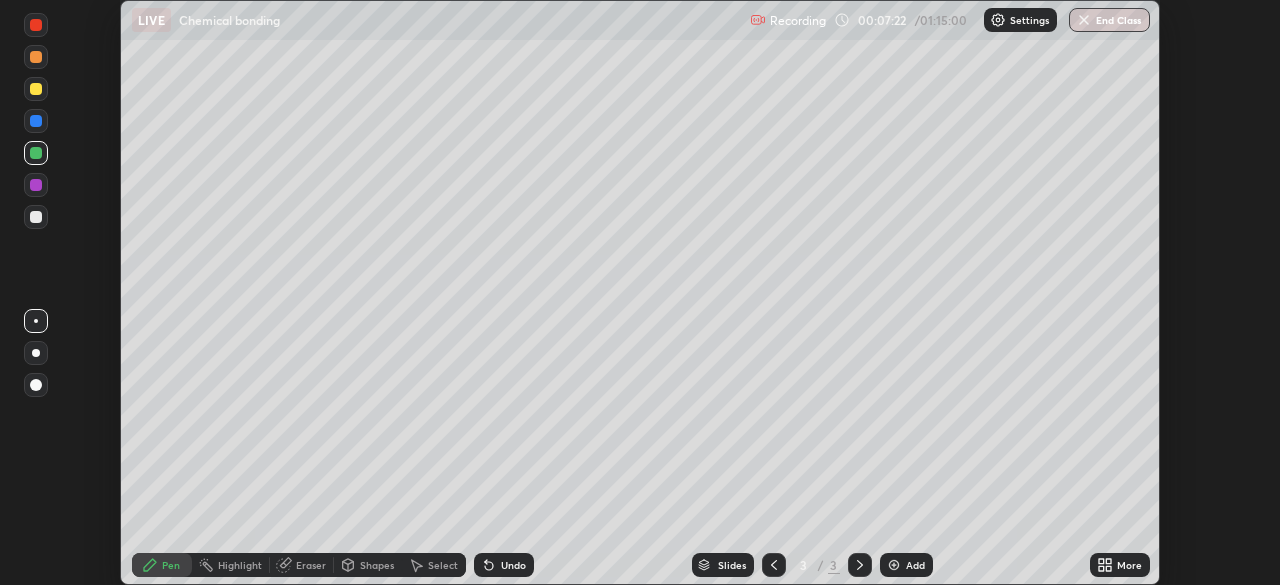 click at bounding box center [894, 565] 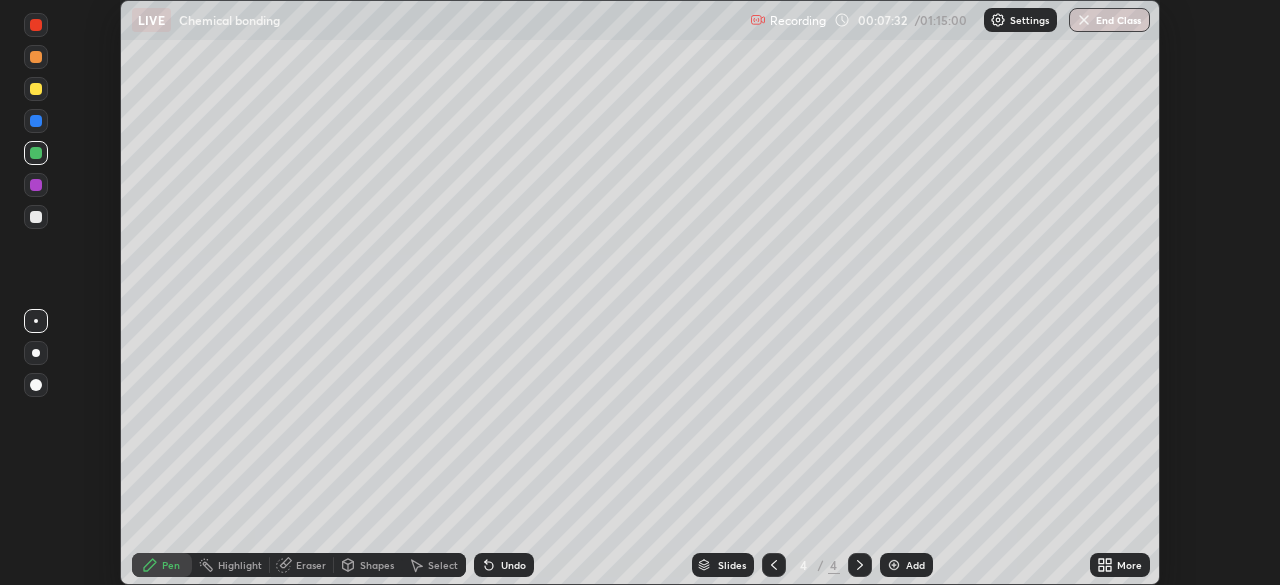 click at bounding box center (36, 217) 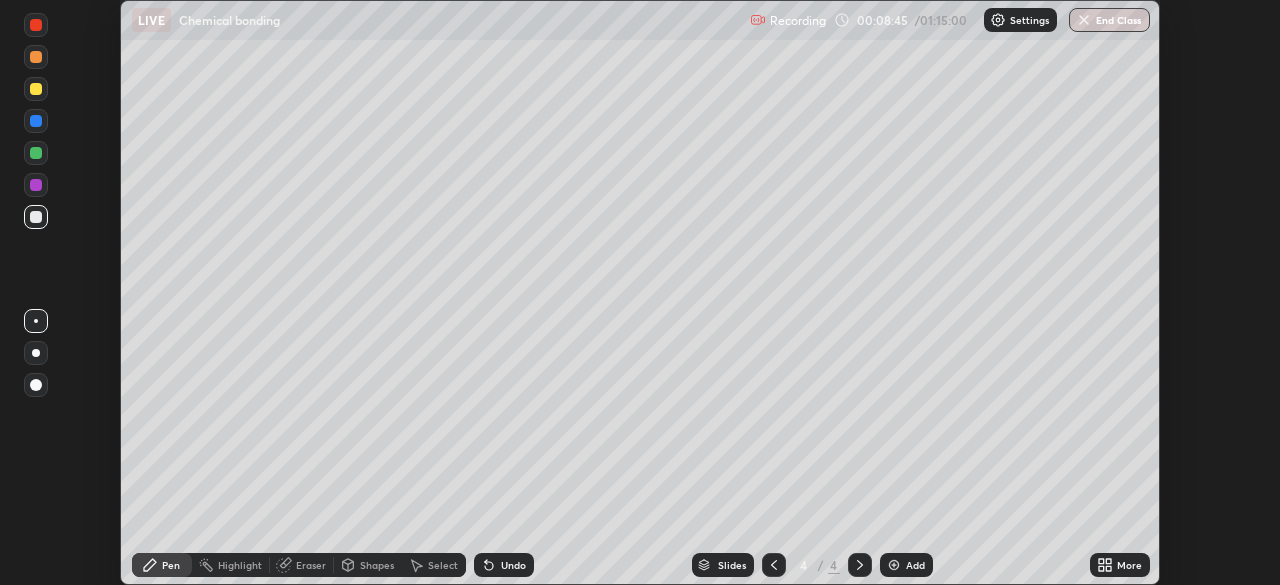 click at bounding box center [774, 565] 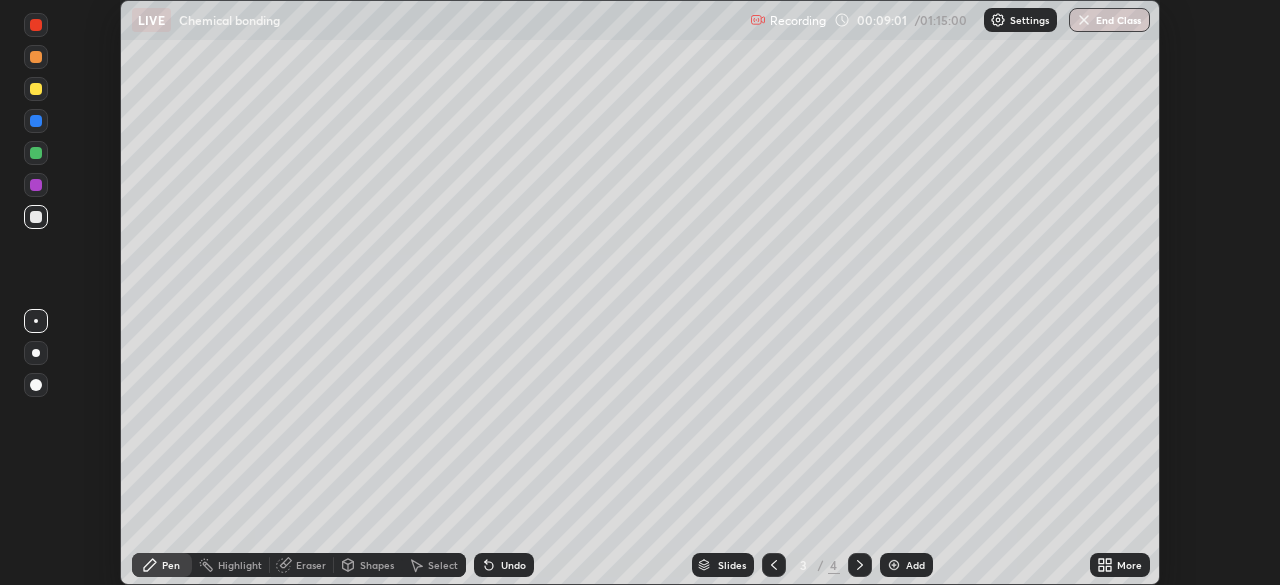 click 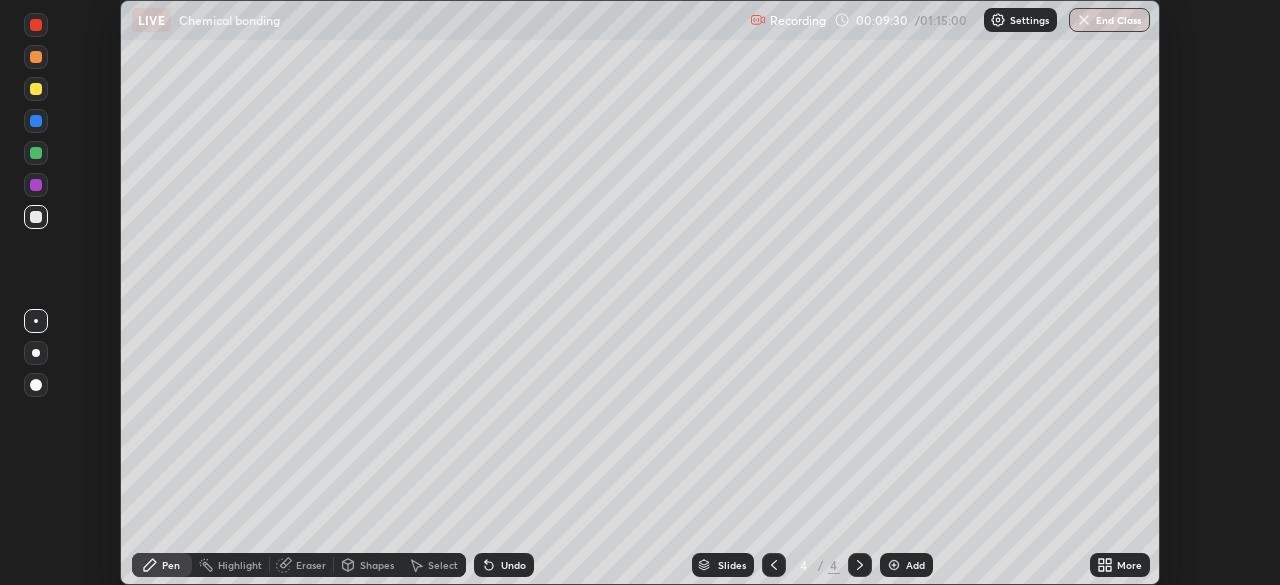 click at bounding box center [36, 185] 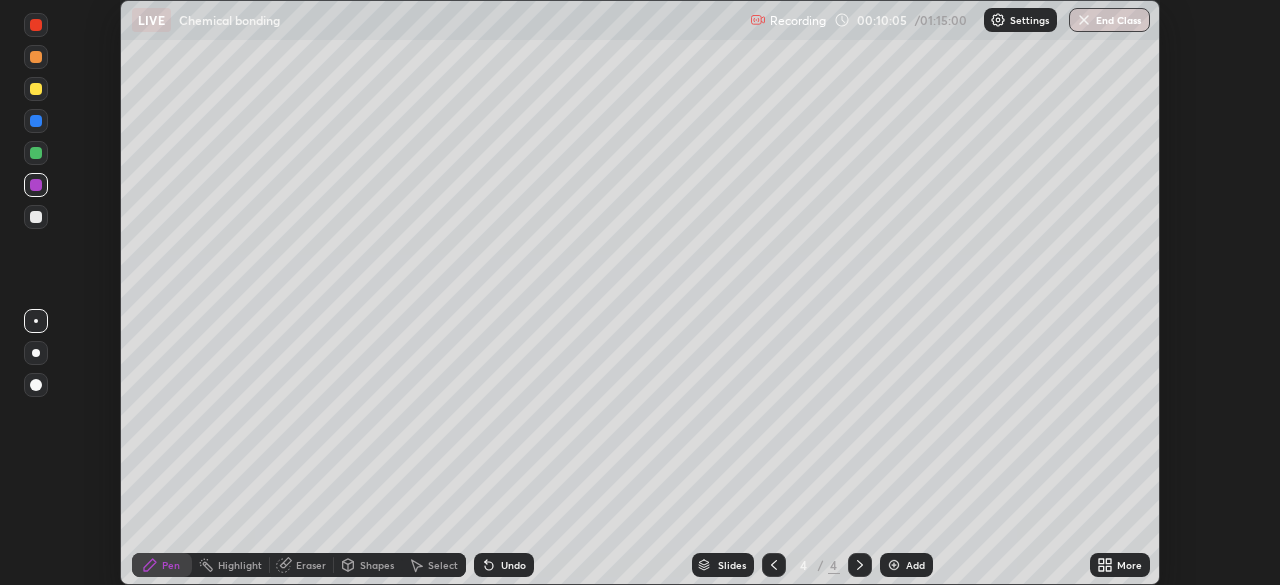 click at bounding box center (36, 89) 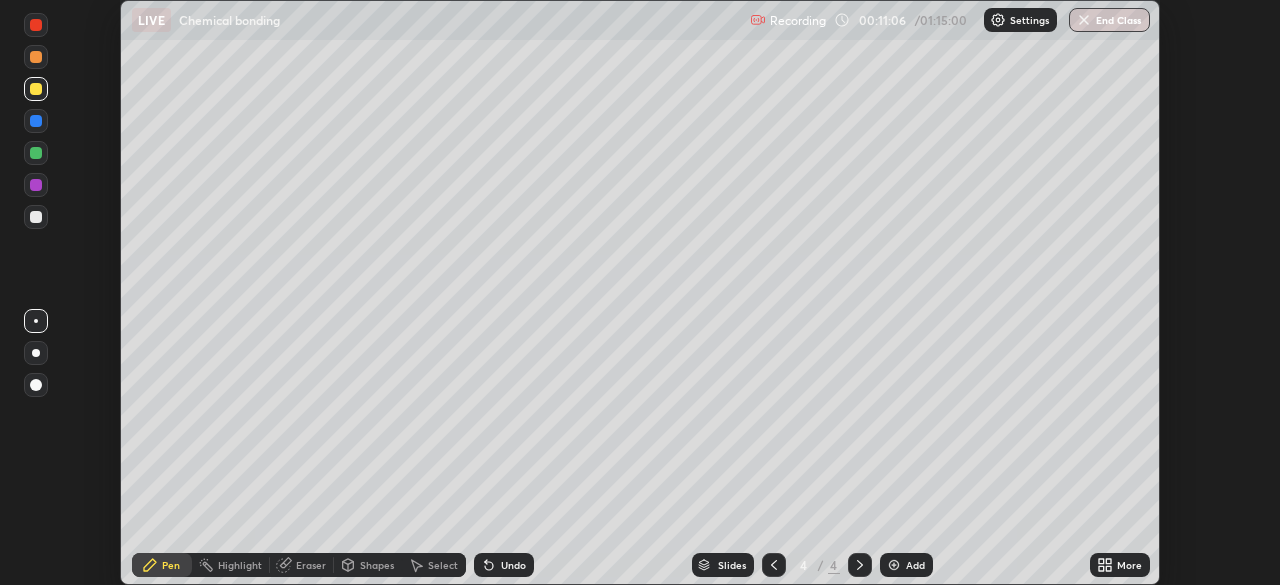 click on "Undo" at bounding box center (504, 565) 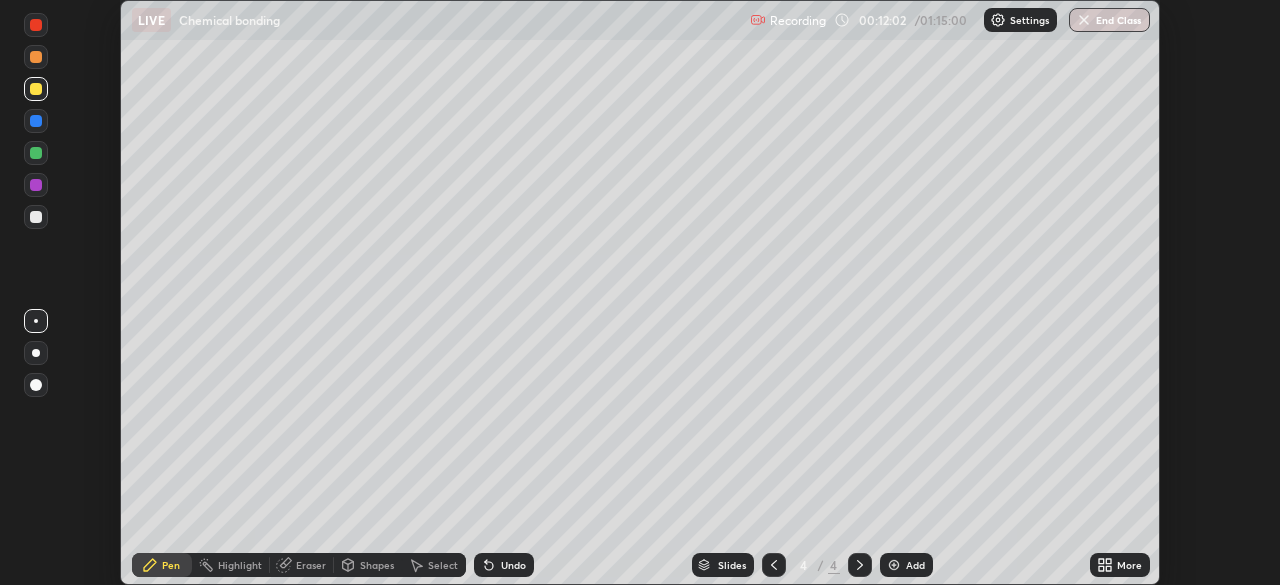 click on "Add" at bounding box center [906, 565] 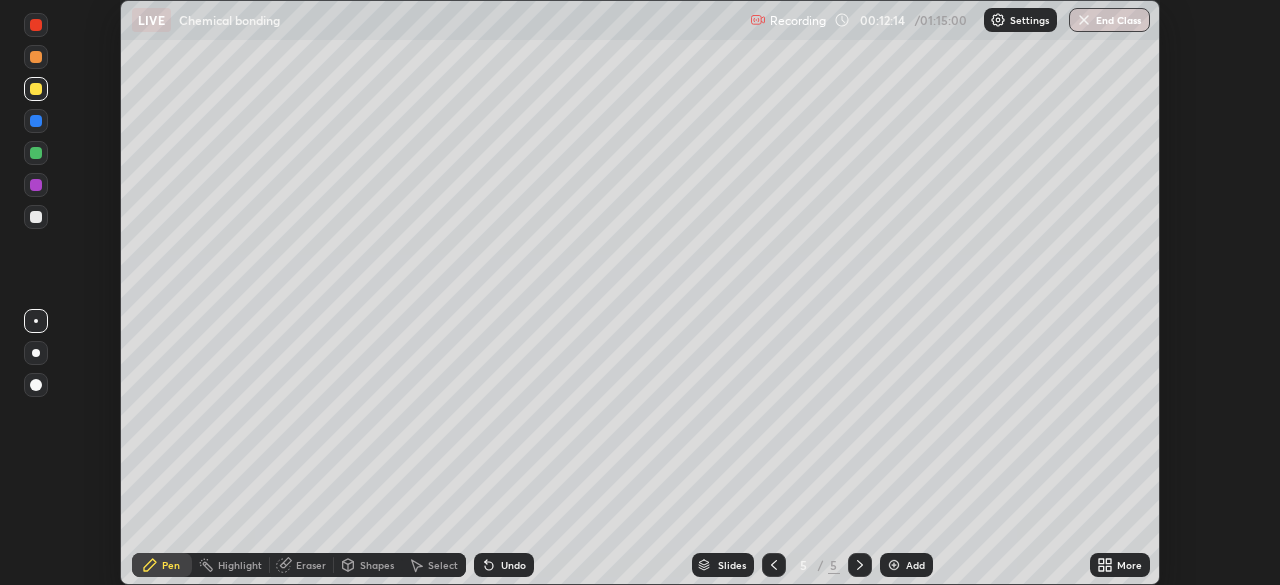click on "Undo" at bounding box center [504, 565] 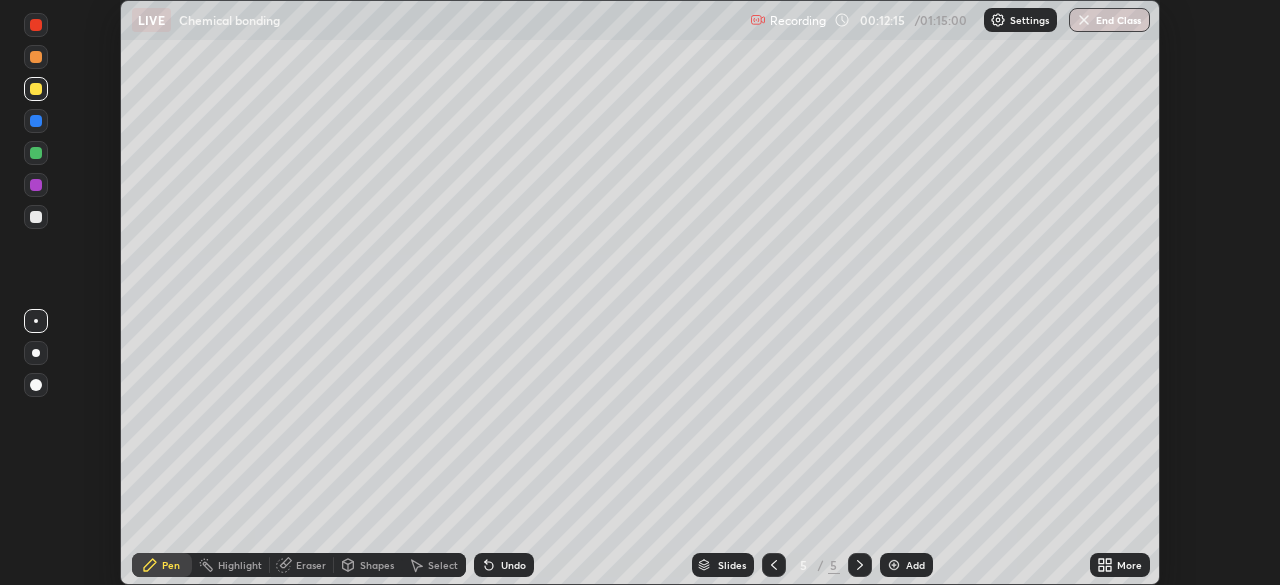 click on "Undo" at bounding box center [513, 565] 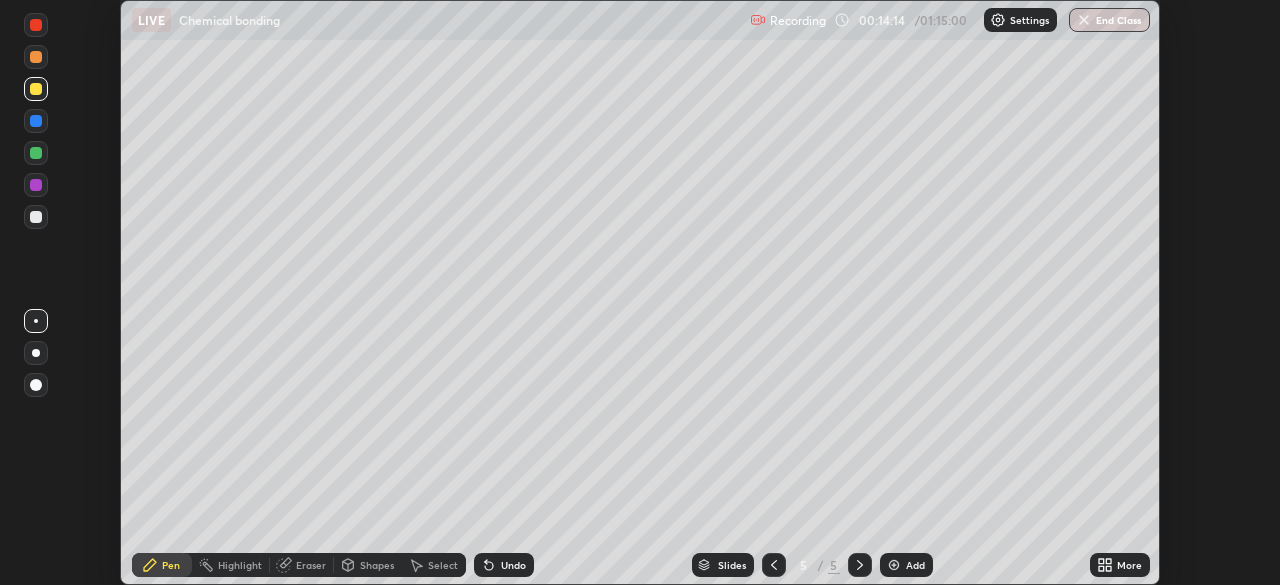 click 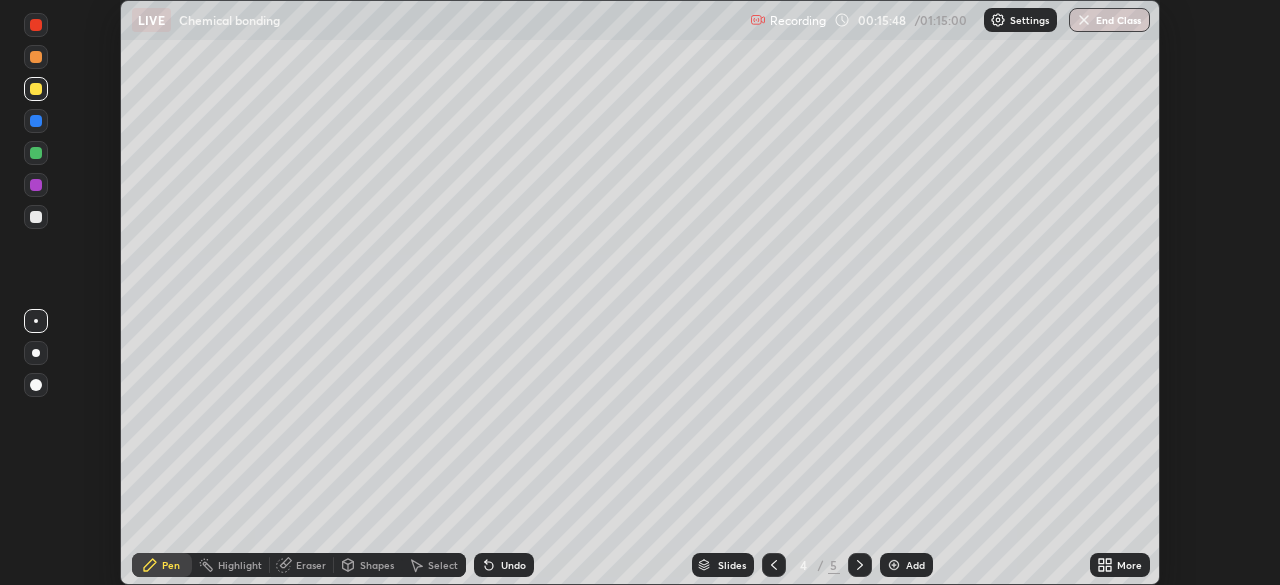 click on "Undo" at bounding box center (504, 565) 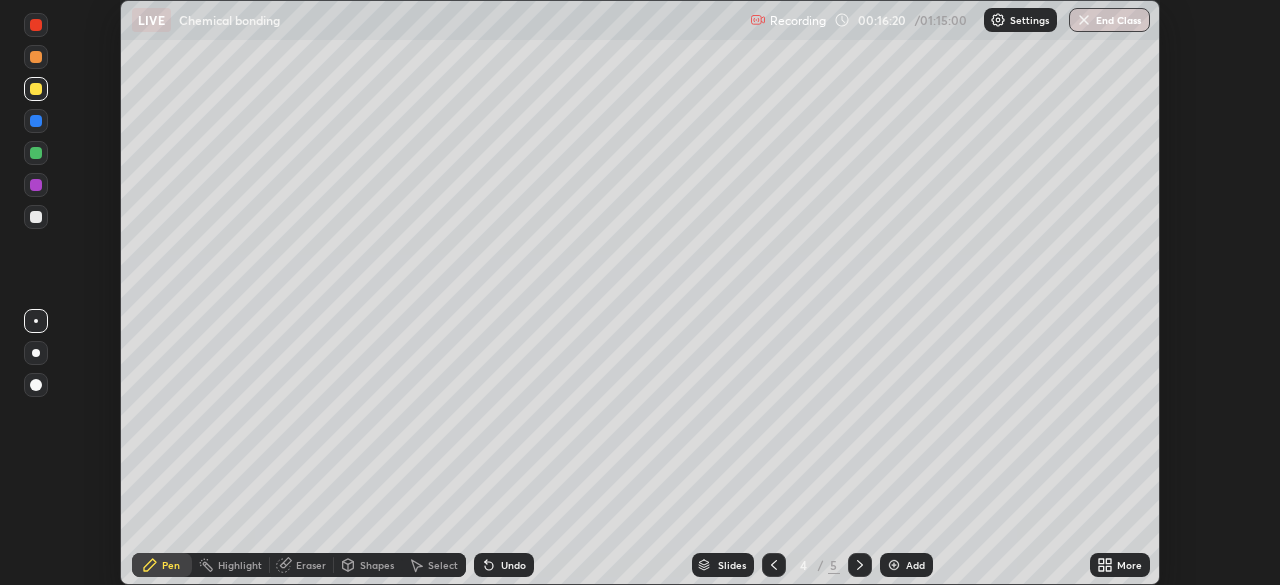 click on "Add" at bounding box center [915, 565] 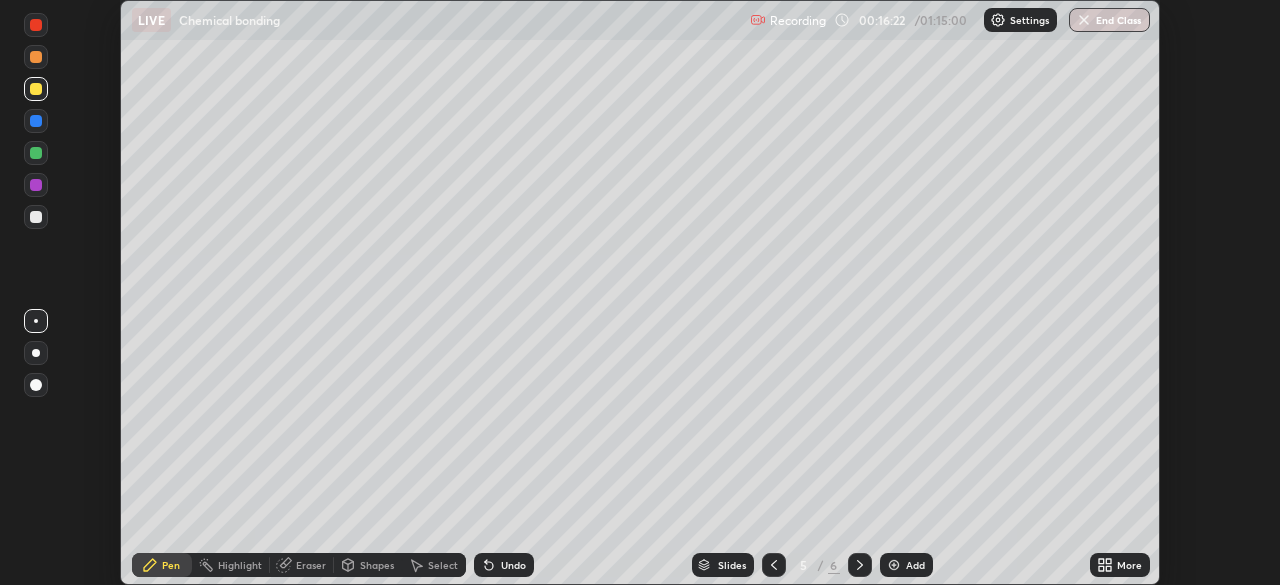 click at bounding box center (36, 121) 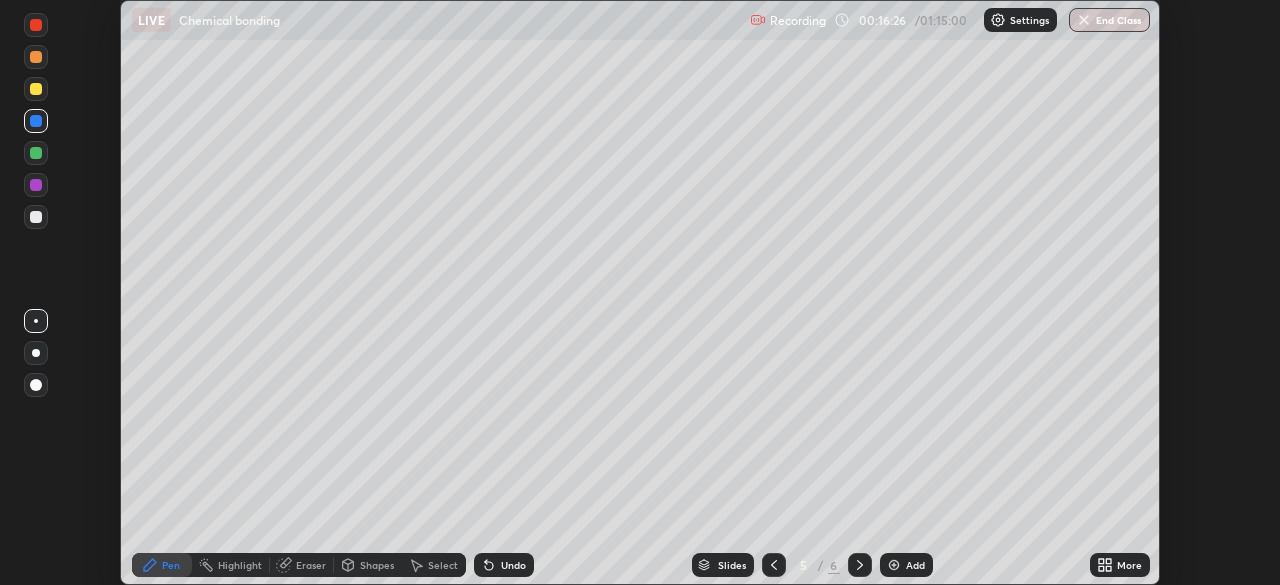 click on "Undo" at bounding box center [513, 565] 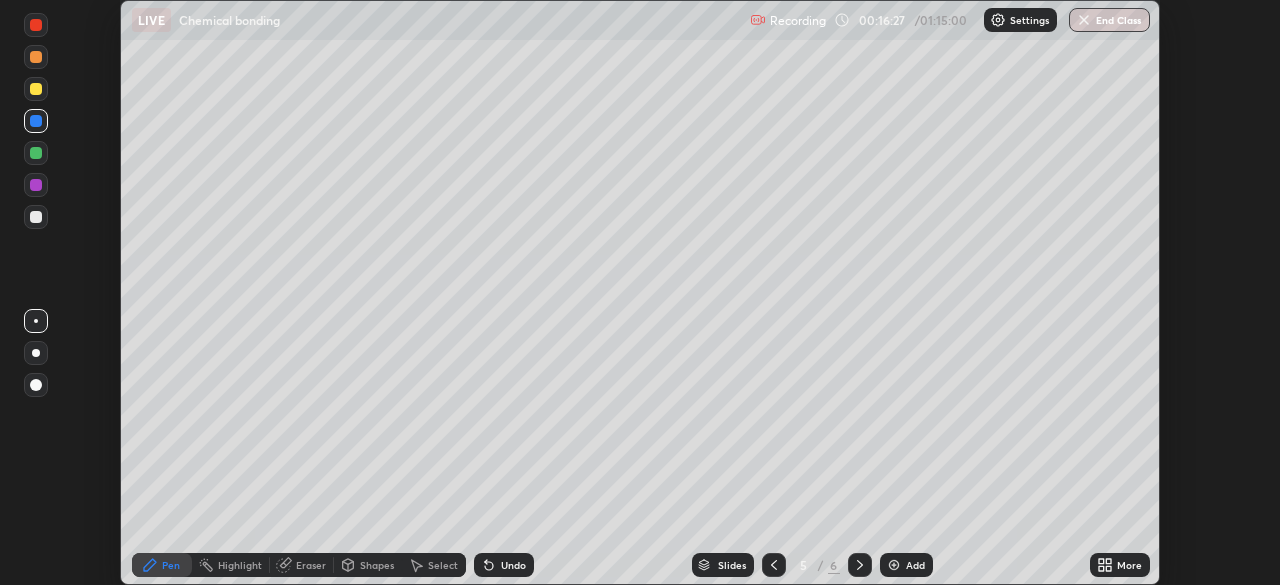 click on "Undo" at bounding box center [513, 565] 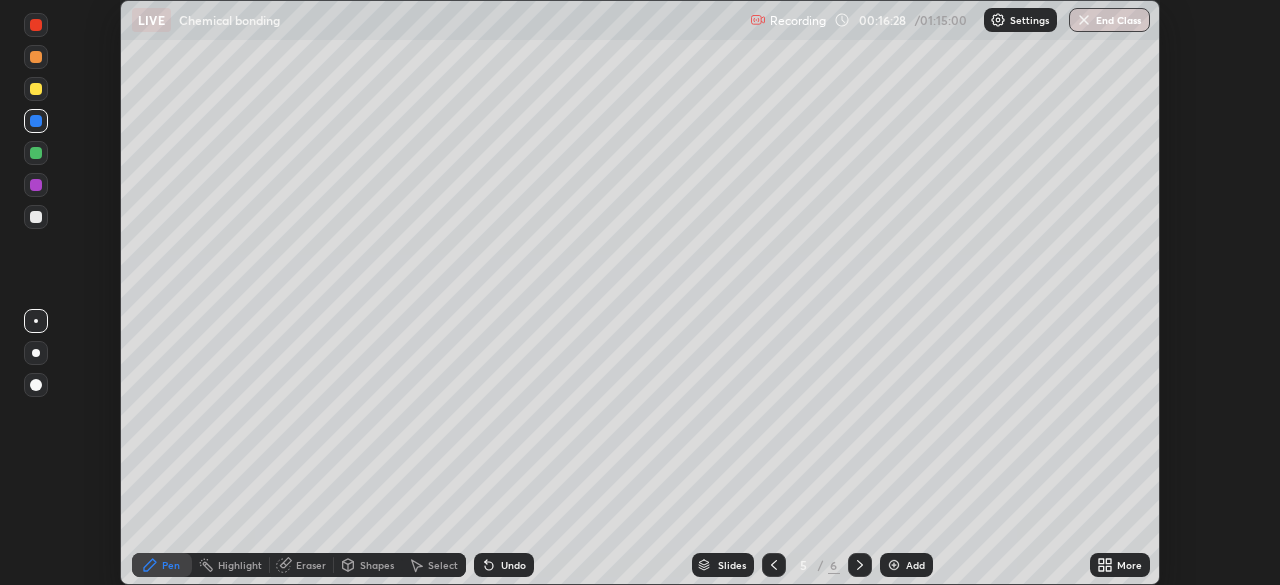 click on "Undo" at bounding box center [504, 565] 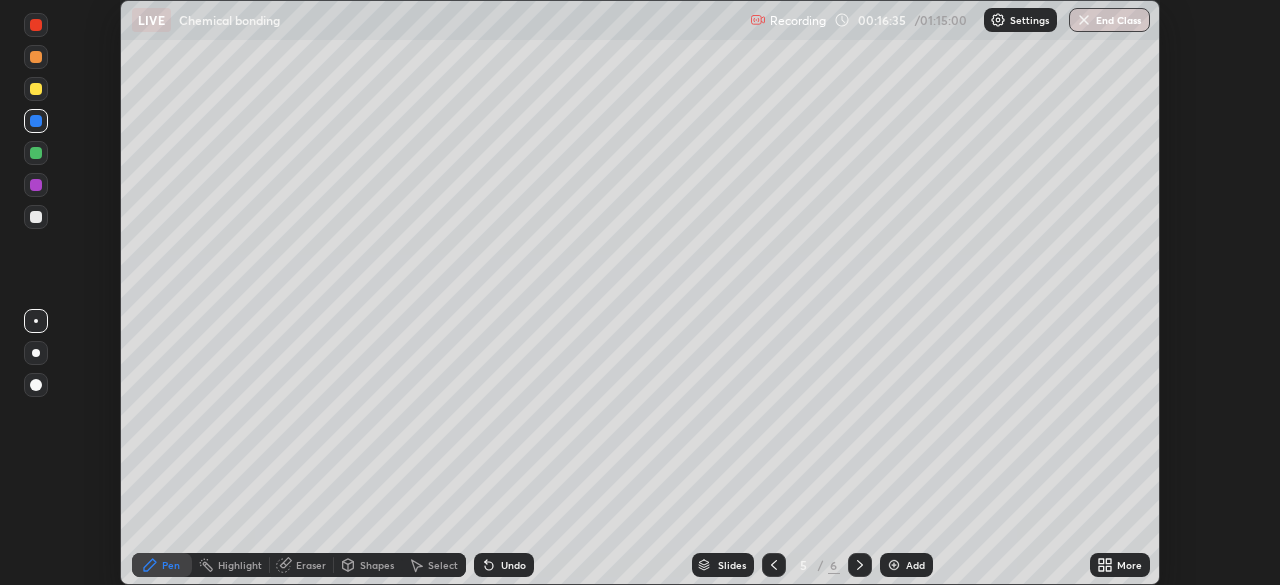 click at bounding box center (36, 217) 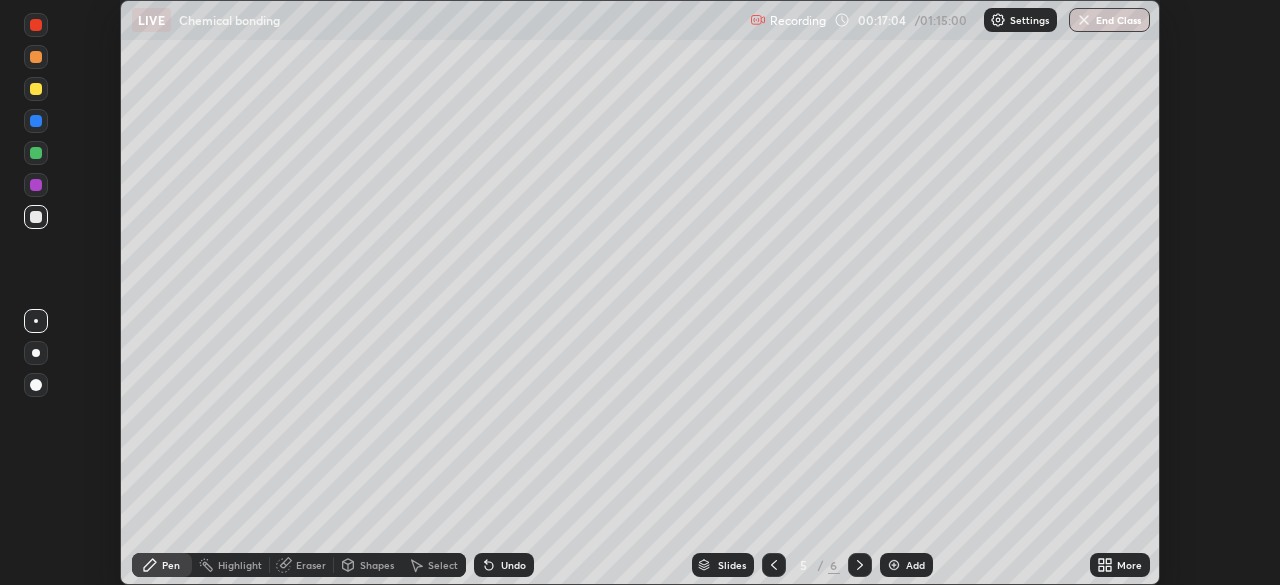 click on "Undo" at bounding box center (513, 565) 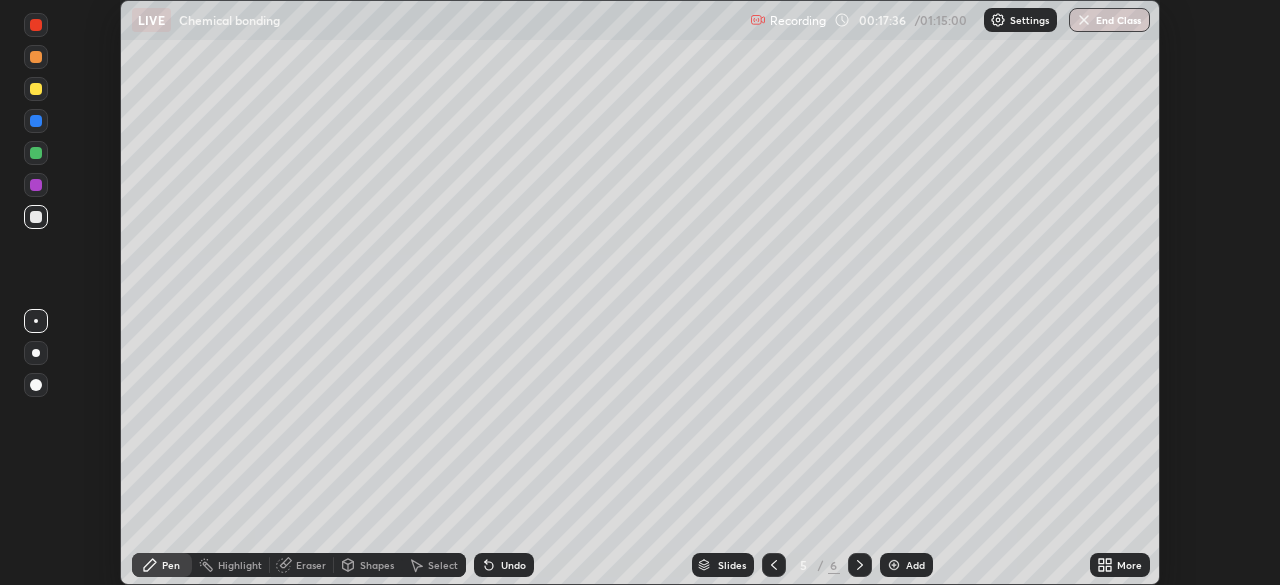 click at bounding box center (36, 185) 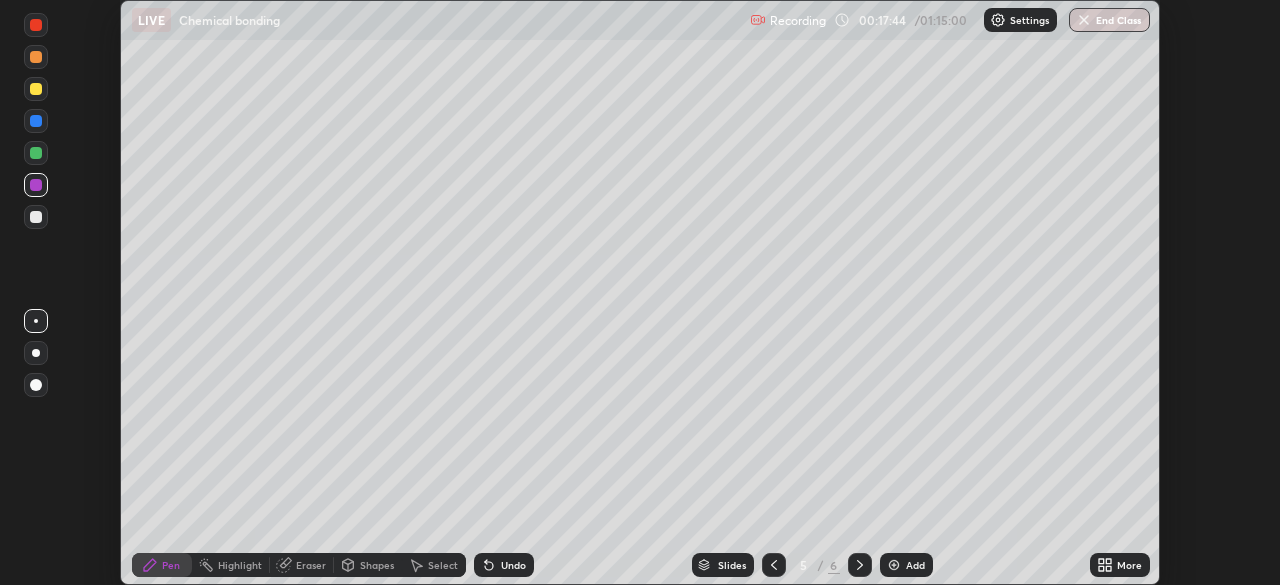 click on "Undo" at bounding box center [513, 565] 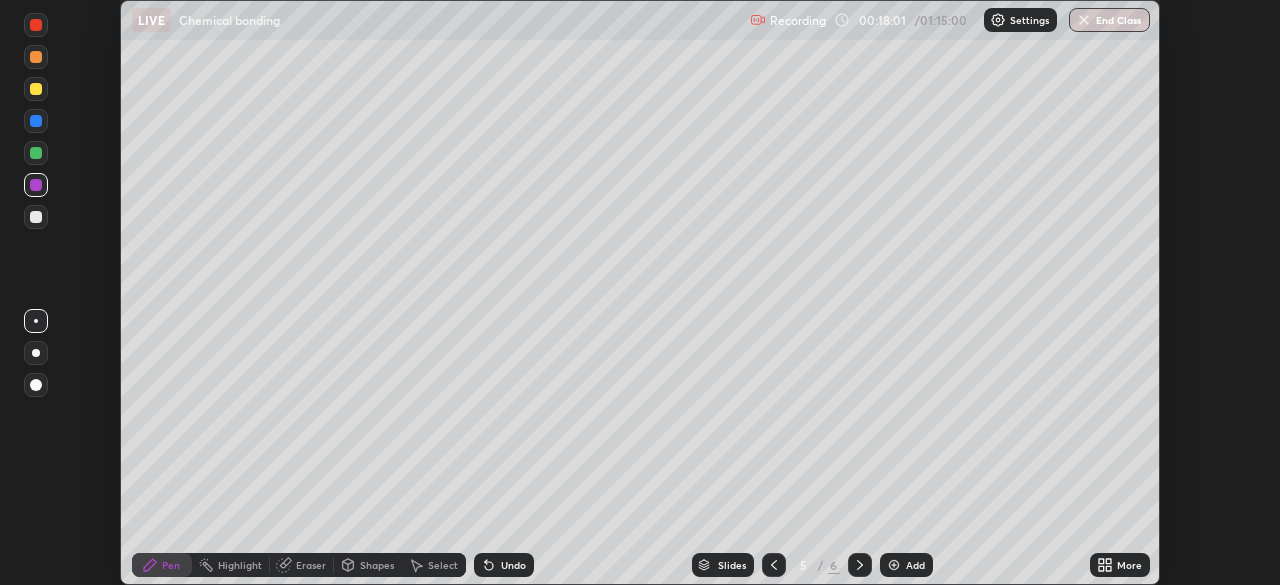 click at bounding box center (36, 153) 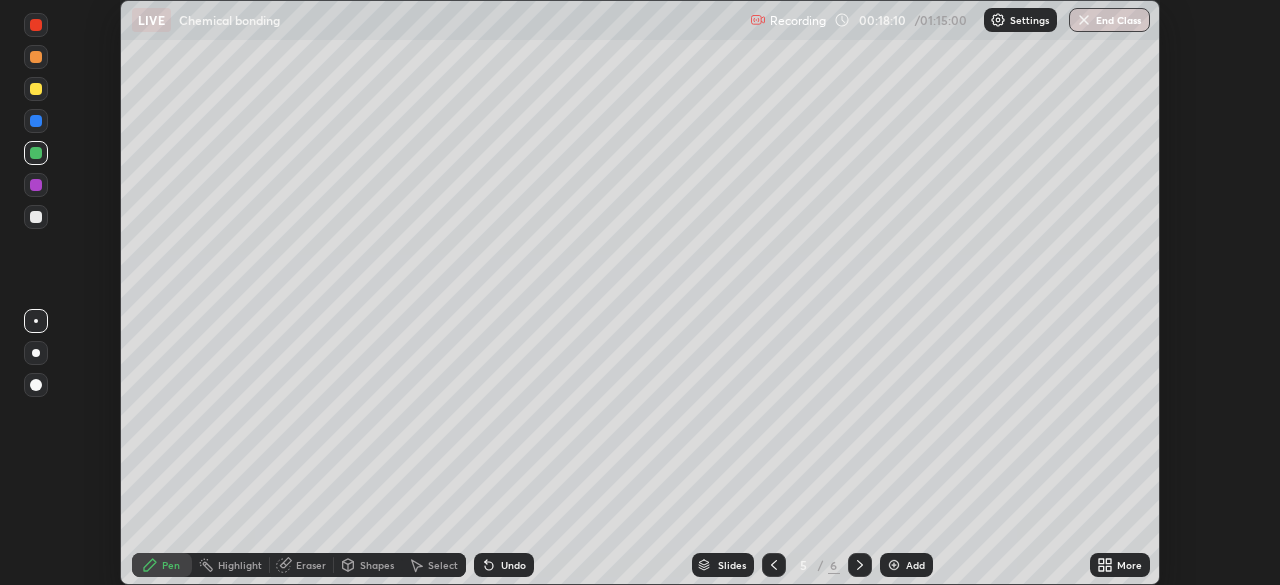 click at bounding box center [36, 217] 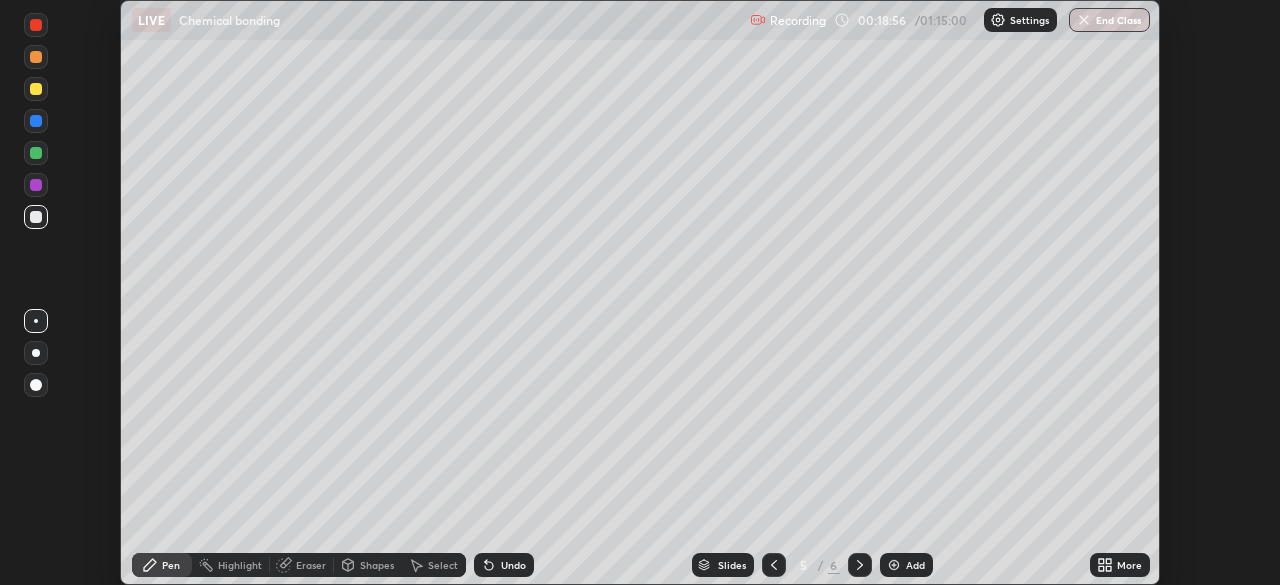 click on "Slides 5 / 6 Add" at bounding box center [812, 565] 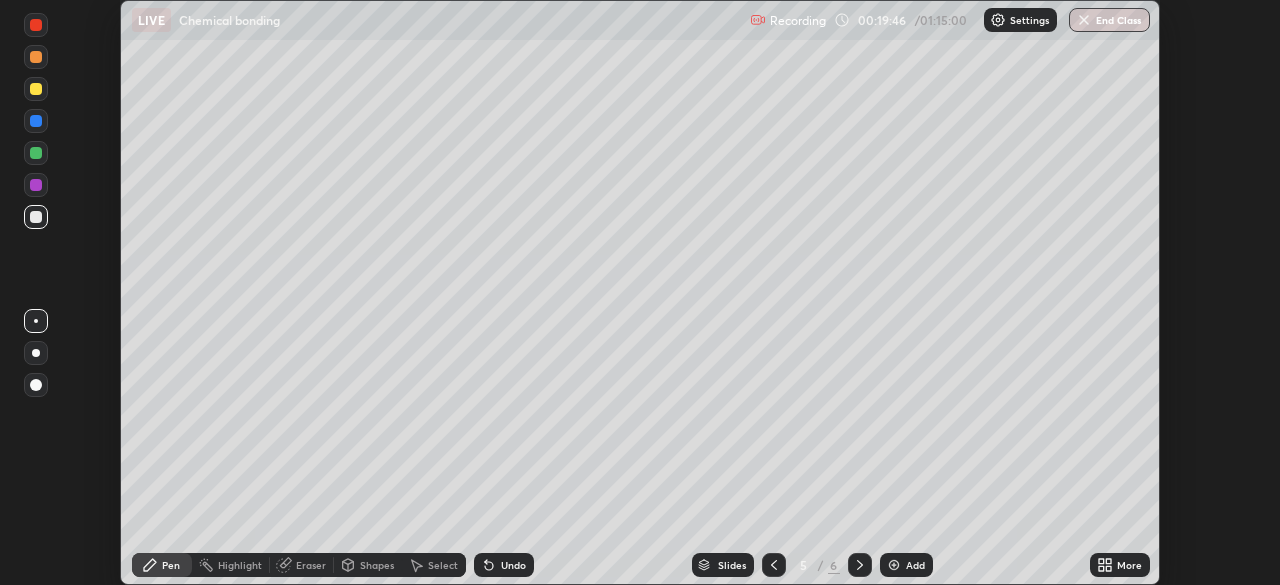 click at bounding box center (36, 153) 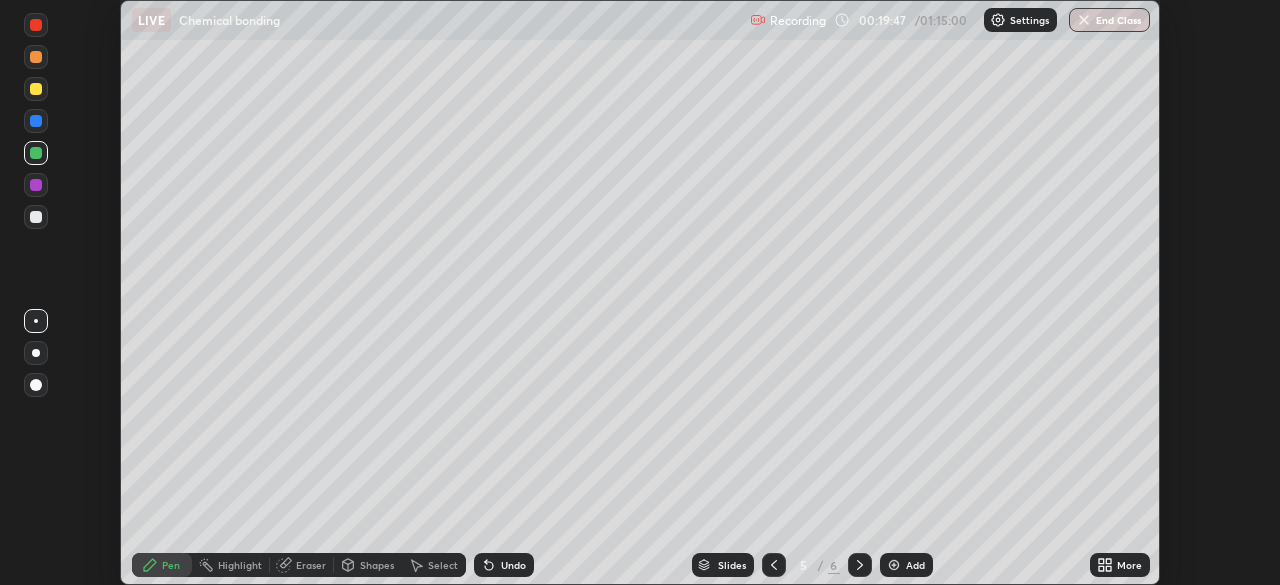 click at bounding box center (36, 121) 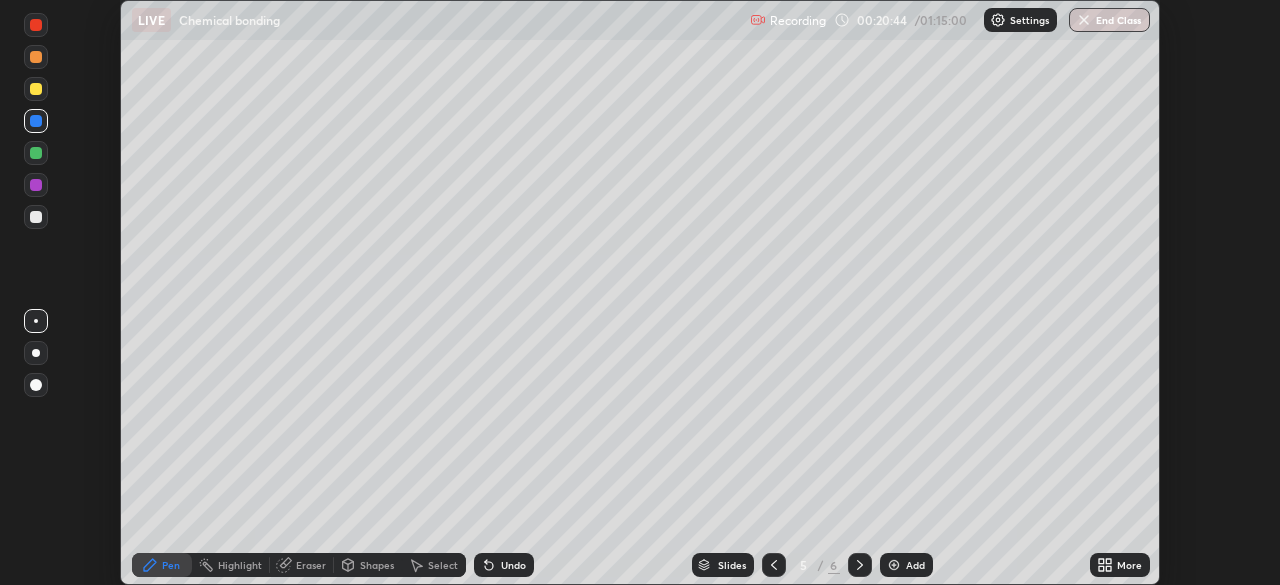 click at bounding box center (36, 185) 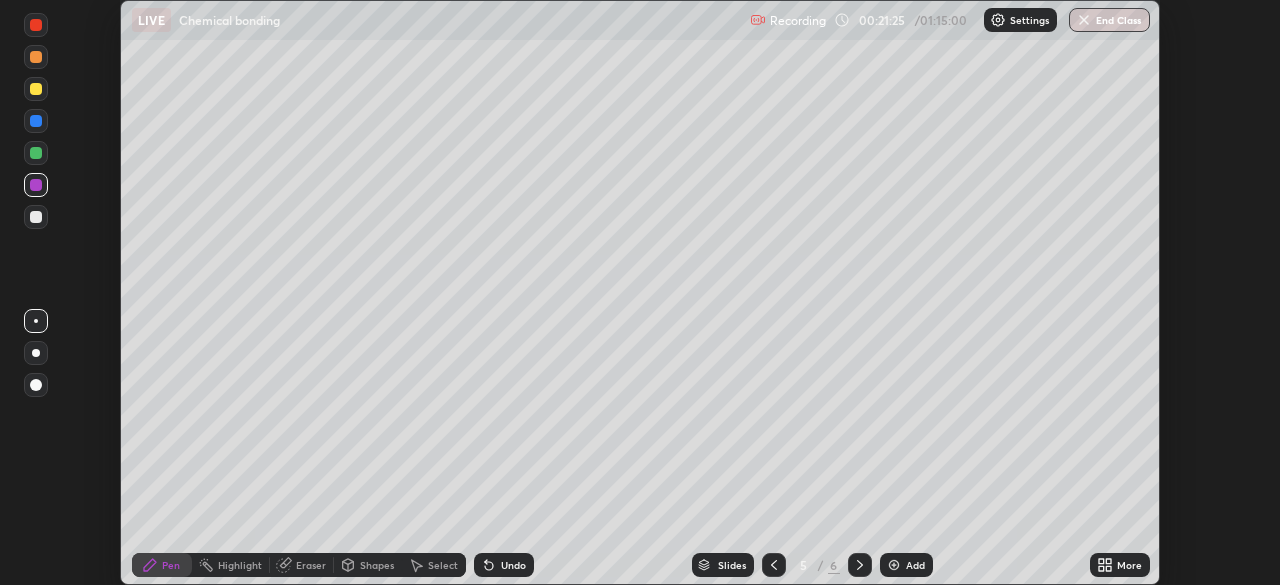 click at bounding box center [36, 121] 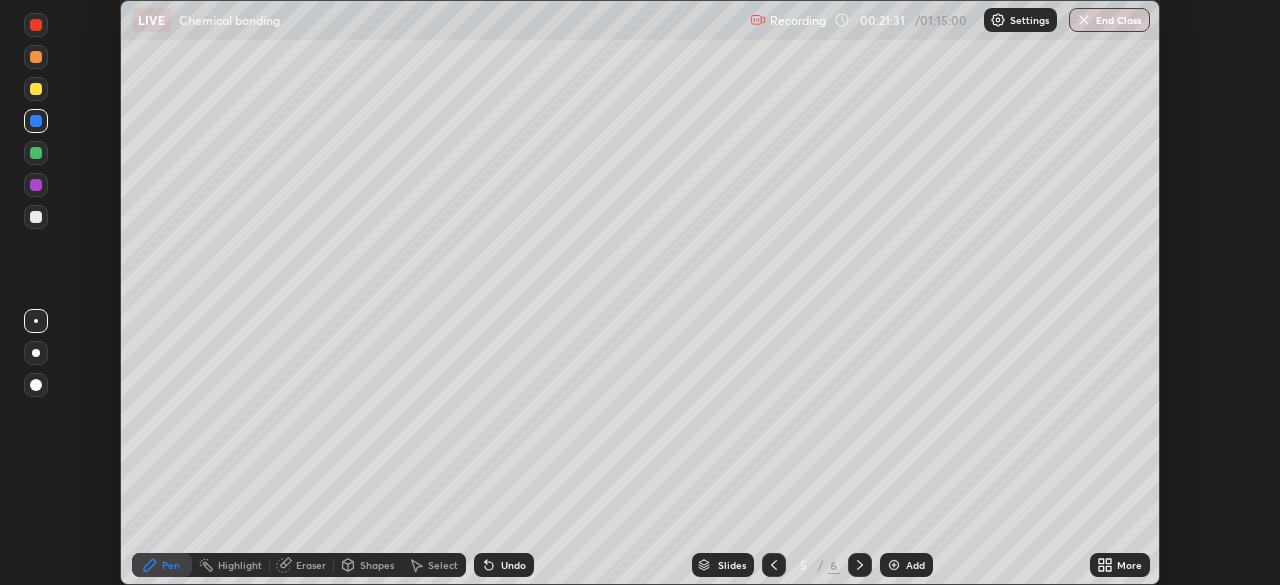 click on "Undo" at bounding box center [513, 565] 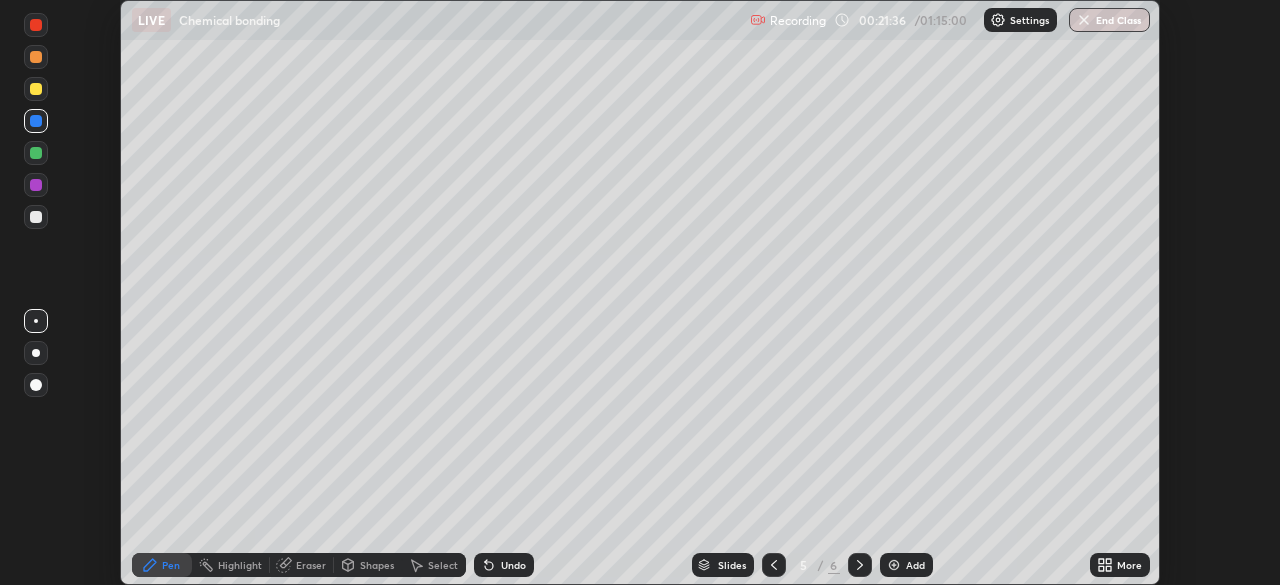 click at bounding box center [36, 89] 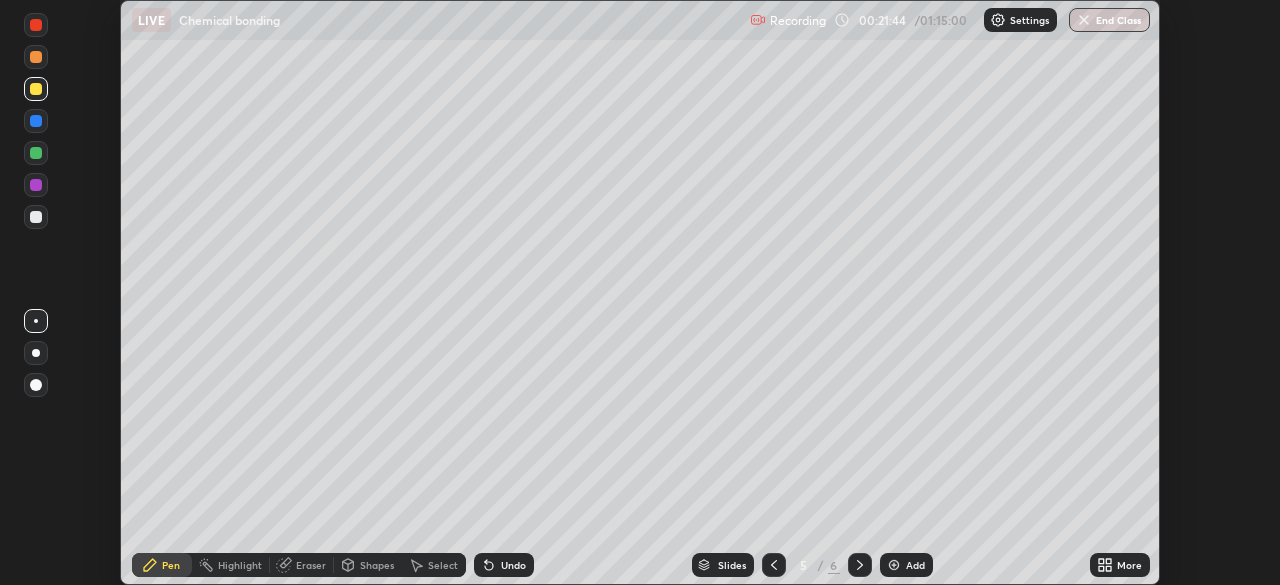 click at bounding box center (36, 153) 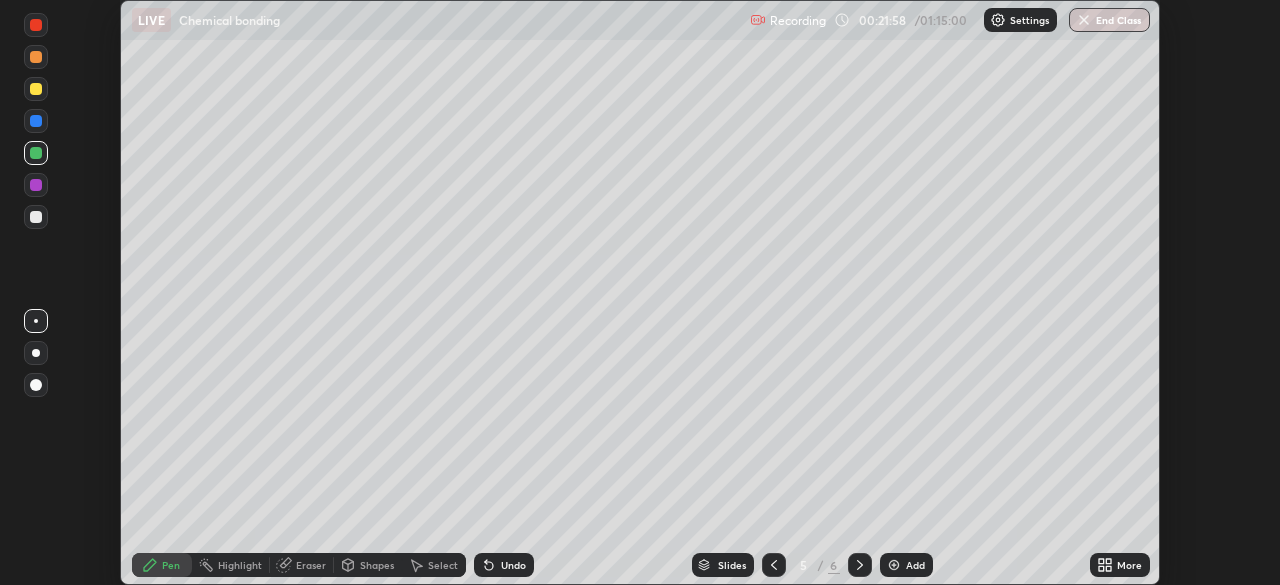 click at bounding box center (36, 89) 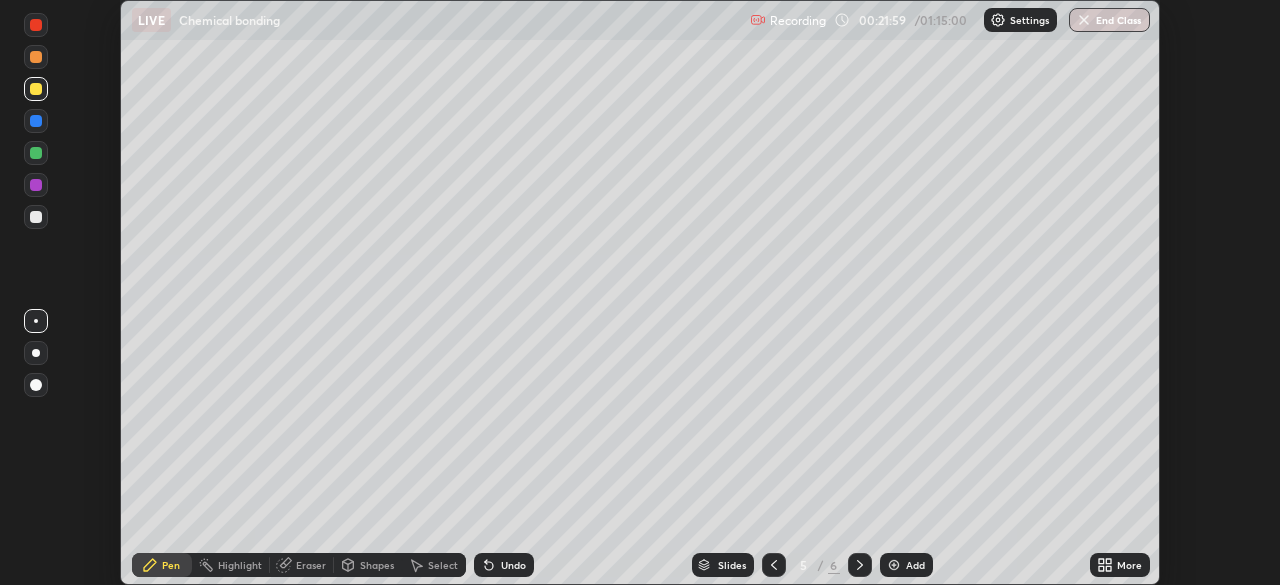 click at bounding box center [36, 57] 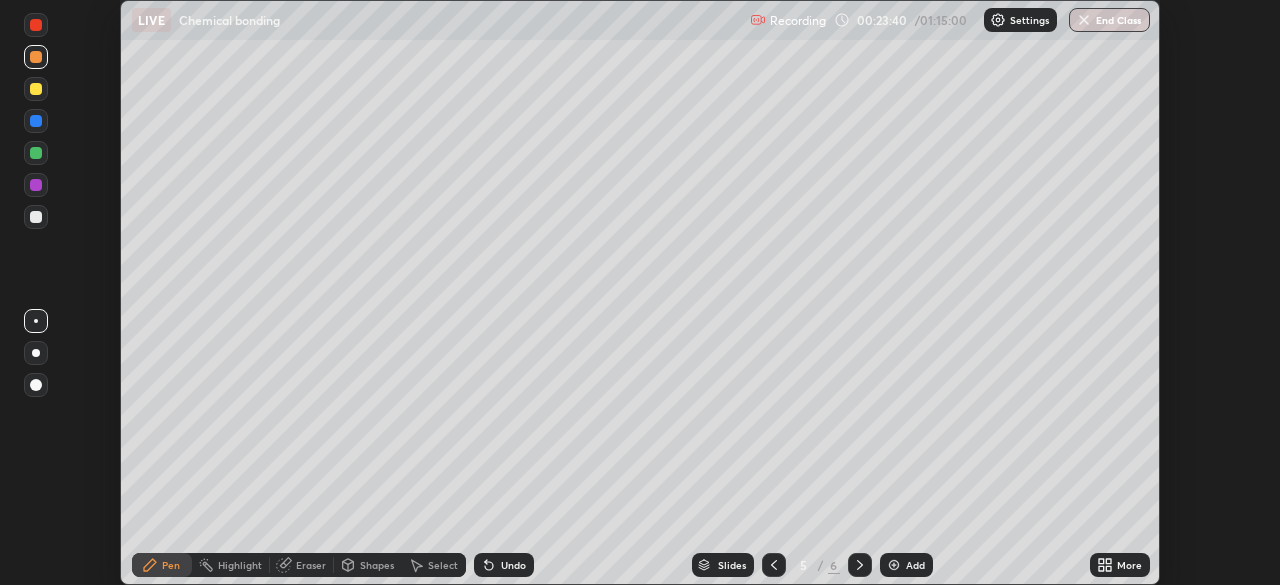 click on "Add" at bounding box center (906, 565) 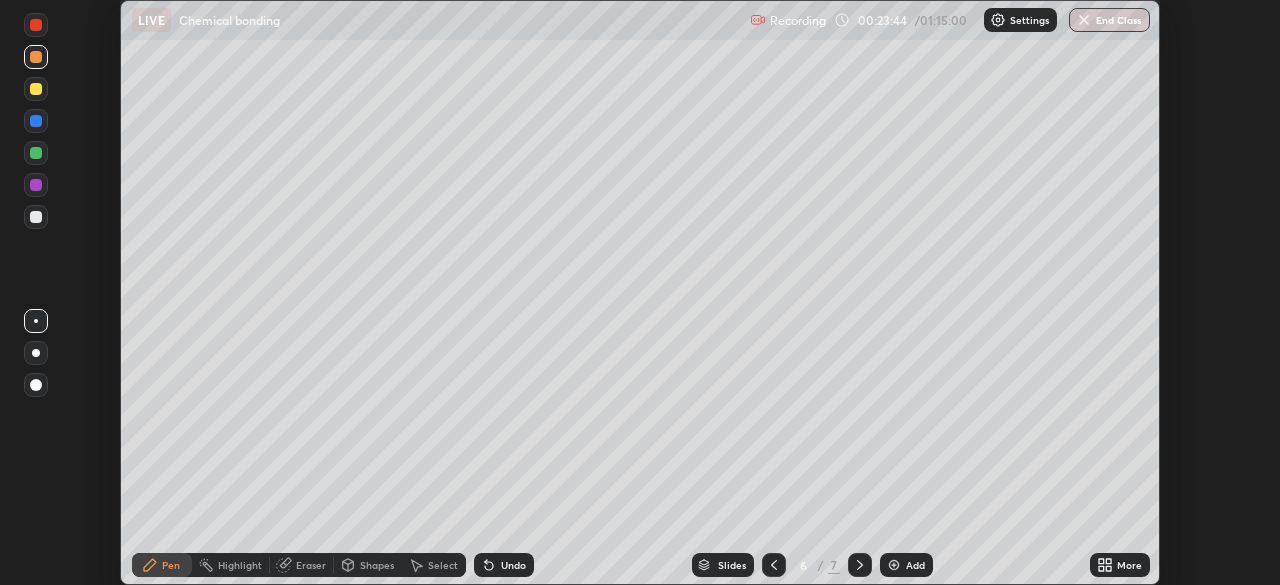 click at bounding box center [36, 217] 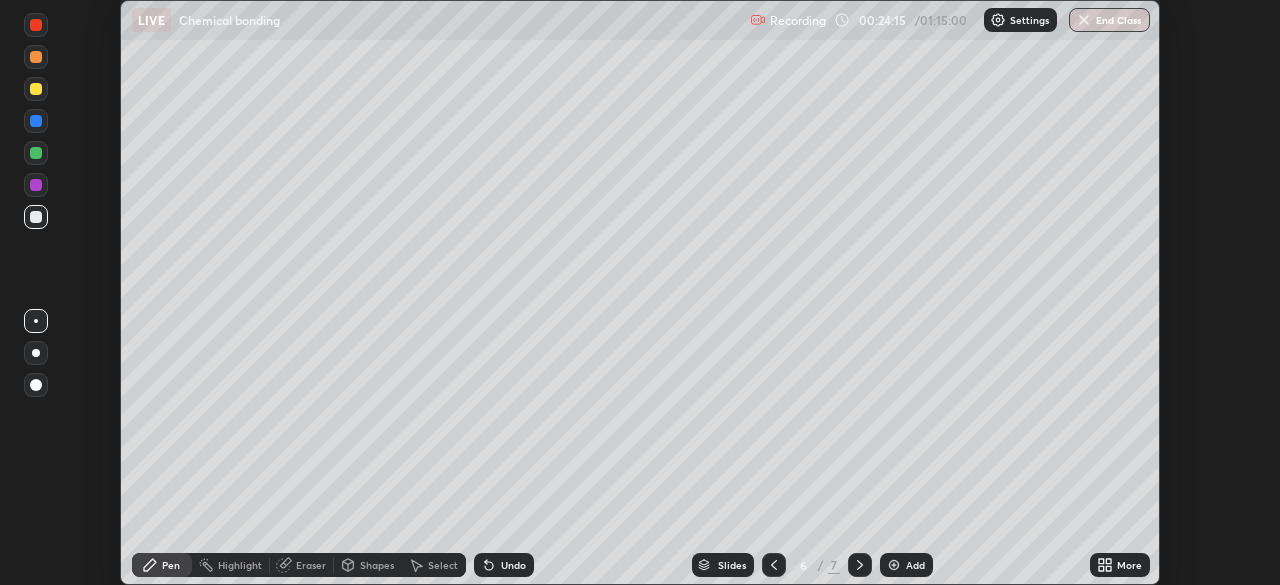 click on "Undo" at bounding box center [513, 565] 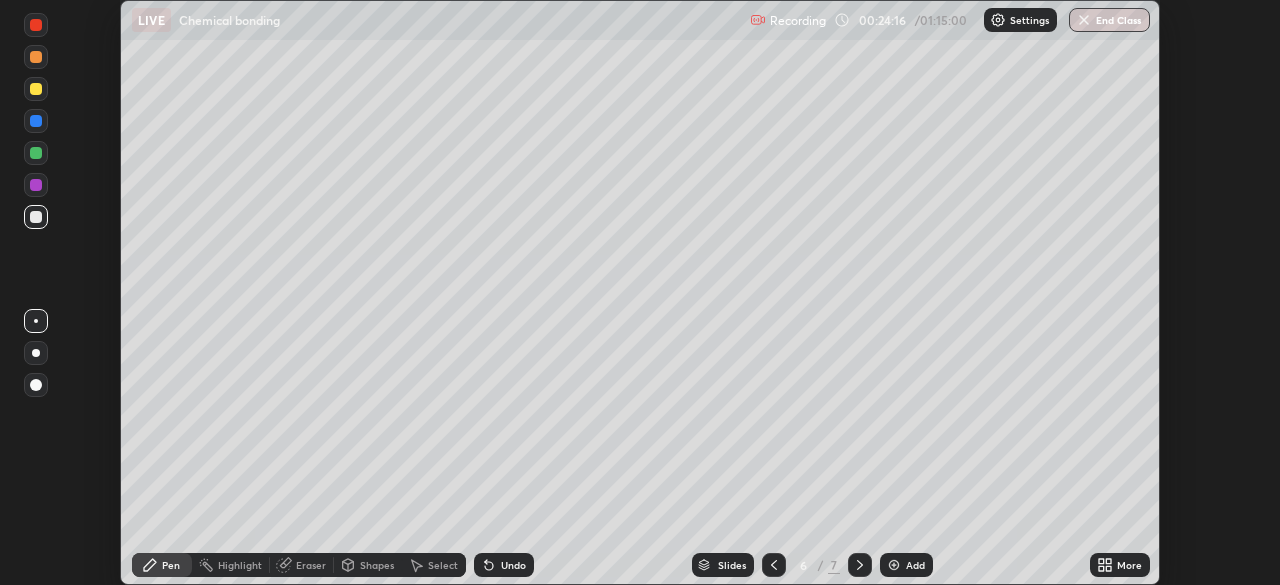 click on "Undo" at bounding box center (504, 565) 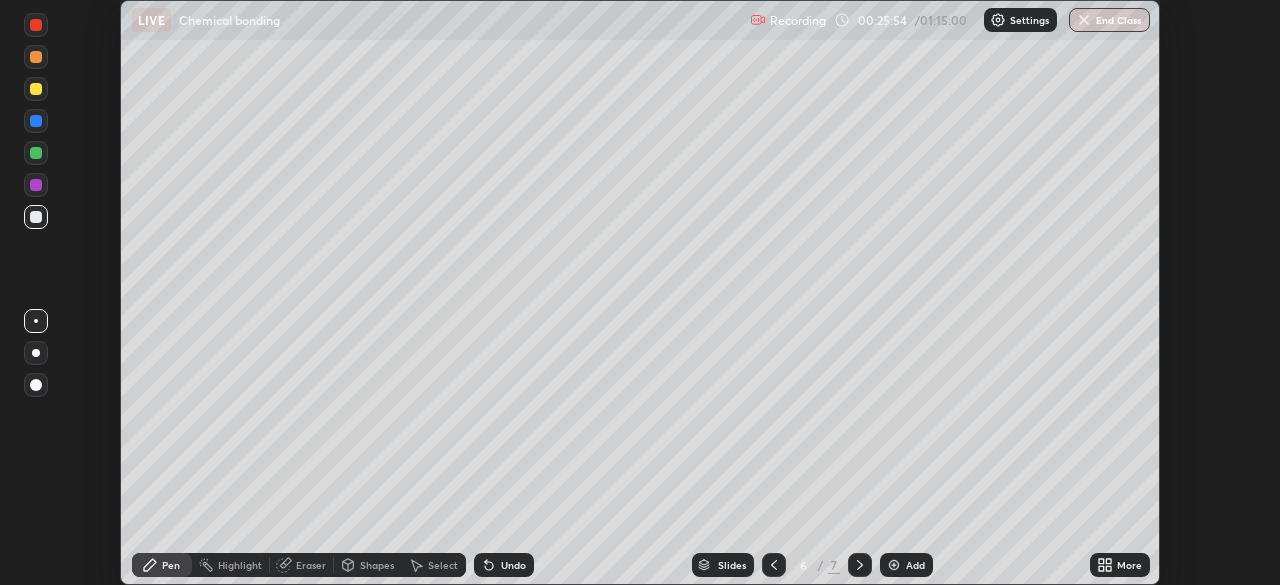 click on "Undo" at bounding box center (513, 565) 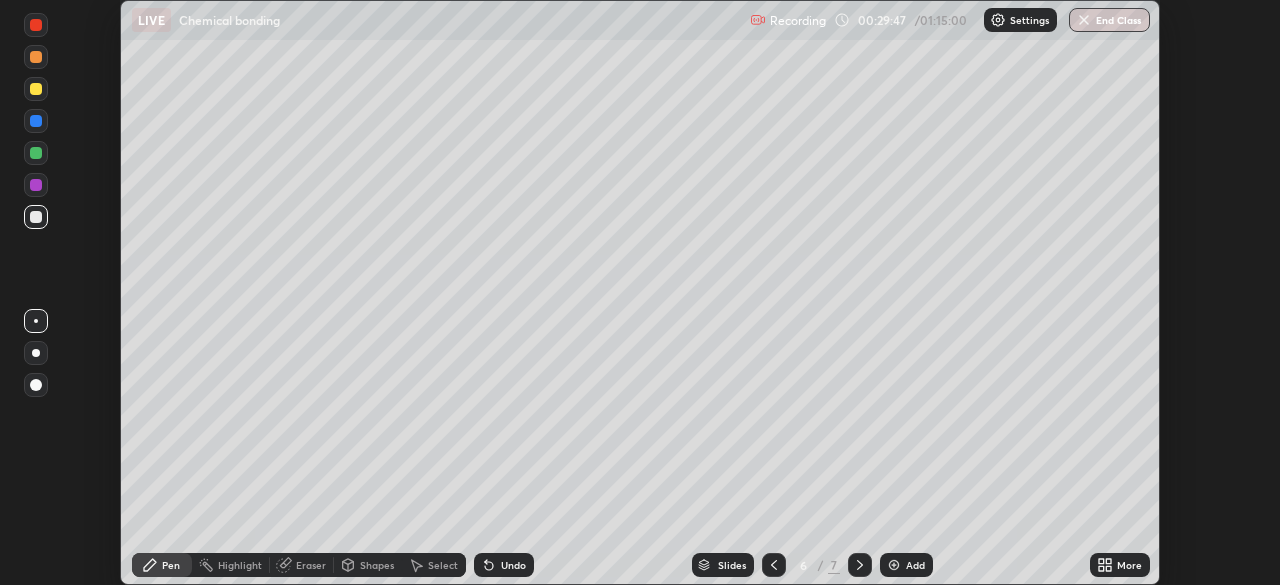 click on "Add" at bounding box center (915, 565) 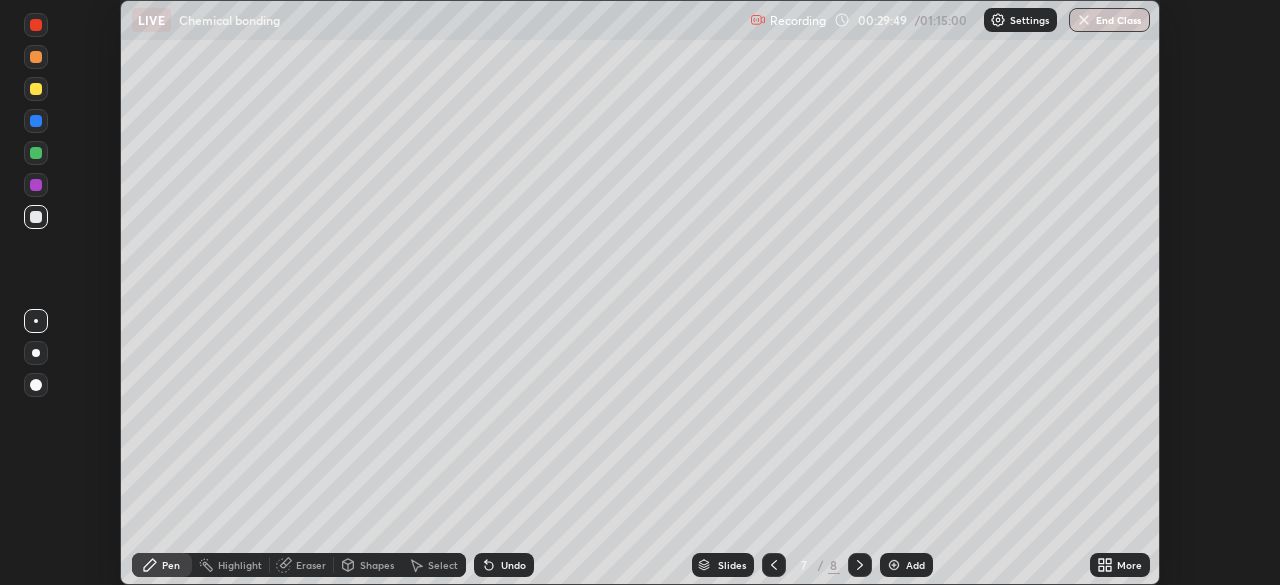 click at bounding box center (36, 89) 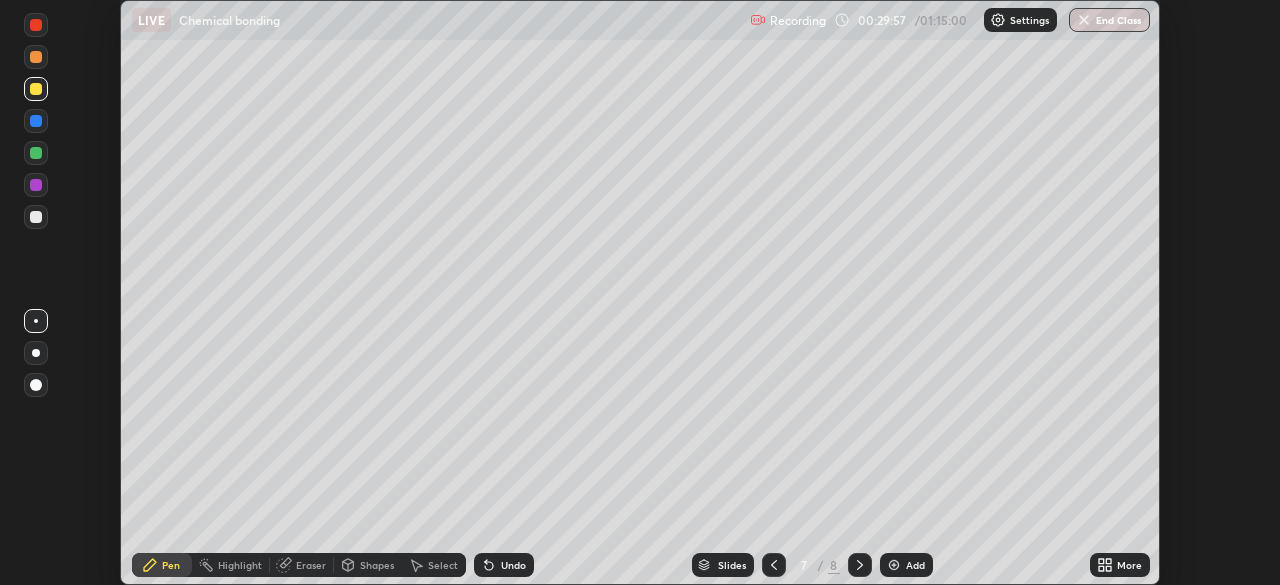 click at bounding box center [36, 217] 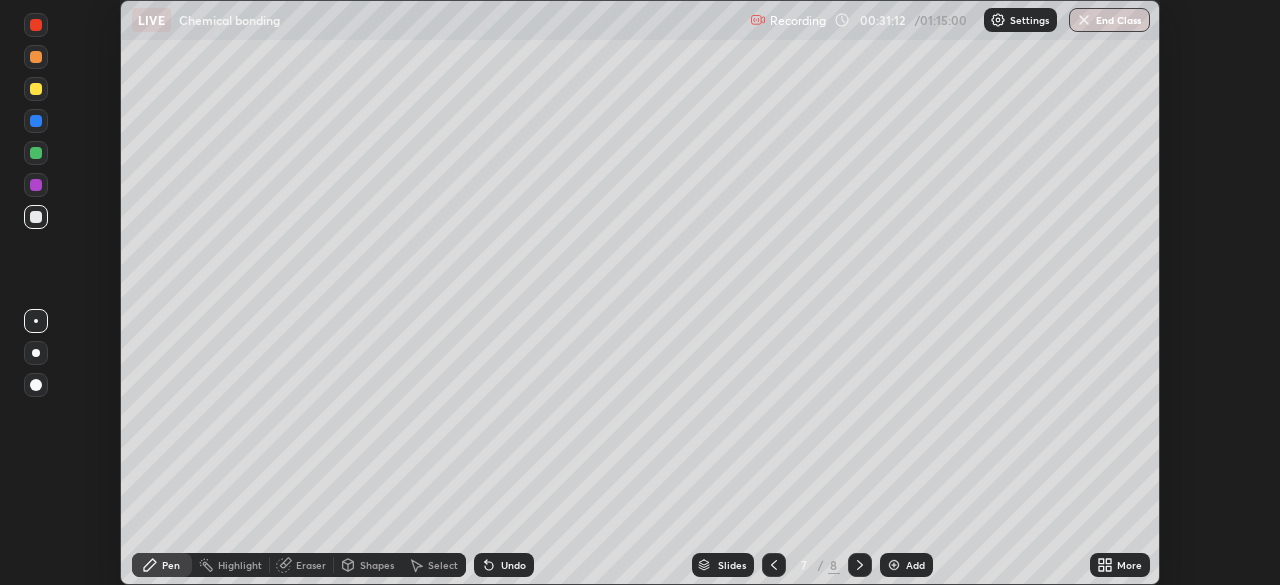 click at bounding box center (36, 185) 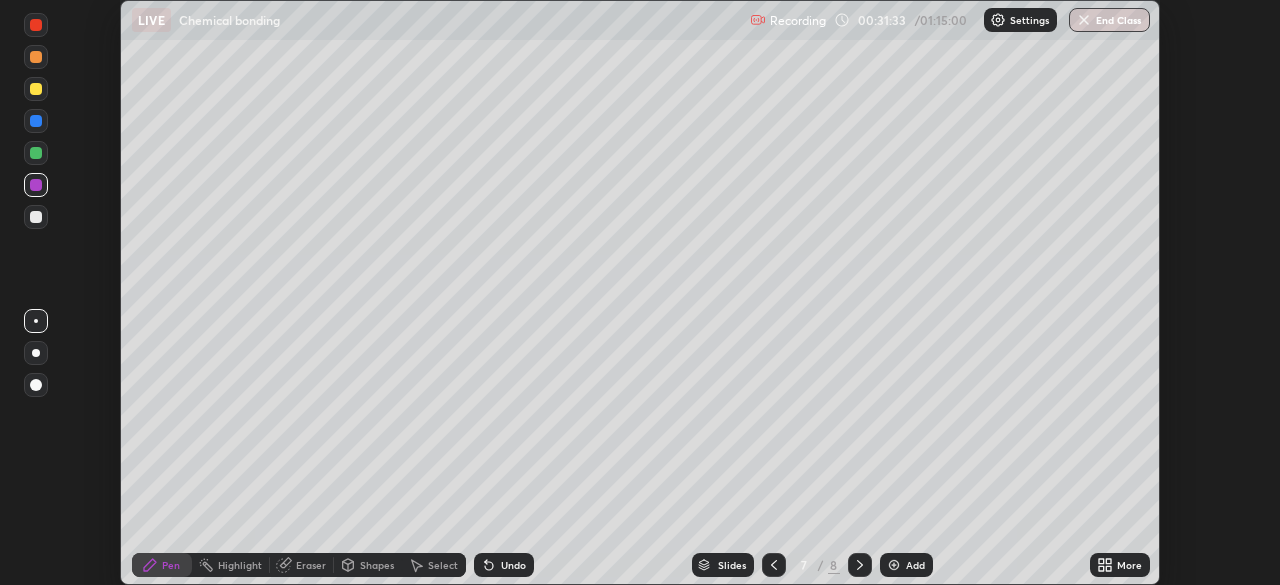 click at bounding box center [36, 153] 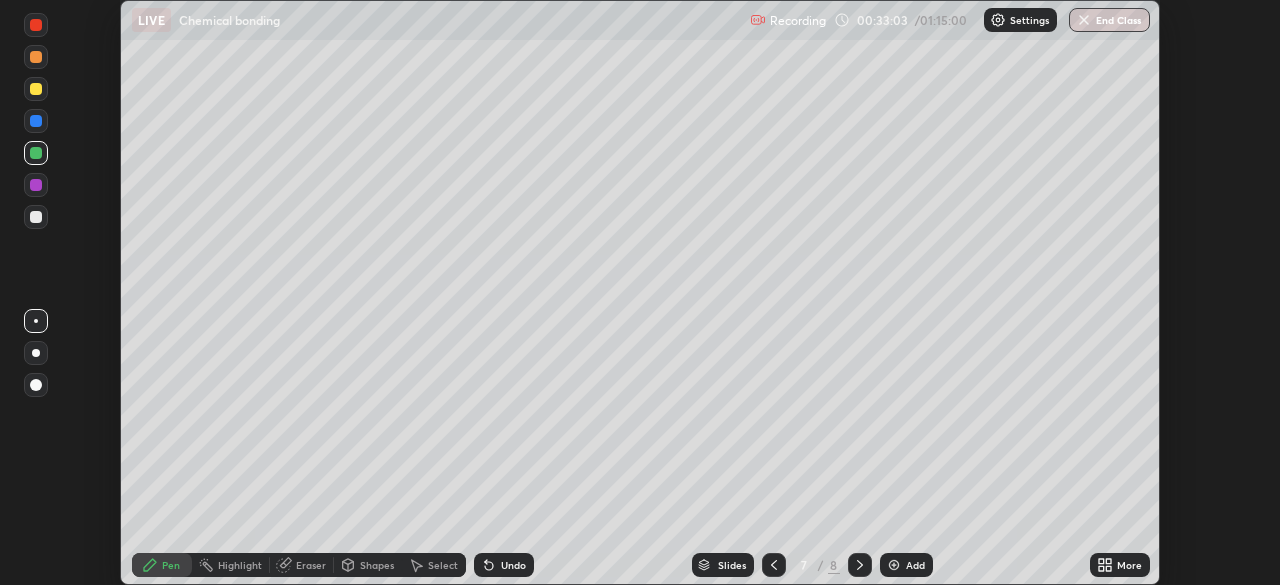 click at bounding box center (36, 185) 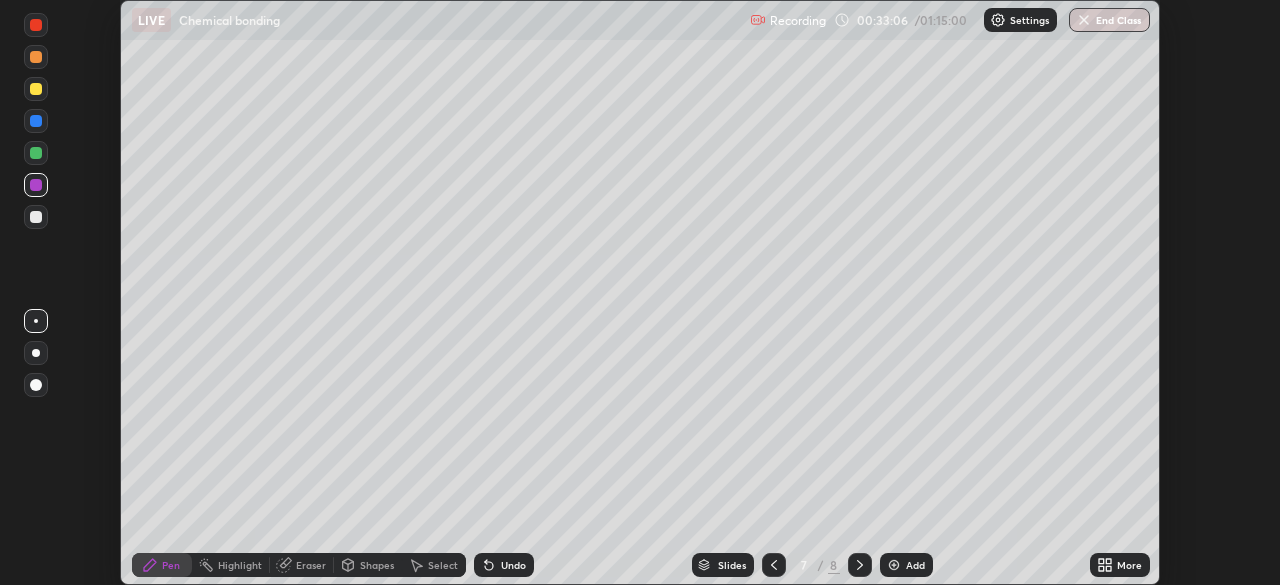 click at bounding box center (36, 89) 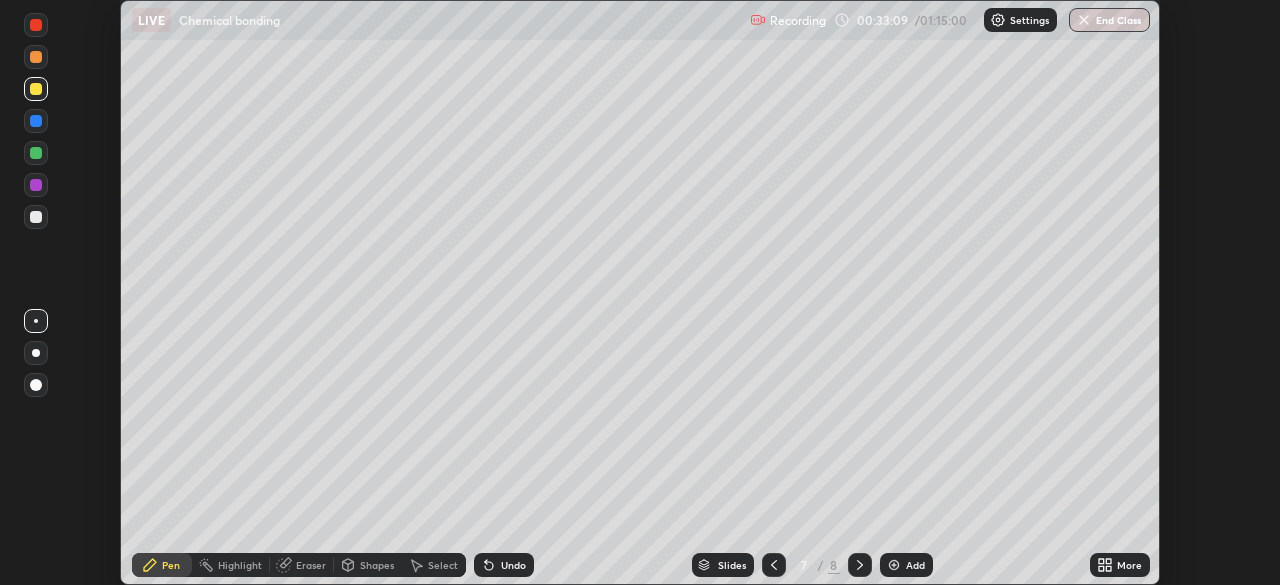 click at bounding box center (36, 217) 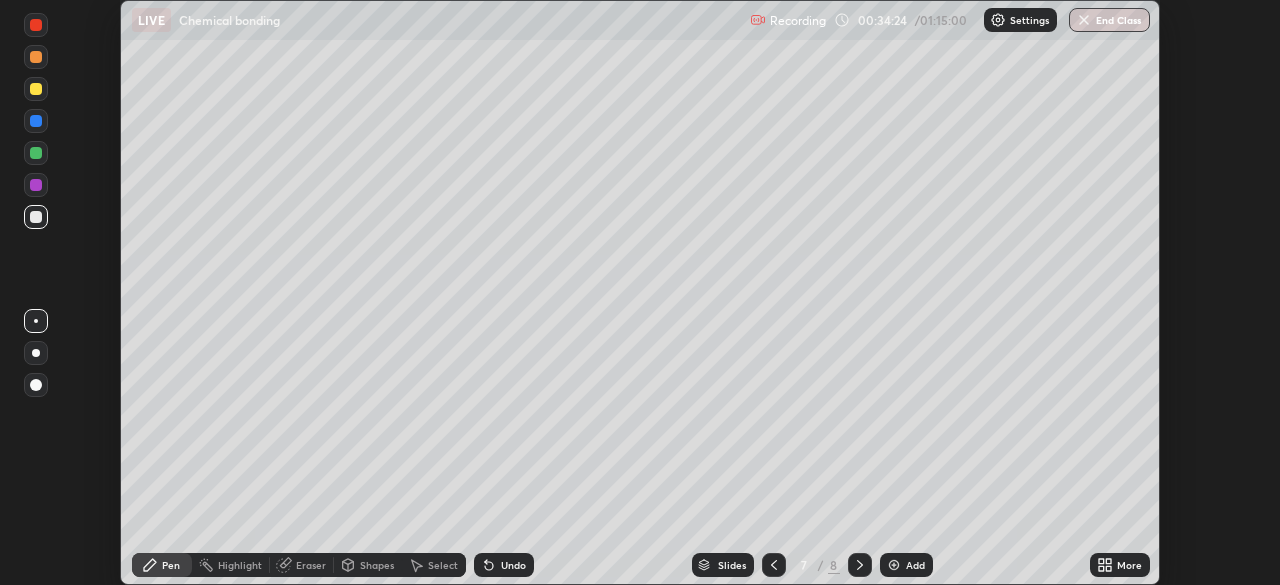 click at bounding box center [36, 153] 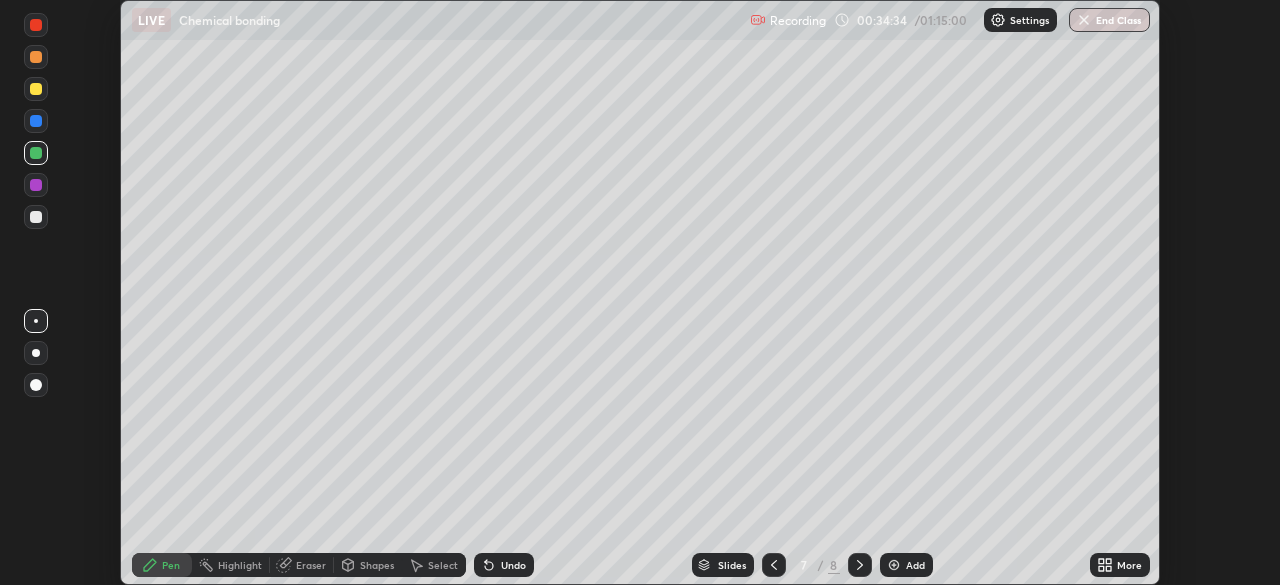 click at bounding box center [36, 121] 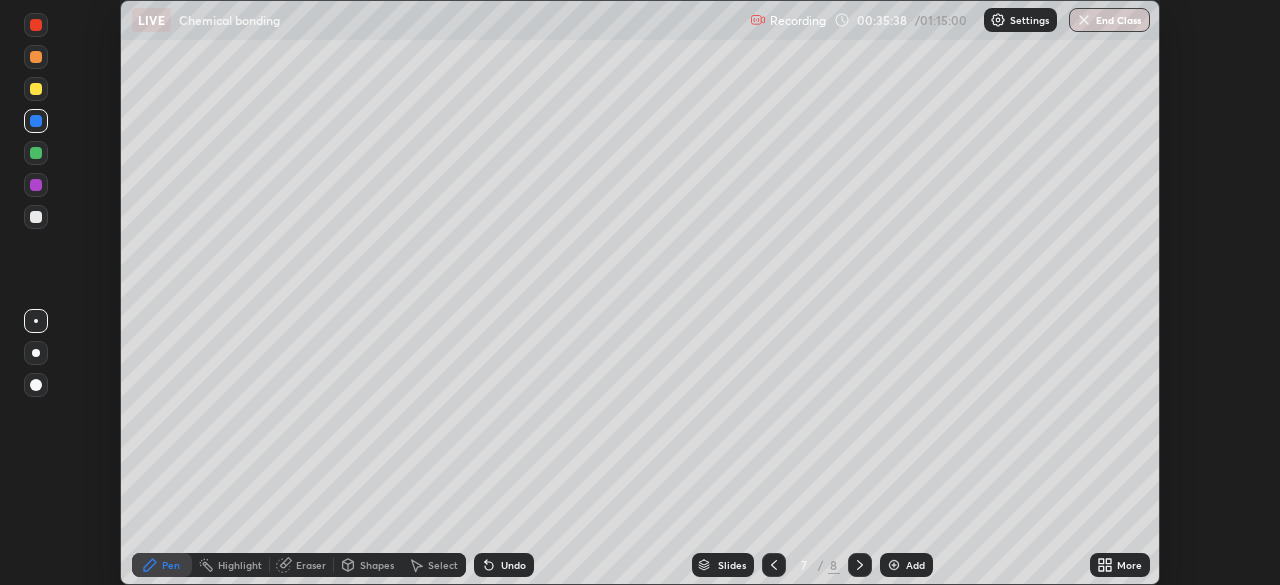 click at bounding box center [36, 89] 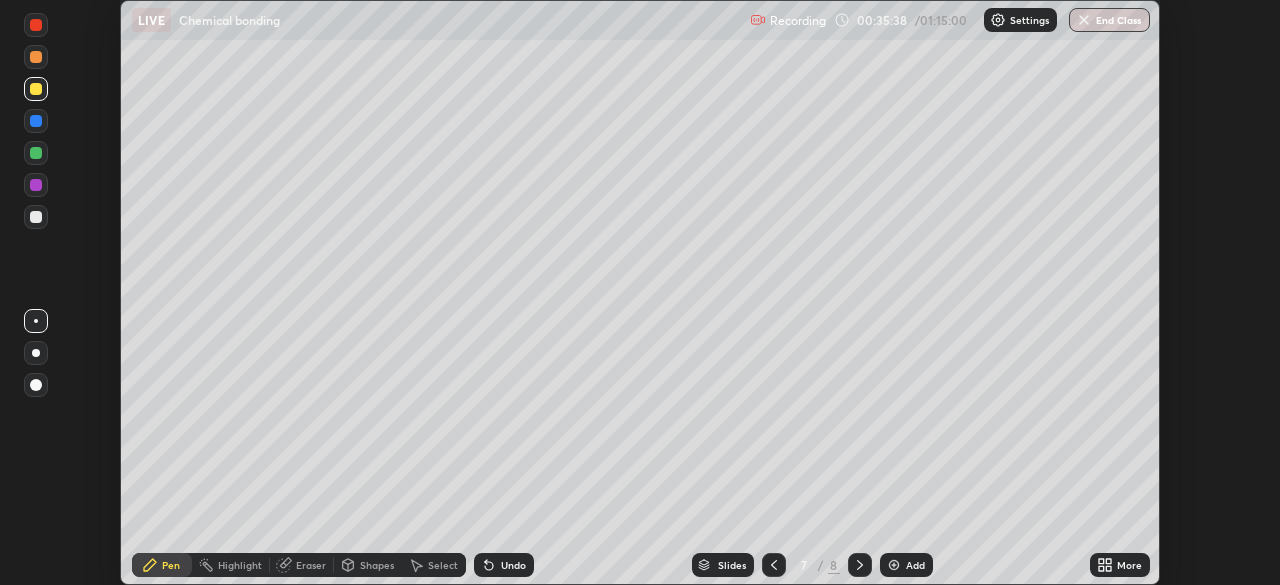 click at bounding box center [36, 57] 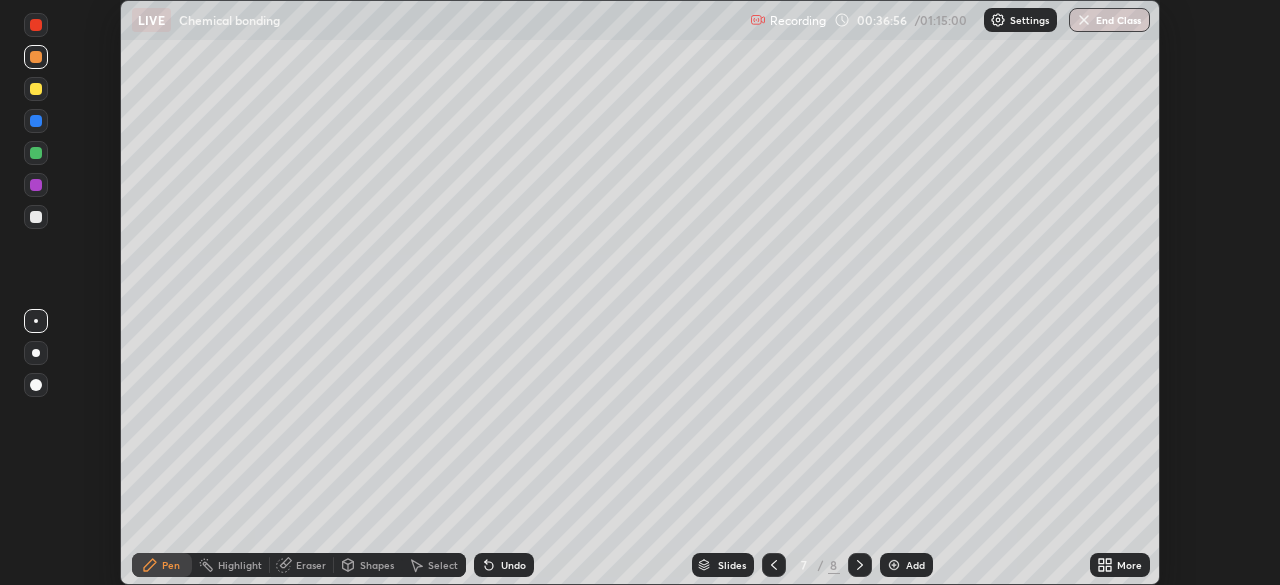 click on "Eraser" at bounding box center (311, 565) 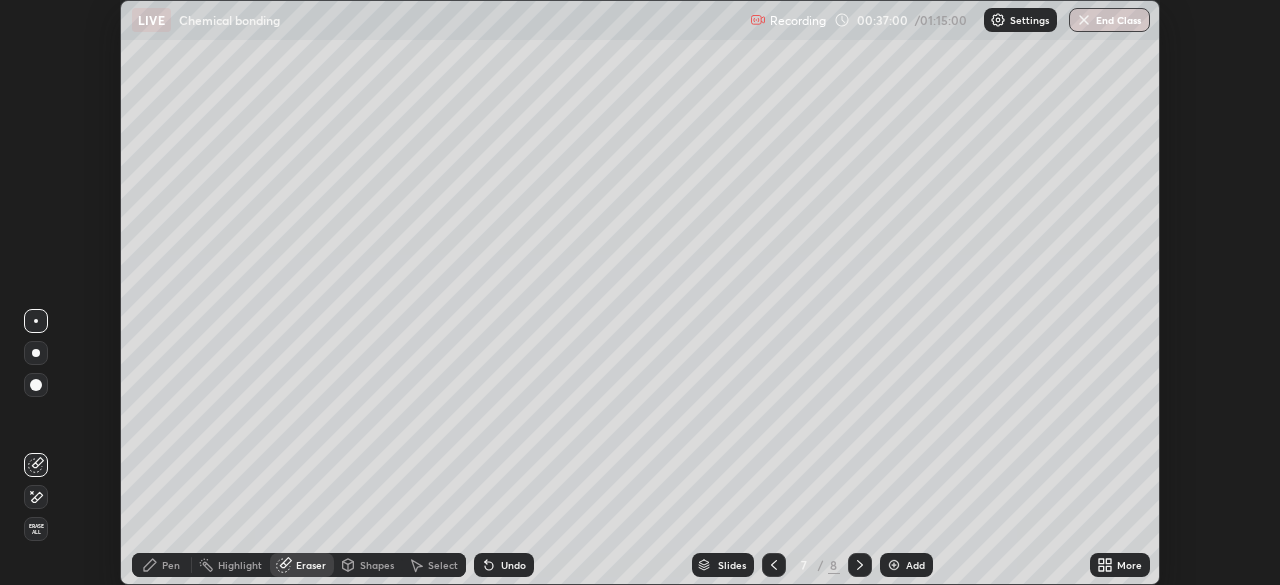 click on "Pen" at bounding box center (162, 565) 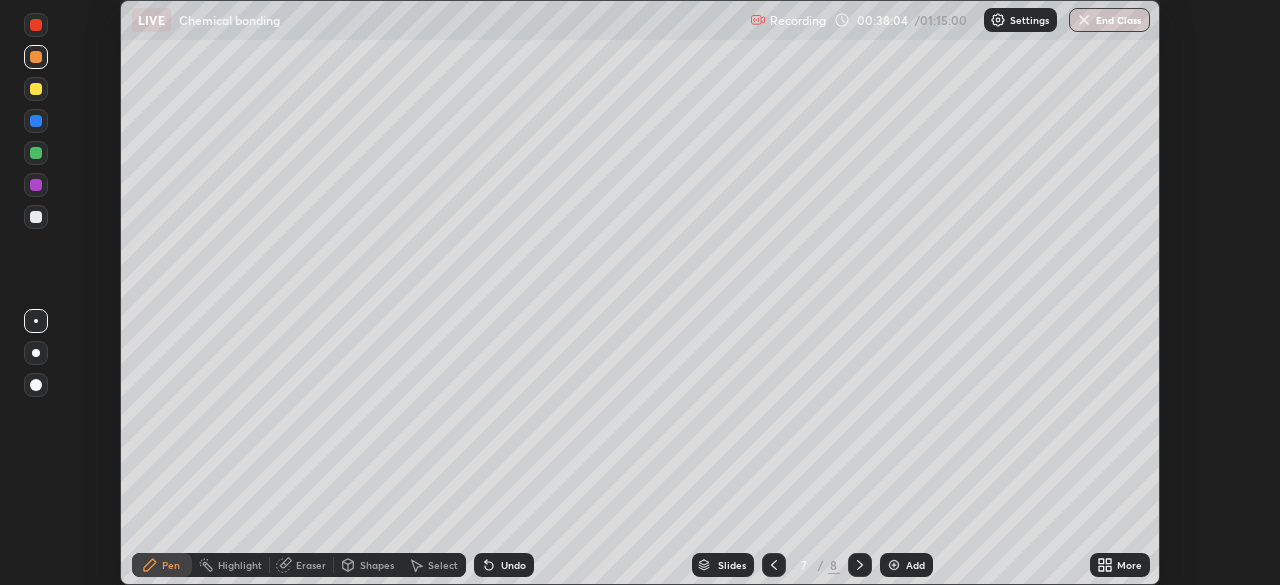 click at bounding box center [36, 217] 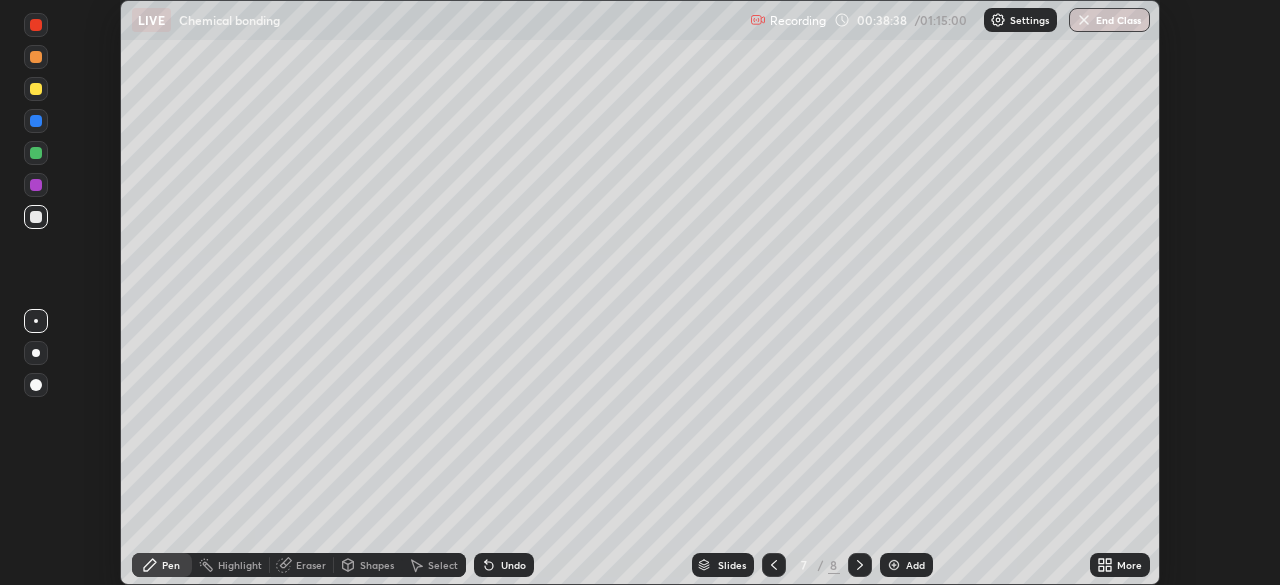 click on "Eraser" at bounding box center [302, 565] 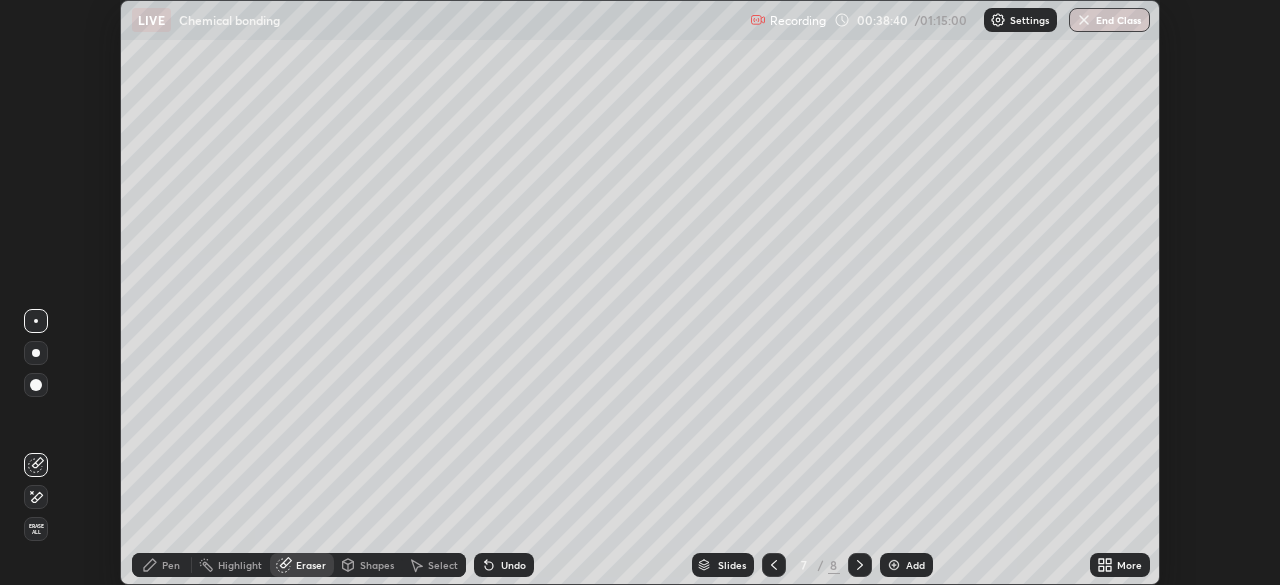 click 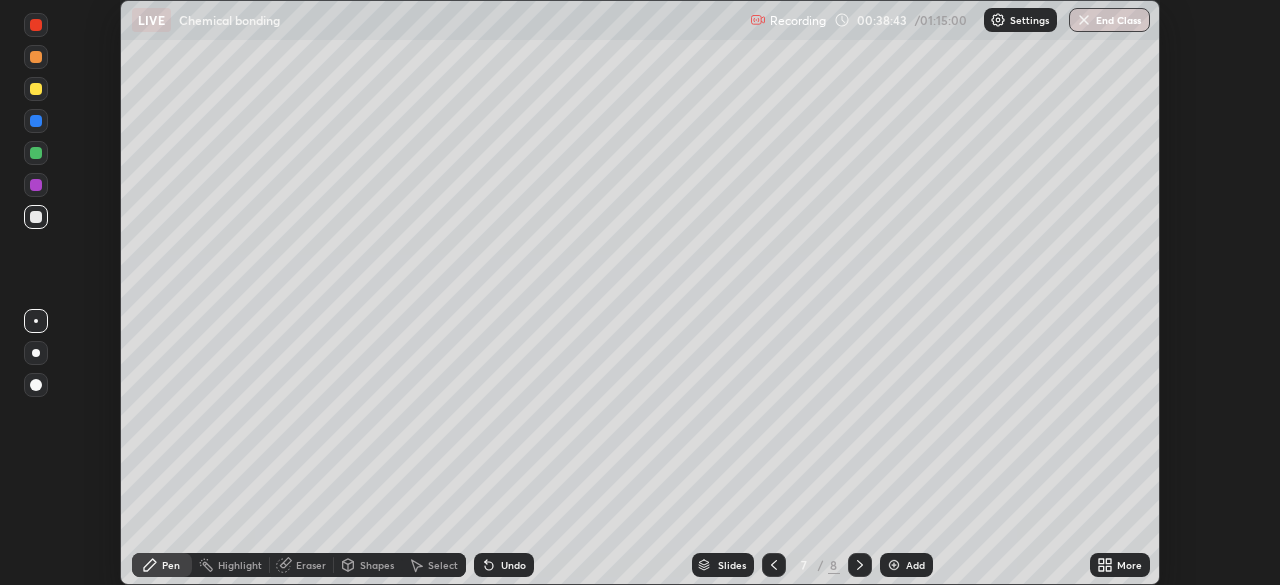 click at bounding box center [36, 153] 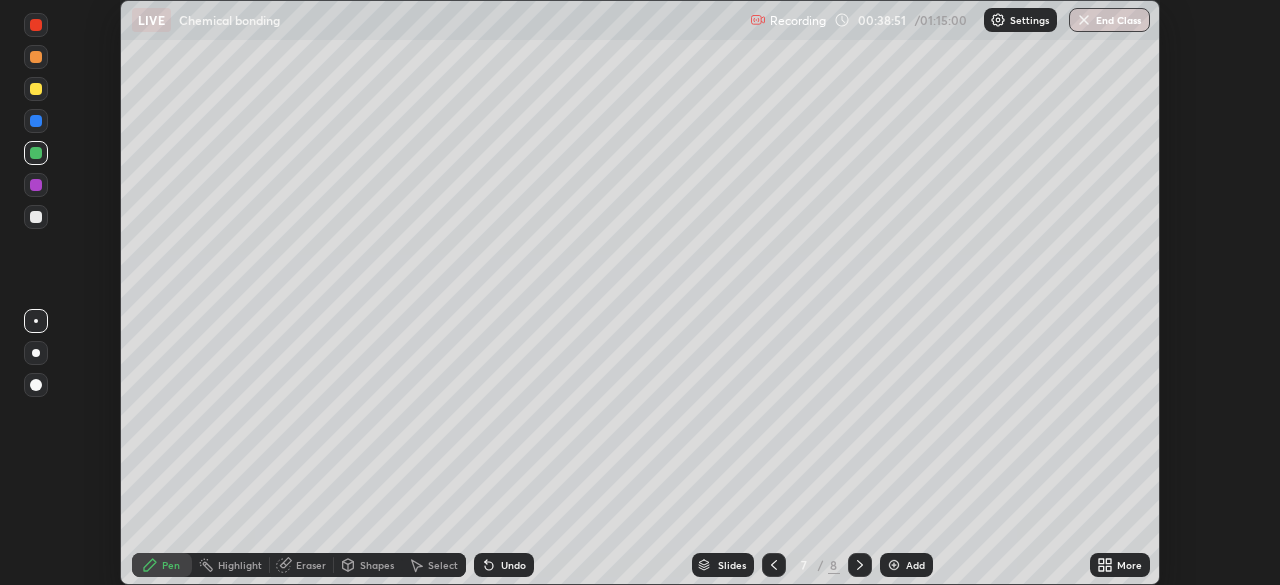 click at bounding box center [36, 121] 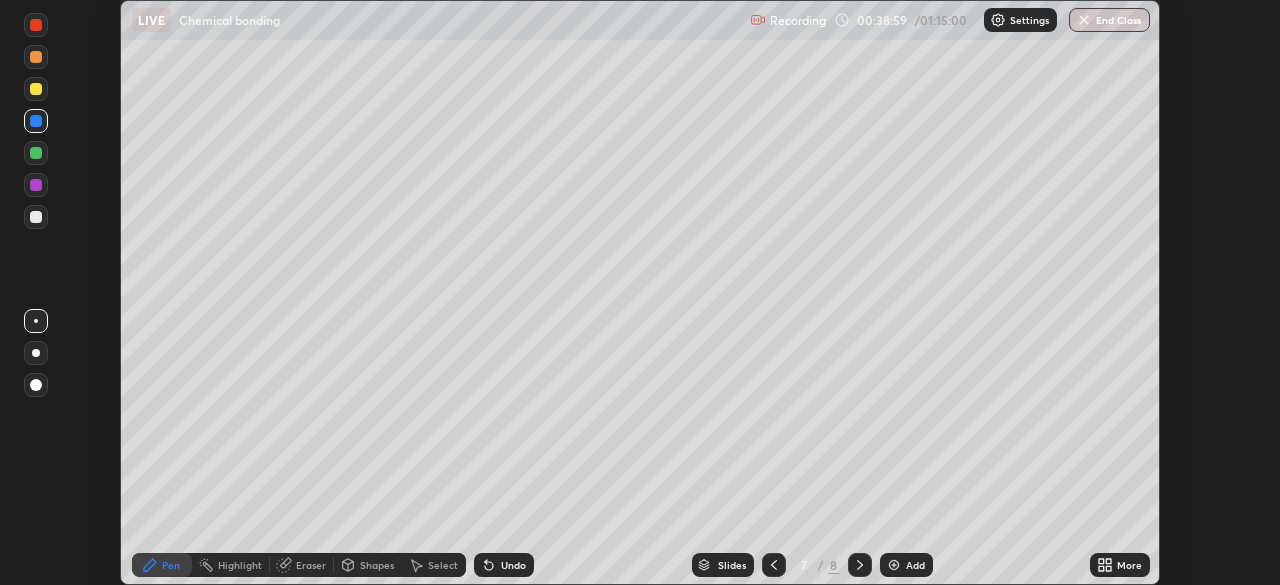 click at bounding box center [36, 185] 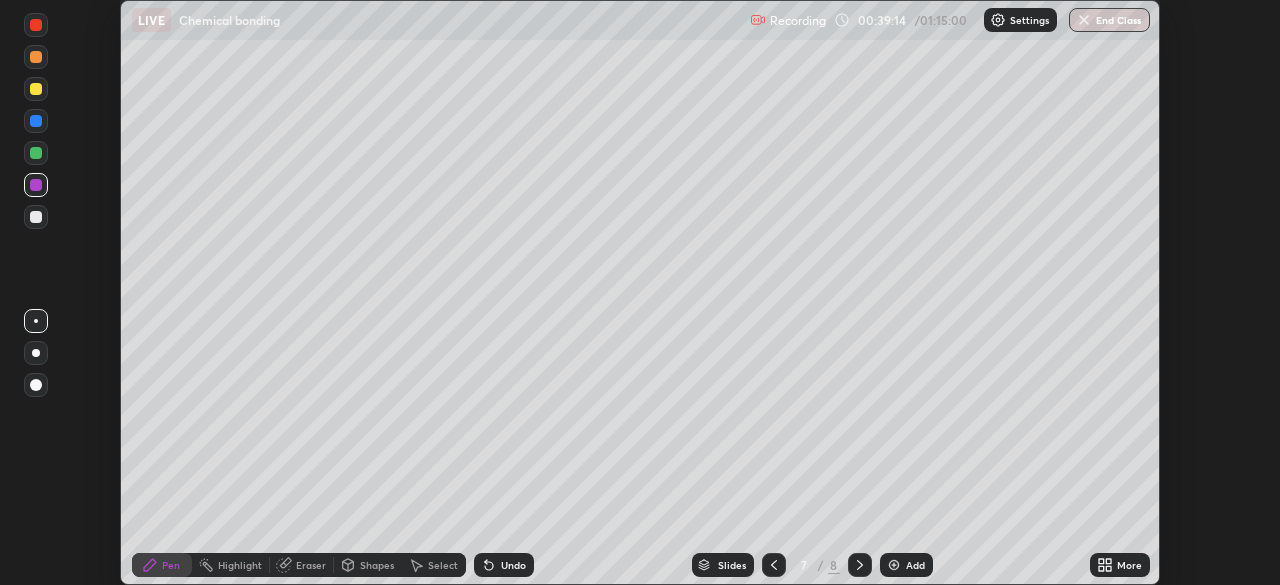 click at bounding box center (36, 217) 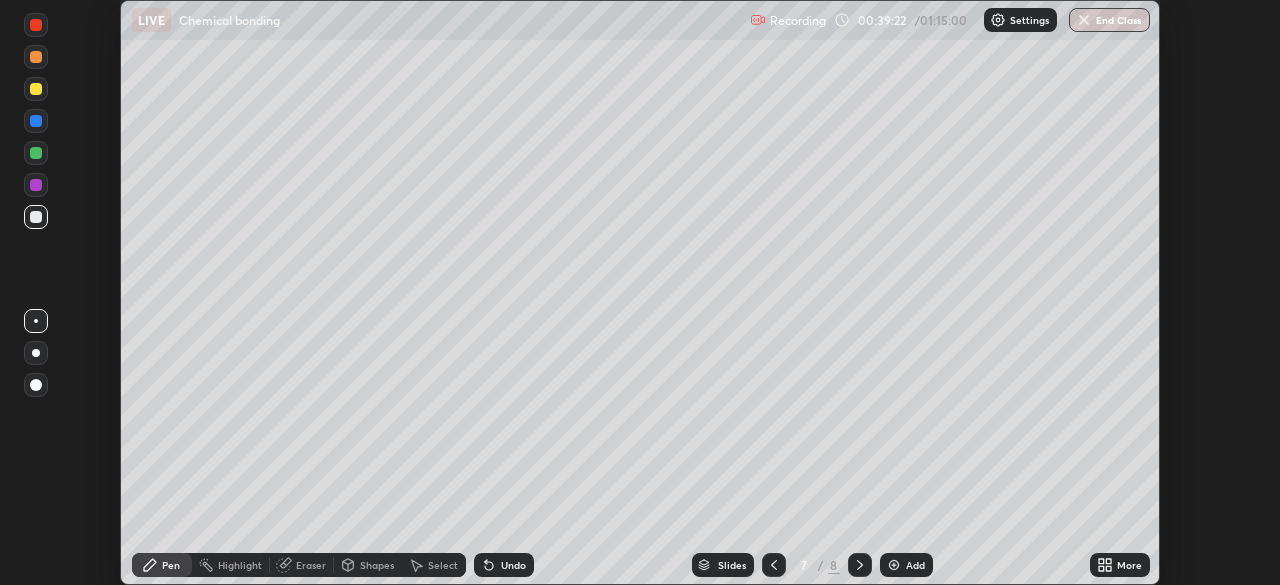 click at bounding box center [36, 57] 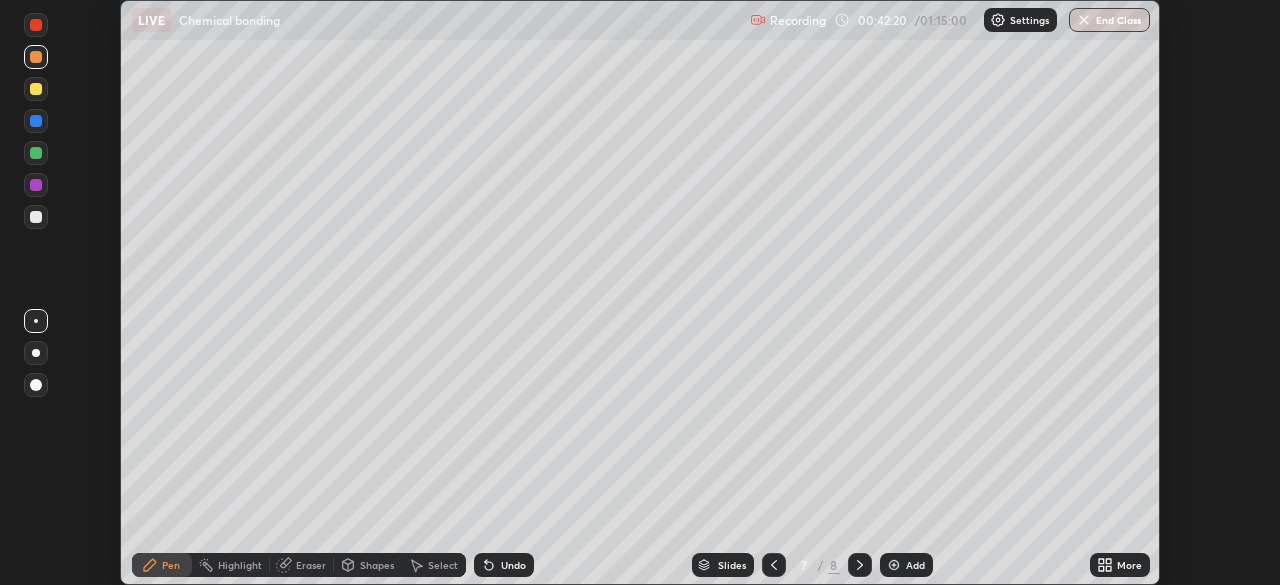 click on "Add" at bounding box center [915, 565] 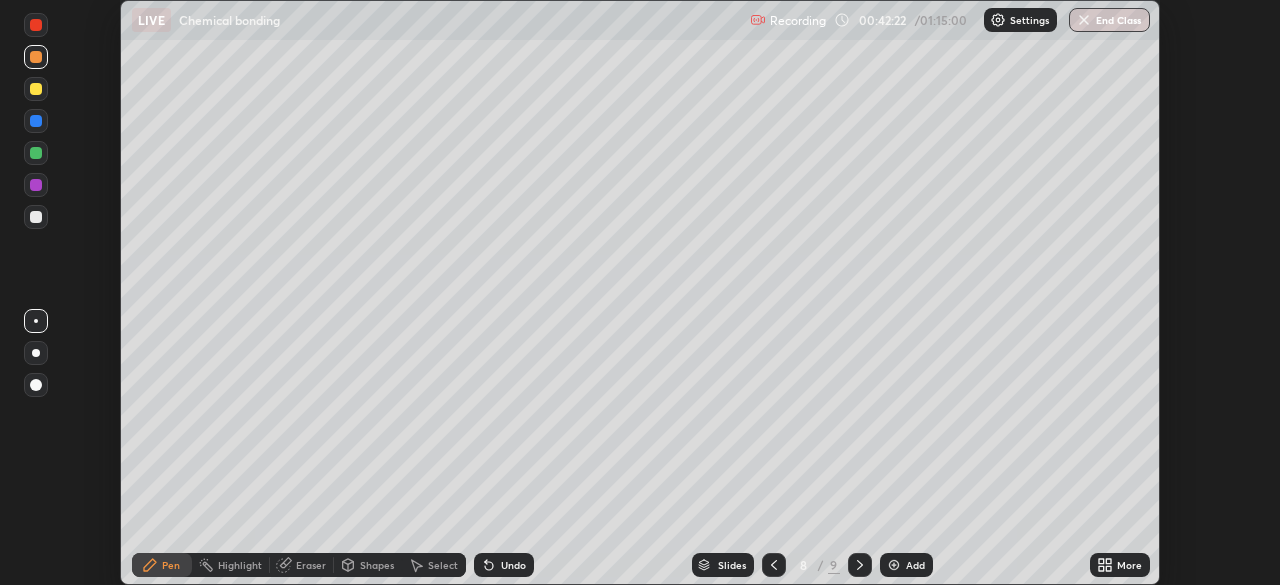 click at bounding box center (36, 185) 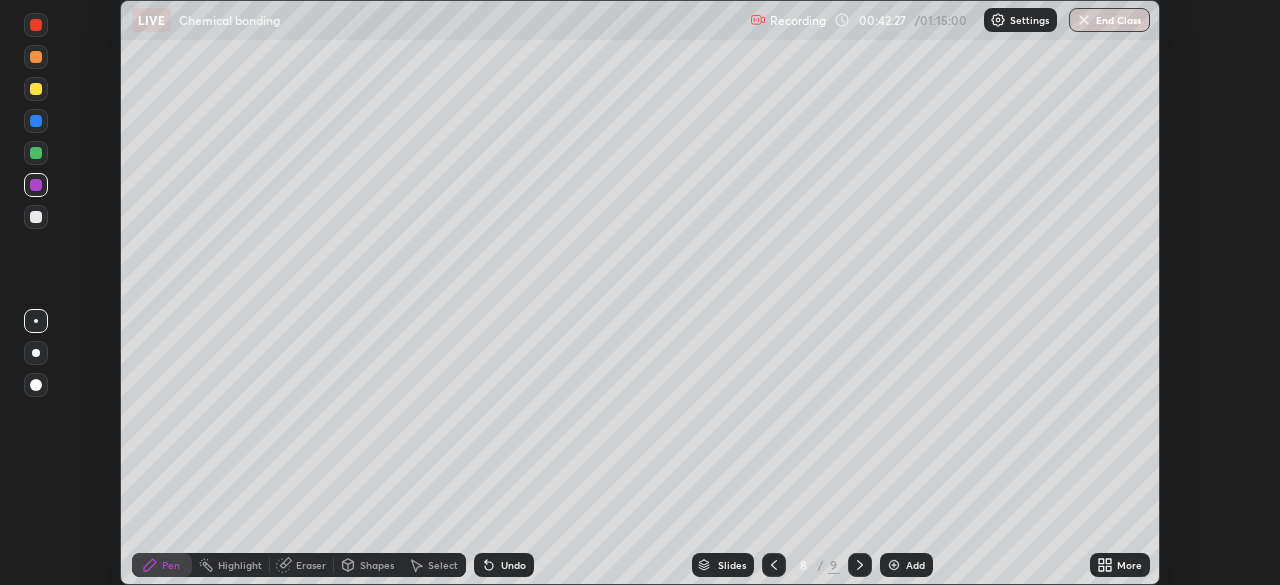 click at bounding box center [36, 217] 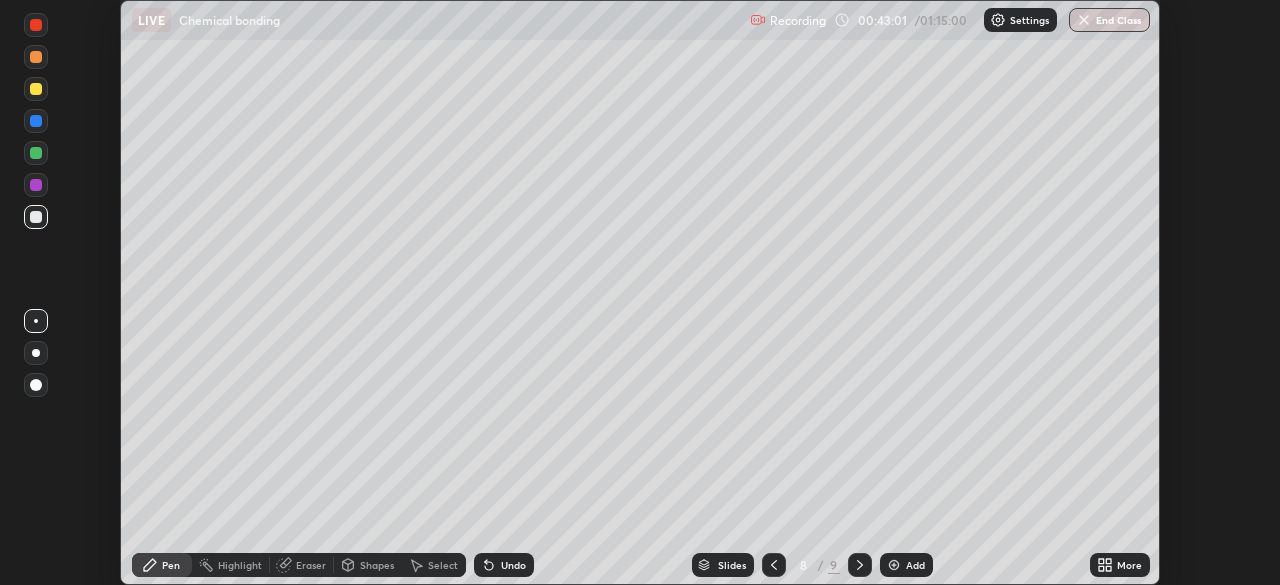 click at bounding box center [36, 153] 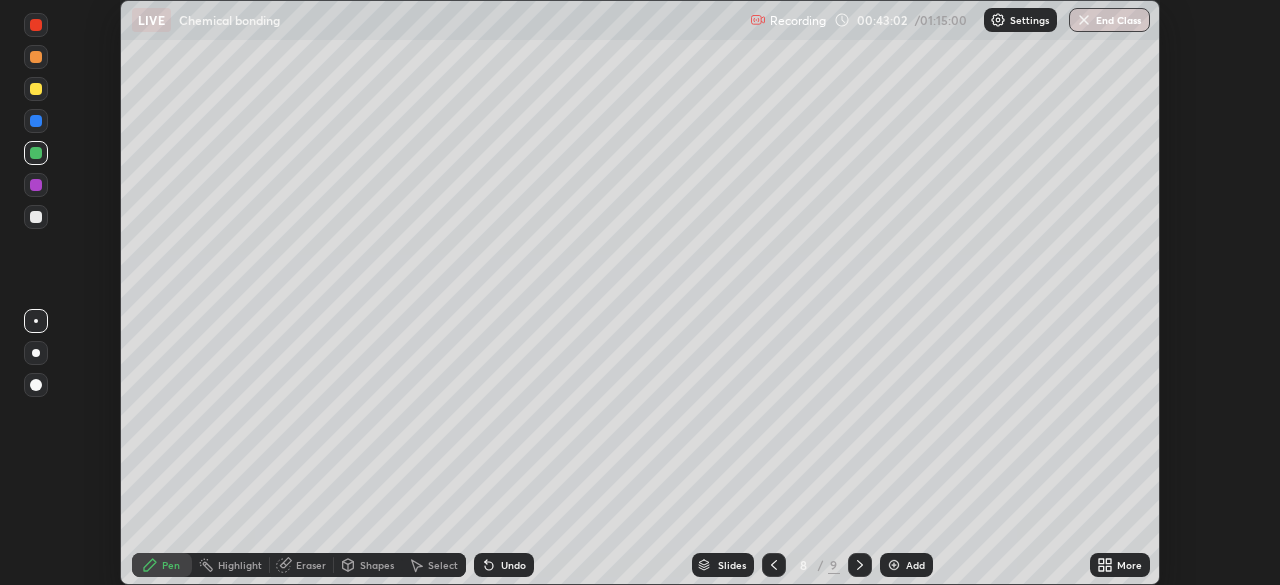 click at bounding box center [36, 217] 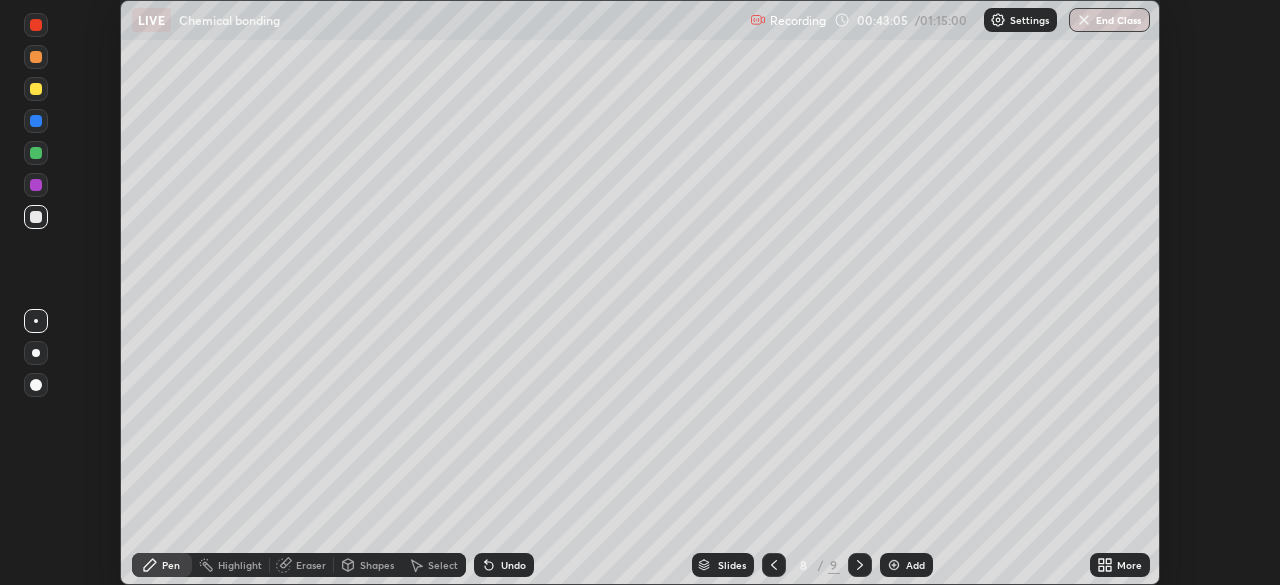 click on "Undo" at bounding box center (504, 565) 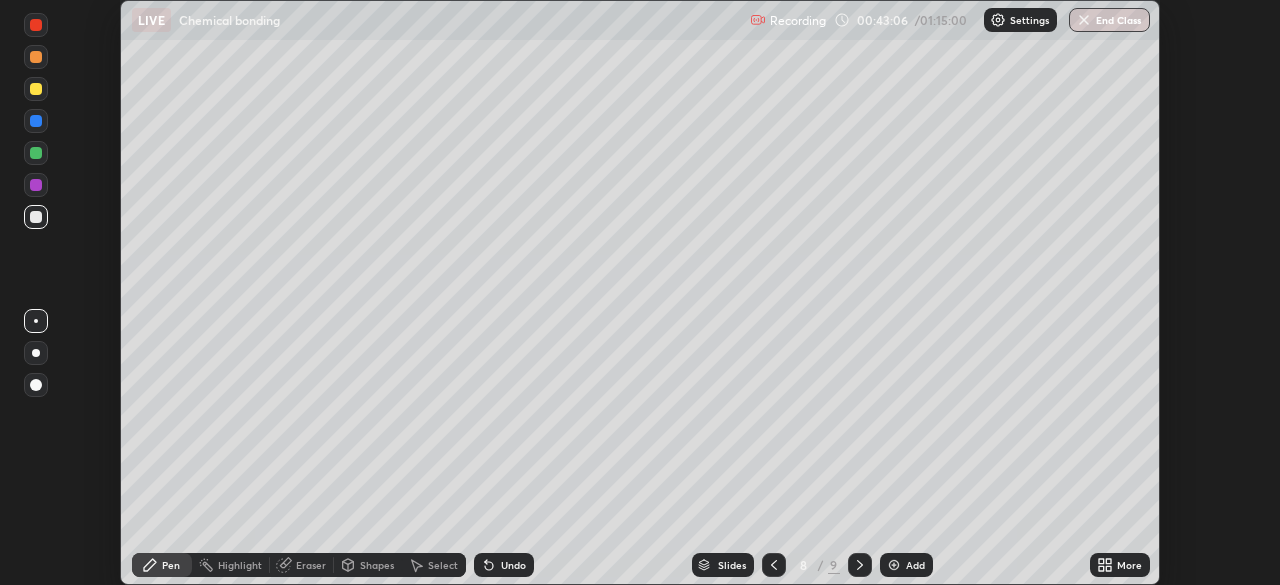 click on "Undo" at bounding box center (504, 565) 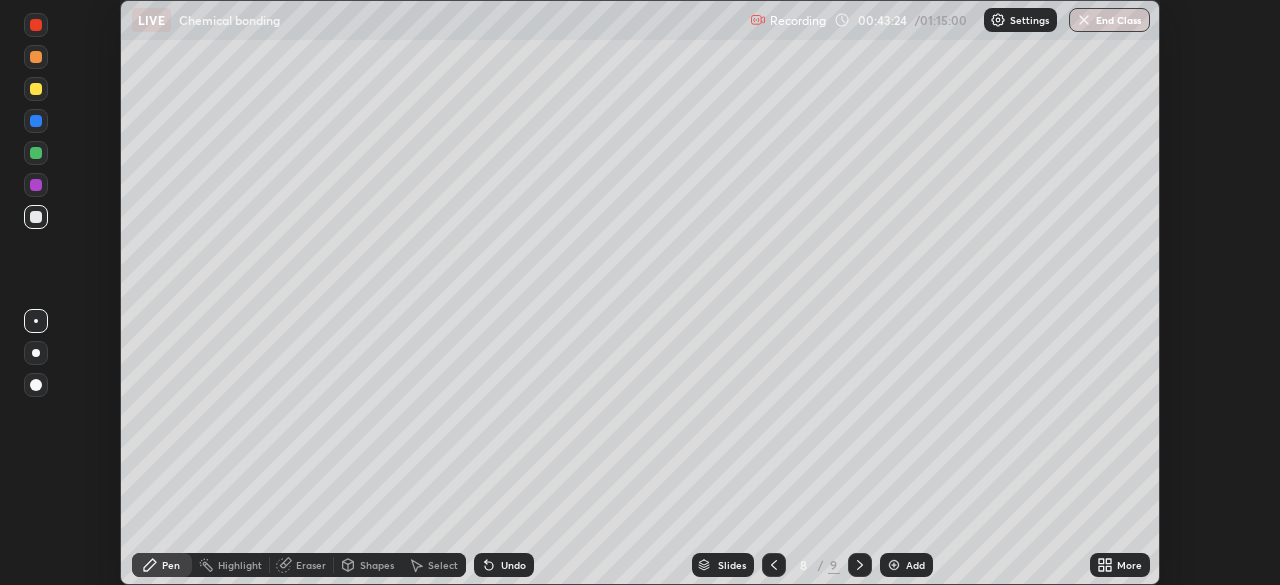 click on "Undo" at bounding box center [513, 565] 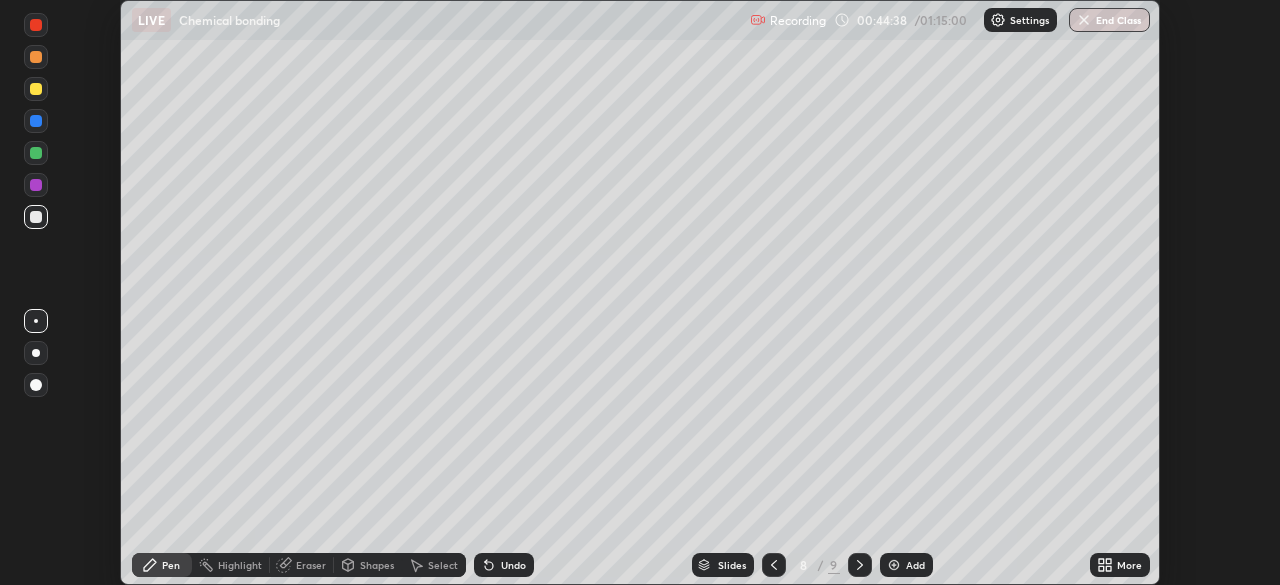 click at bounding box center [36, 185] 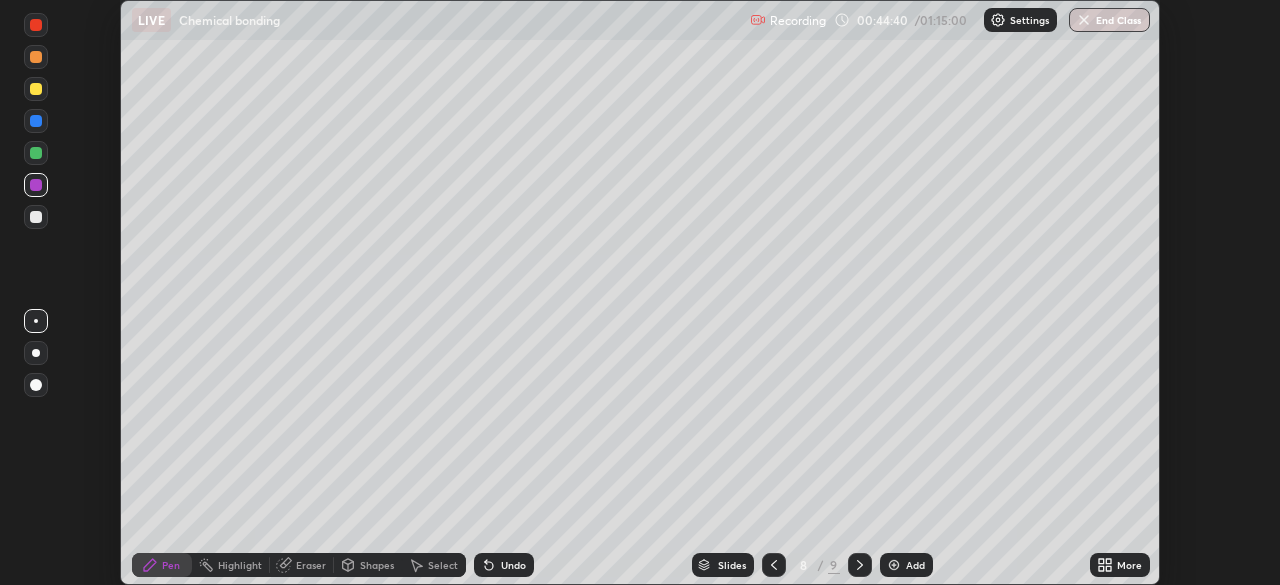click at bounding box center (36, 89) 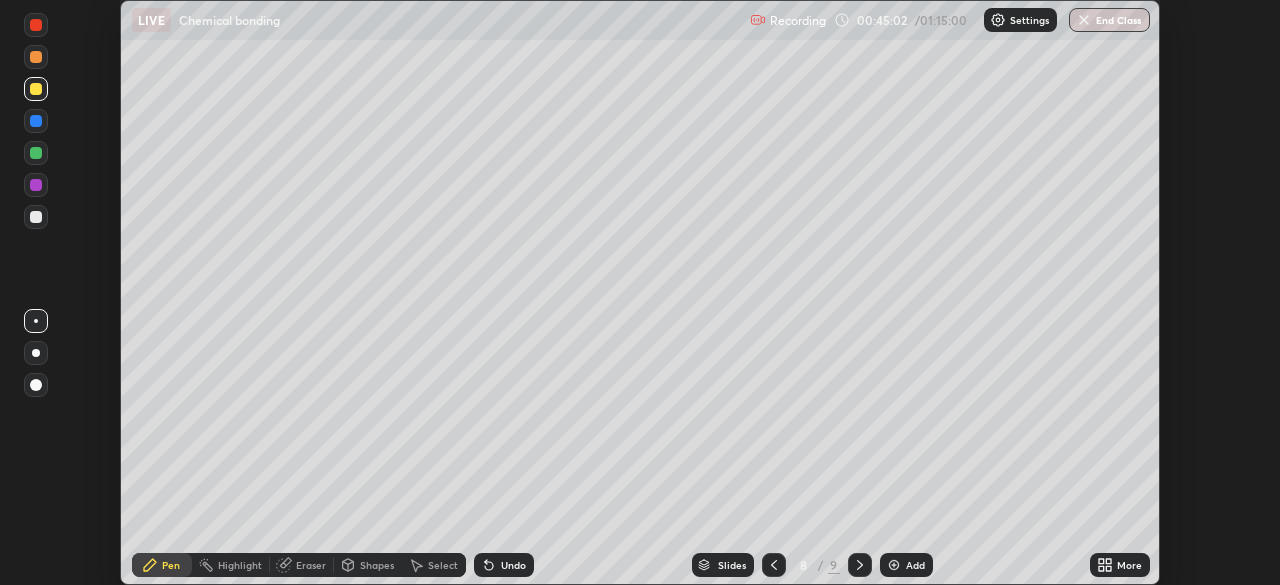 click at bounding box center [36, 217] 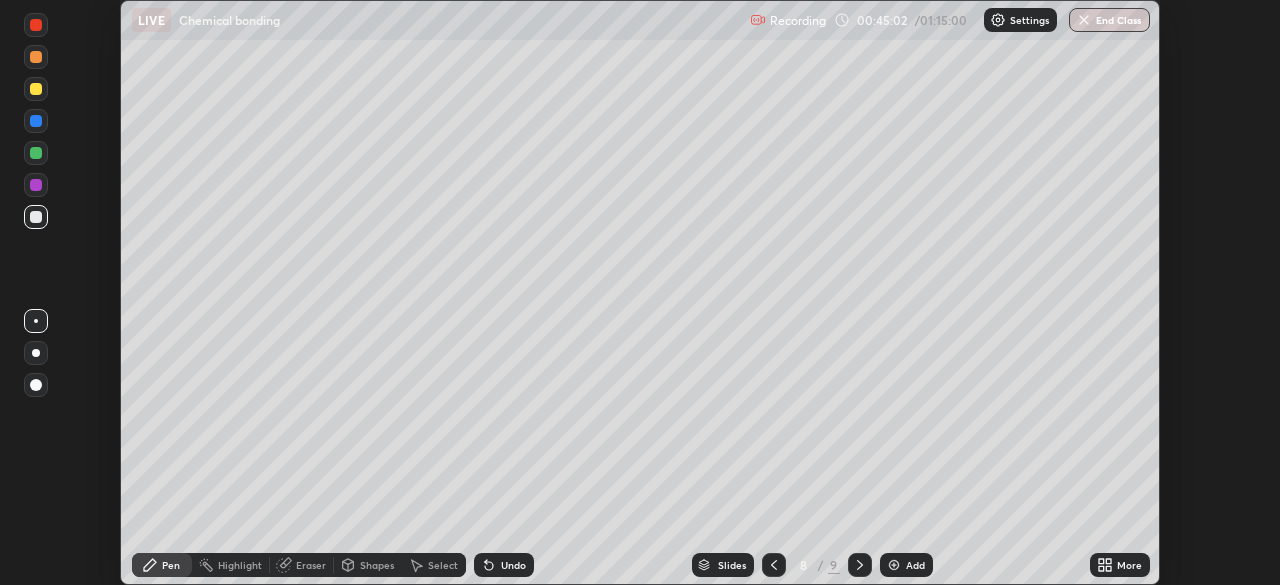 click at bounding box center [36, 185] 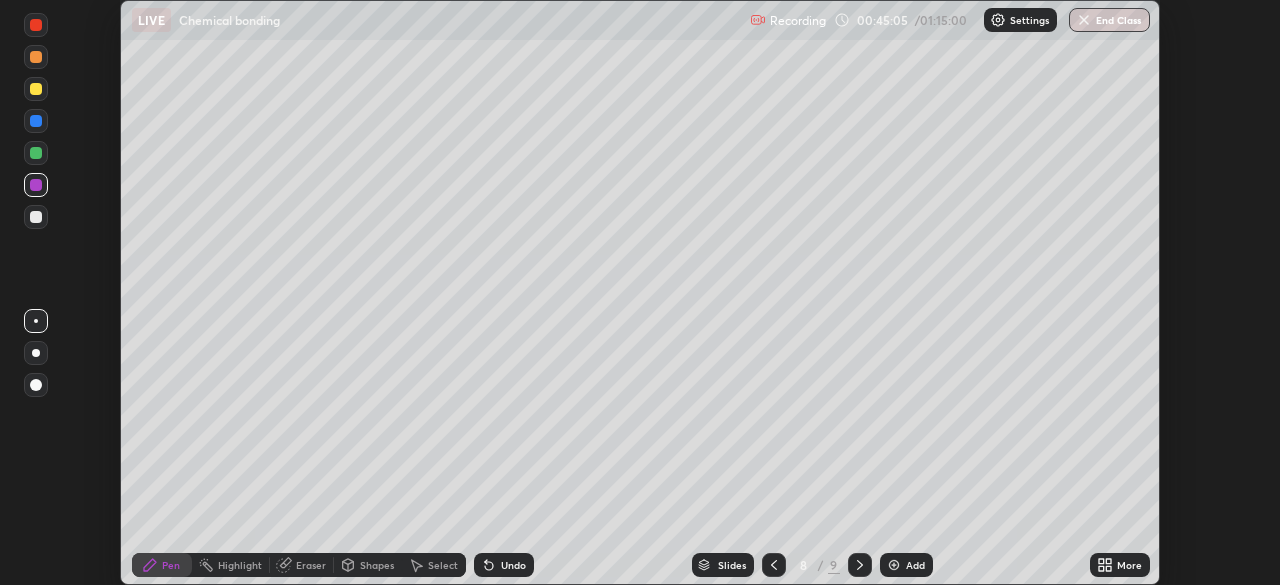click 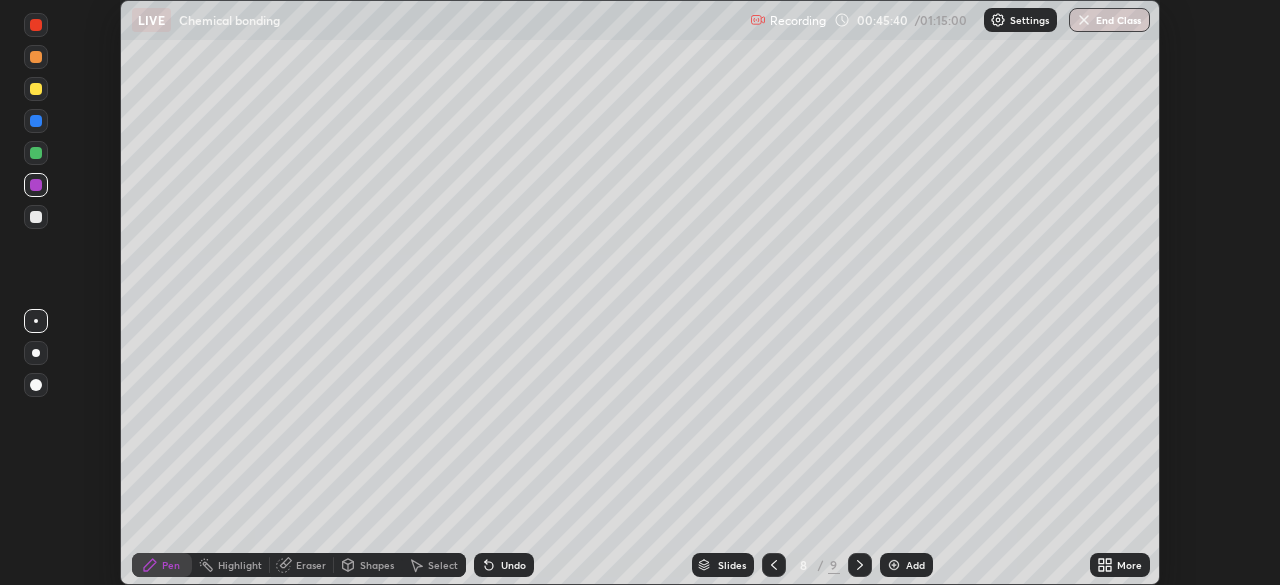 click at bounding box center (36, 153) 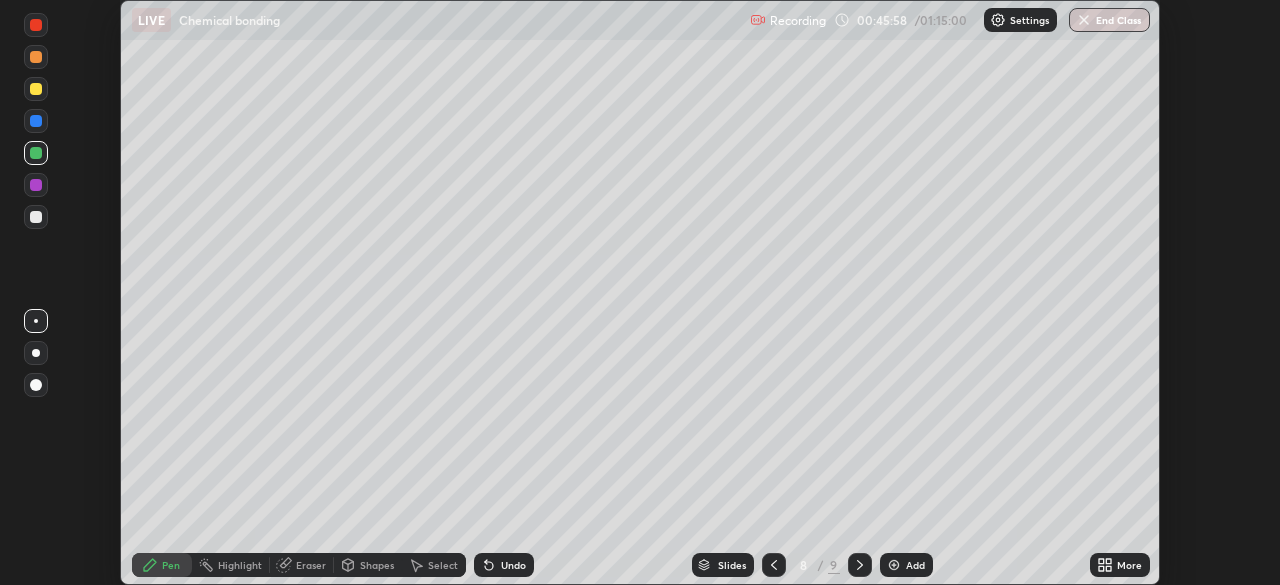 click at bounding box center (36, 185) 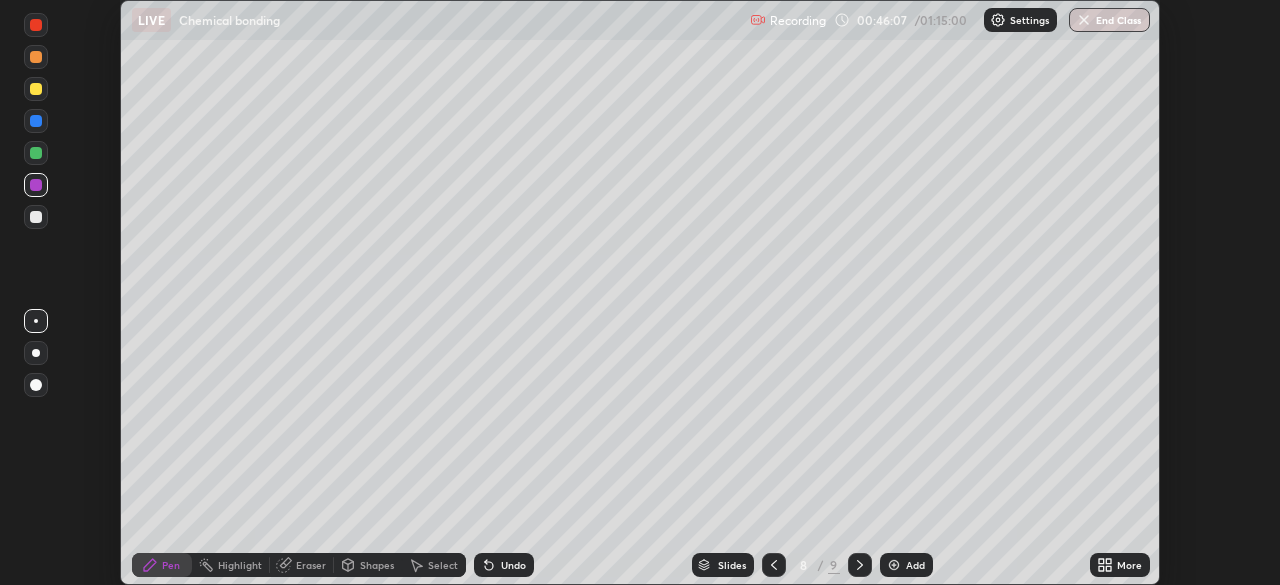 click on "Undo" at bounding box center (504, 565) 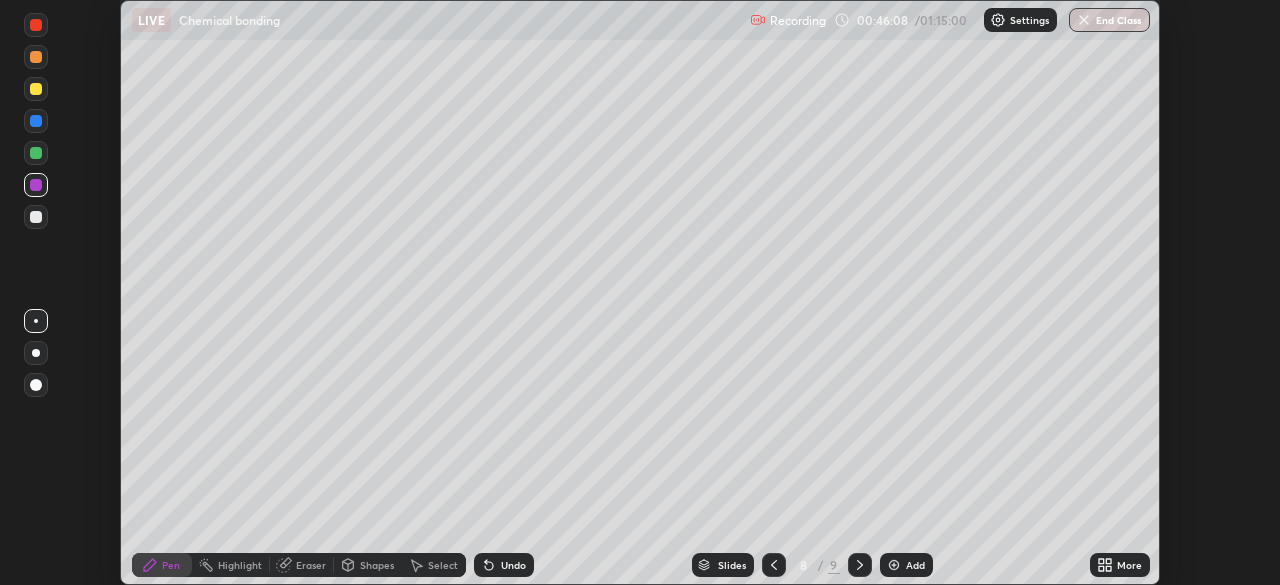 click on "Undo" at bounding box center (504, 565) 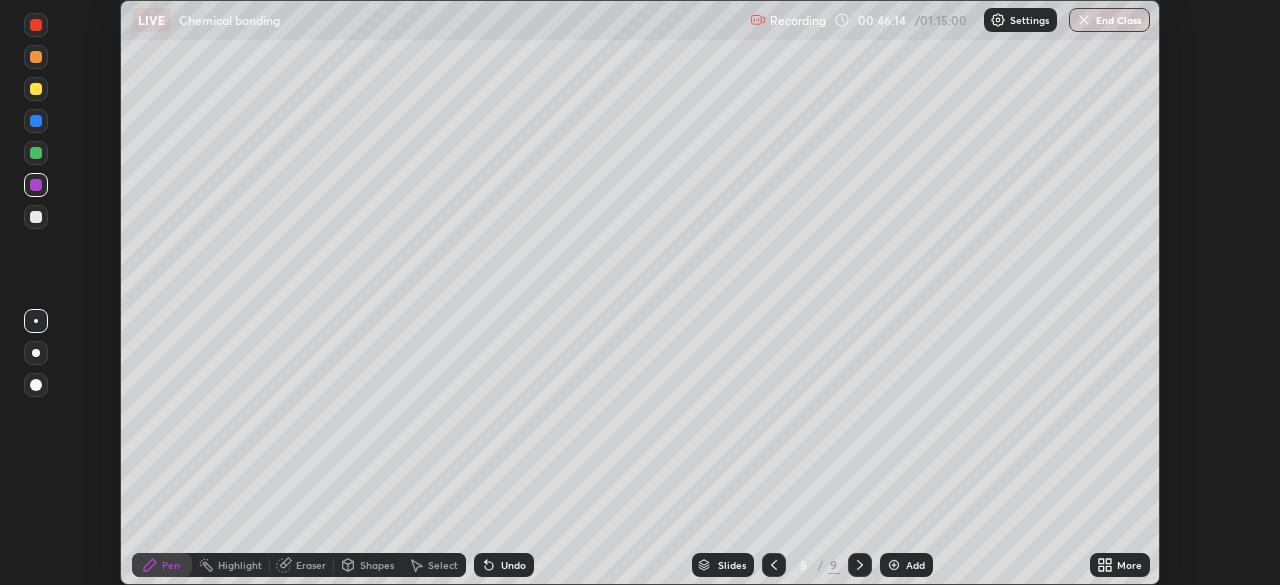 click at bounding box center (36, 217) 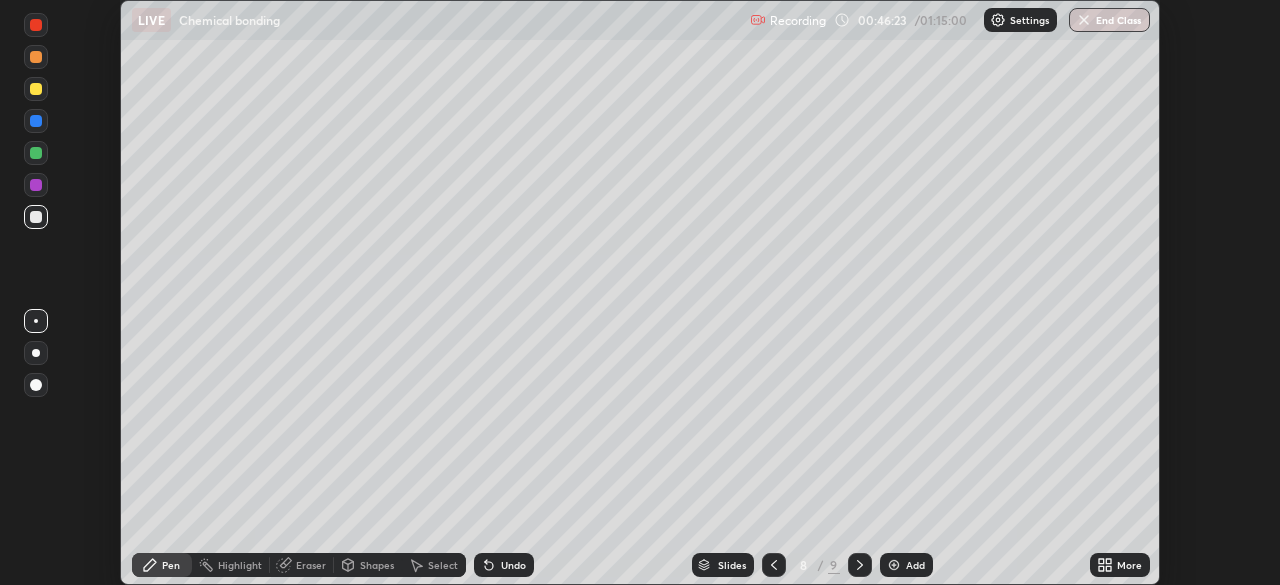 click at bounding box center (36, 153) 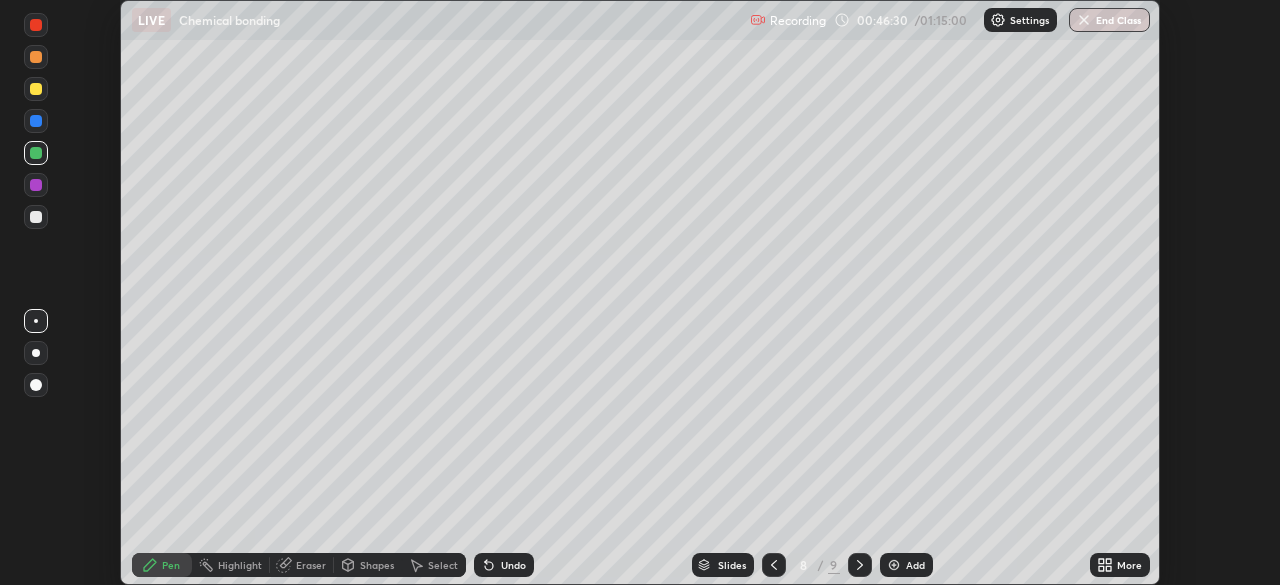 click on "Eraser" at bounding box center (311, 565) 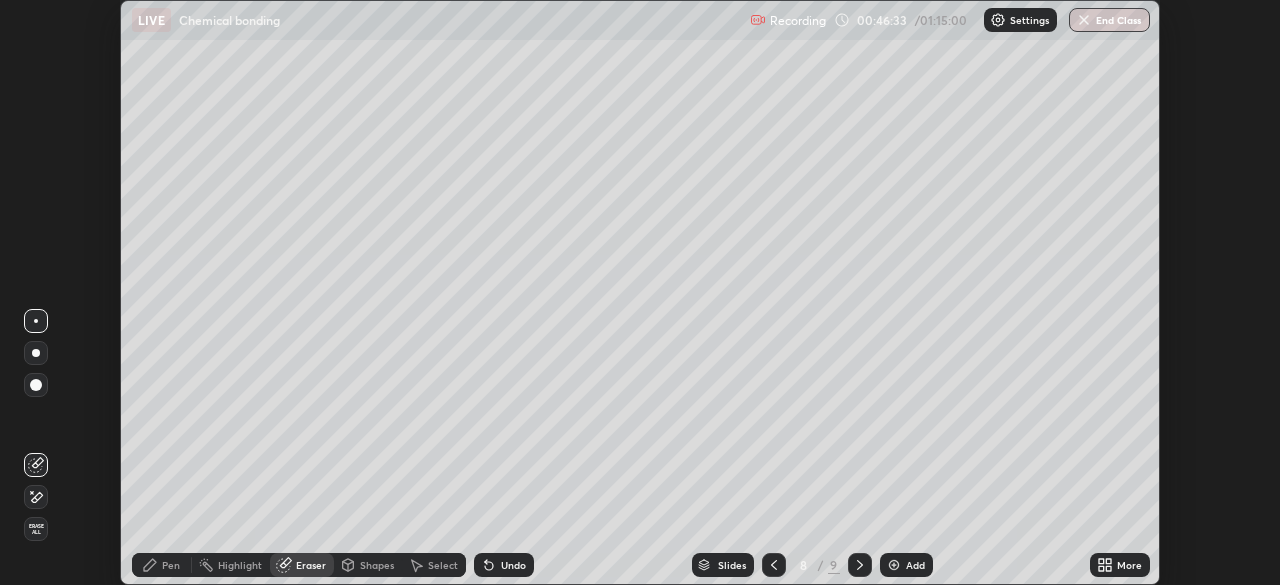 click on "Pen" at bounding box center [162, 565] 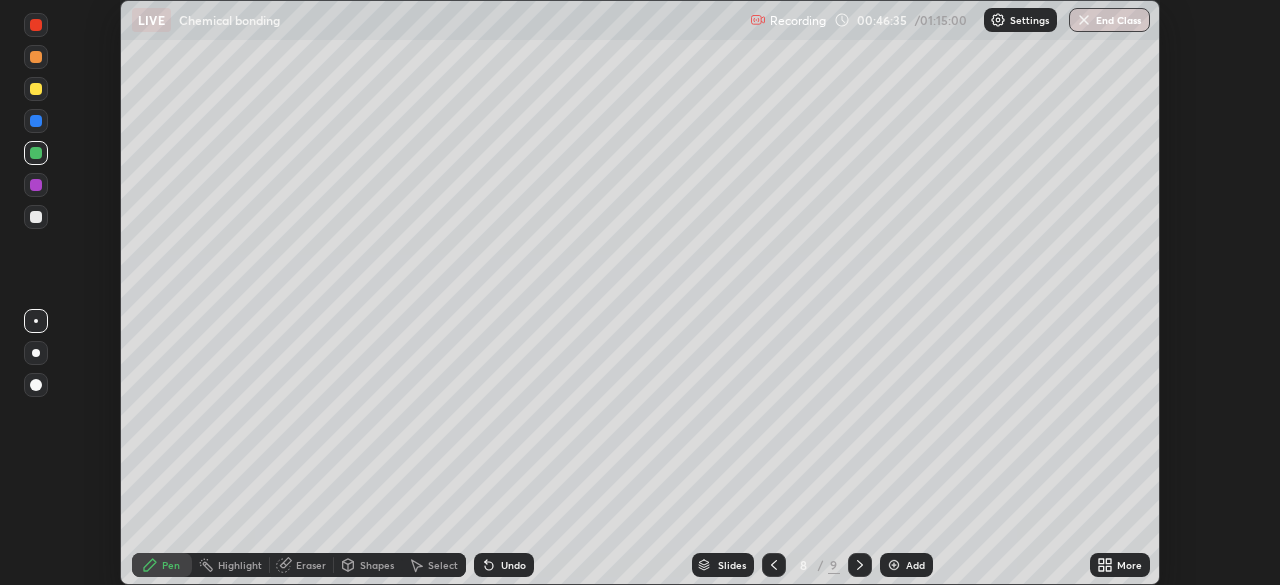 click at bounding box center (36, 153) 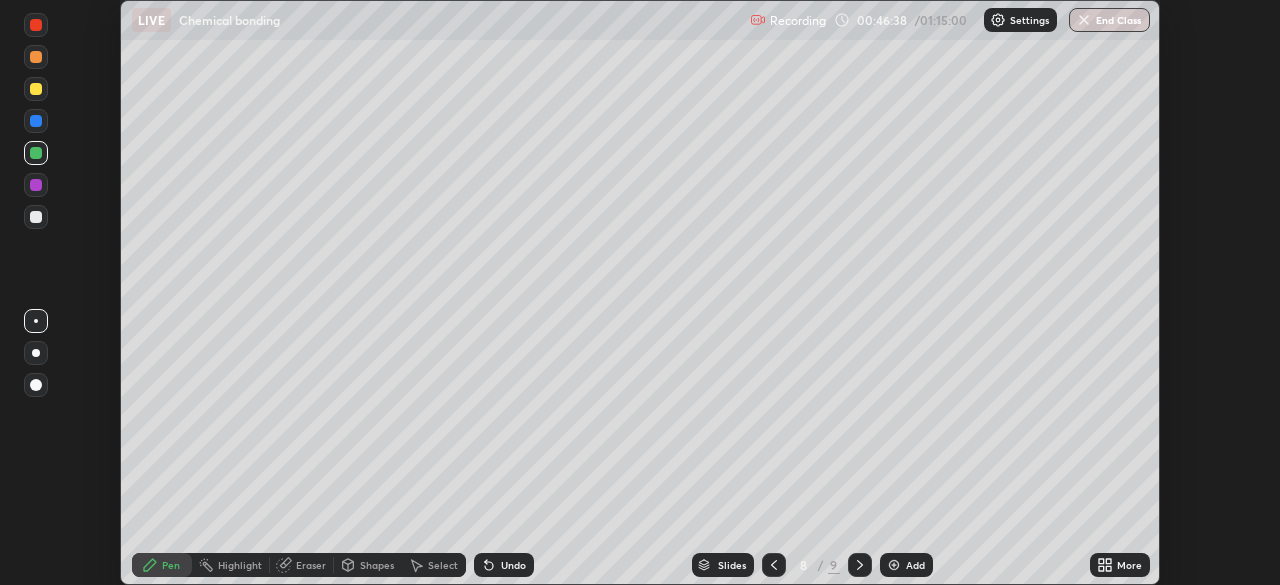 click at bounding box center (36, 185) 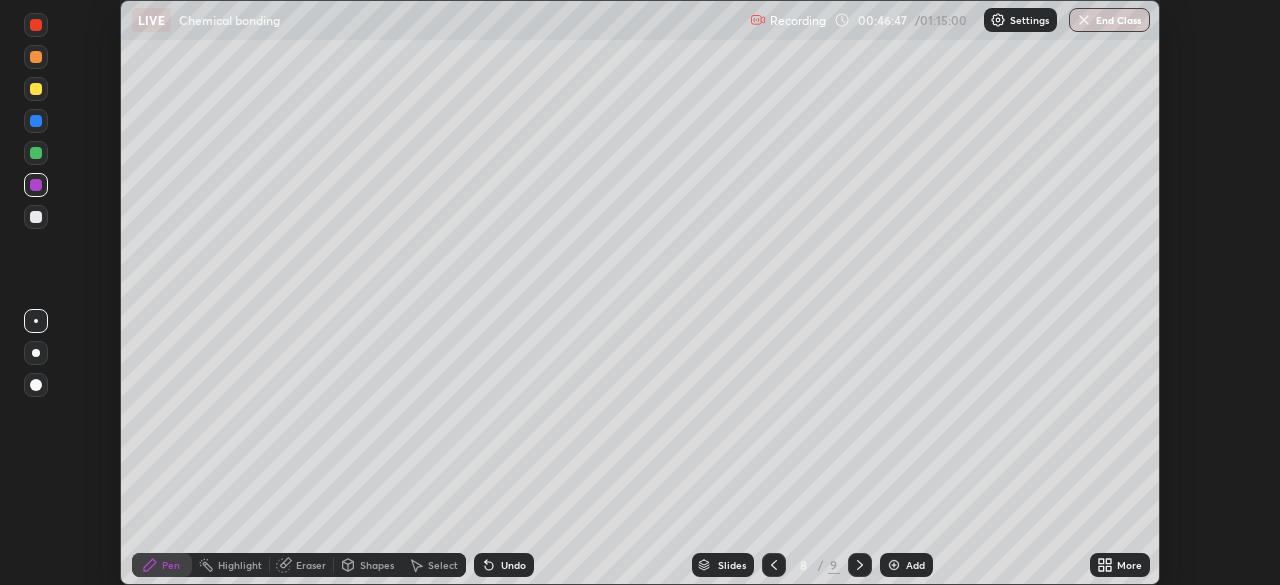 click at bounding box center (36, 153) 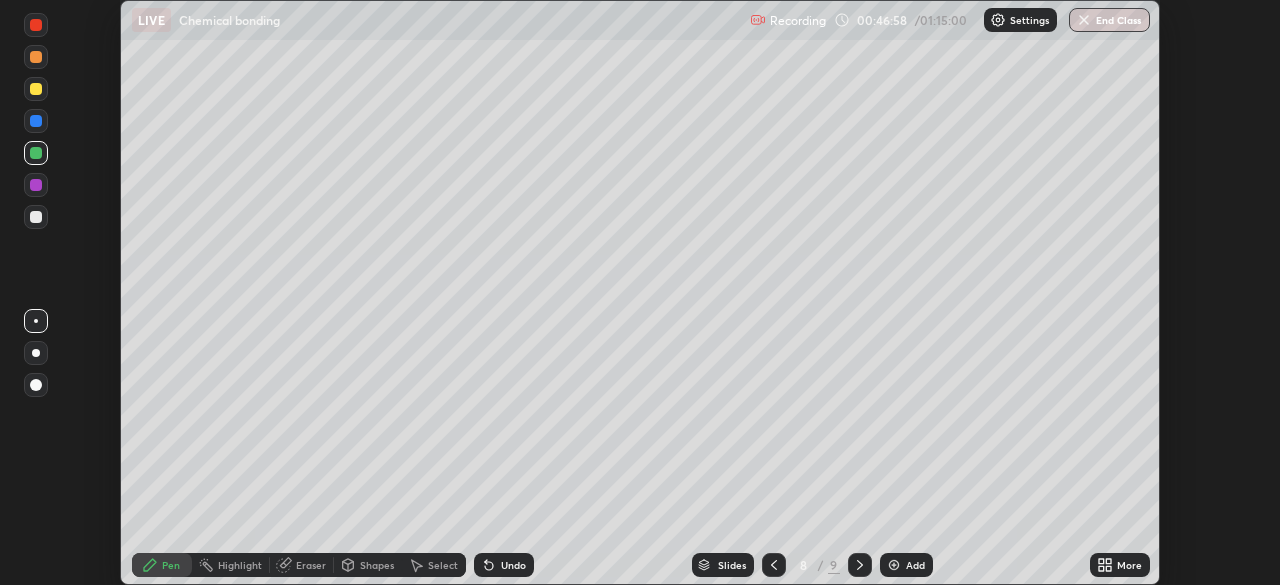 click at bounding box center [36, 217] 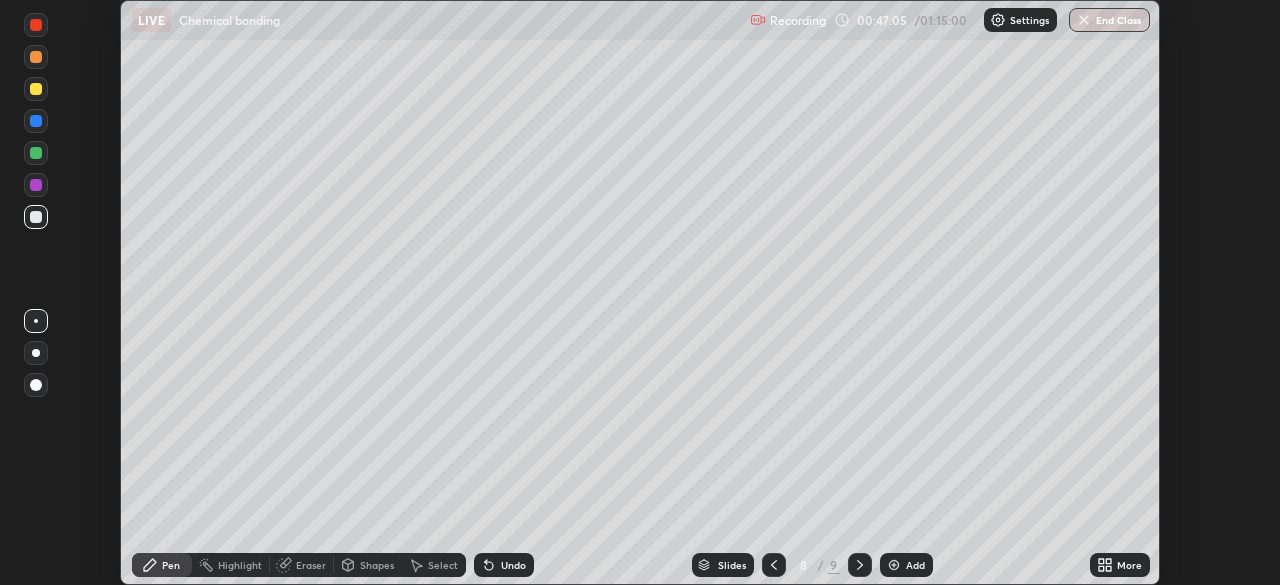 click on "Undo" at bounding box center (513, 565) 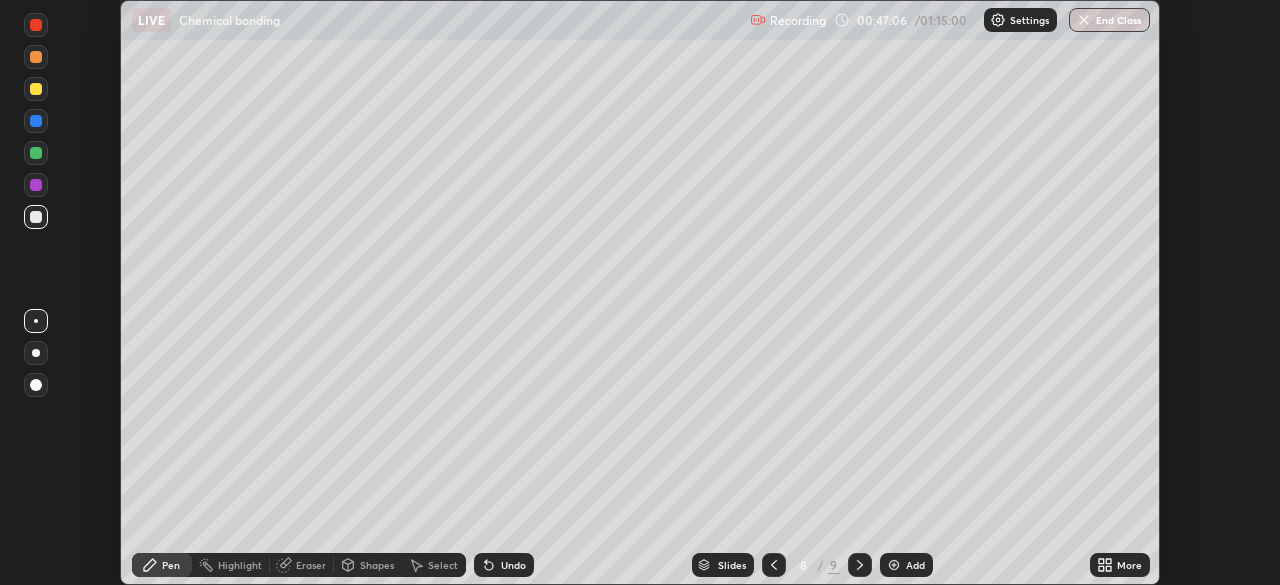 click on "Undo" at bounding box center [513, 565] 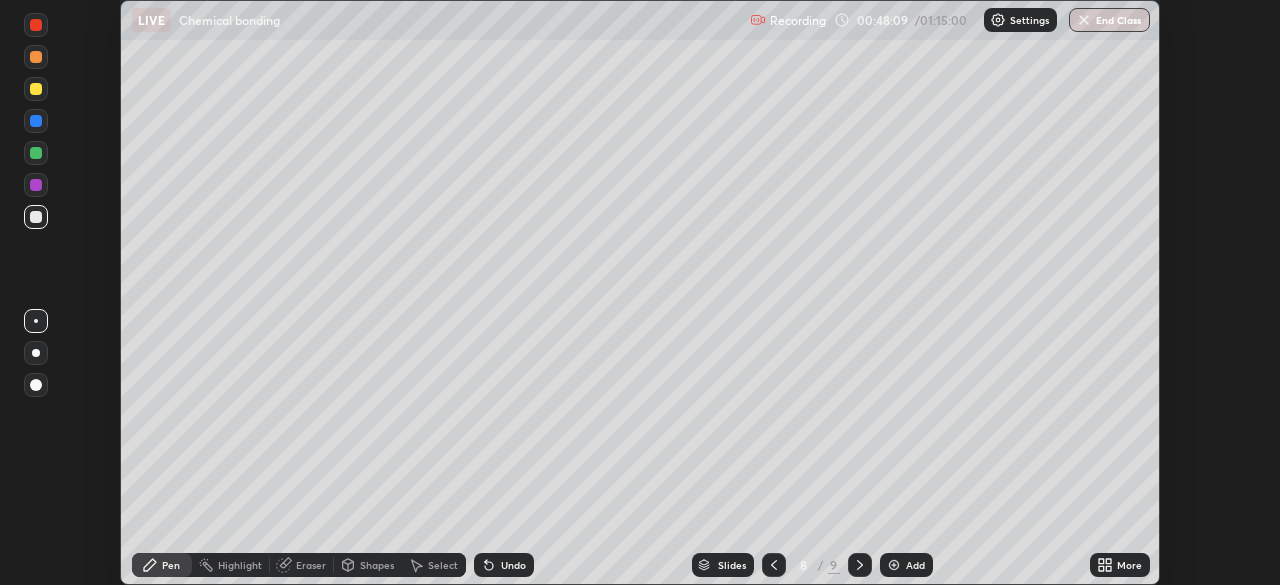 click on "Eraser" at bounding box center [311, 565] 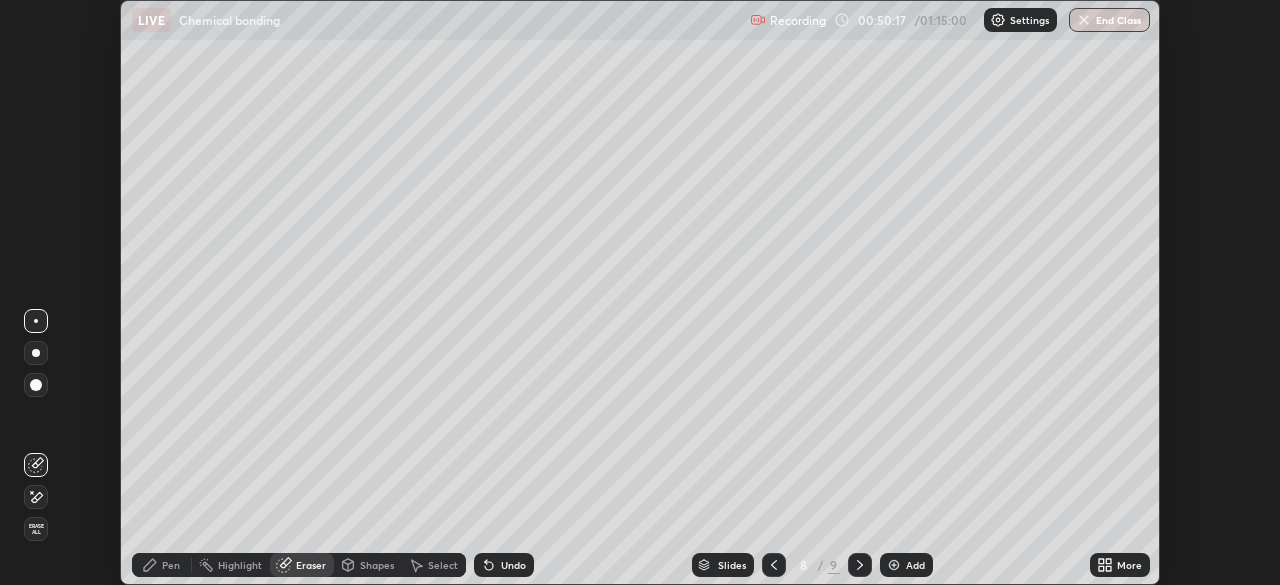 click on "Add" at bounding box center (906, 565) 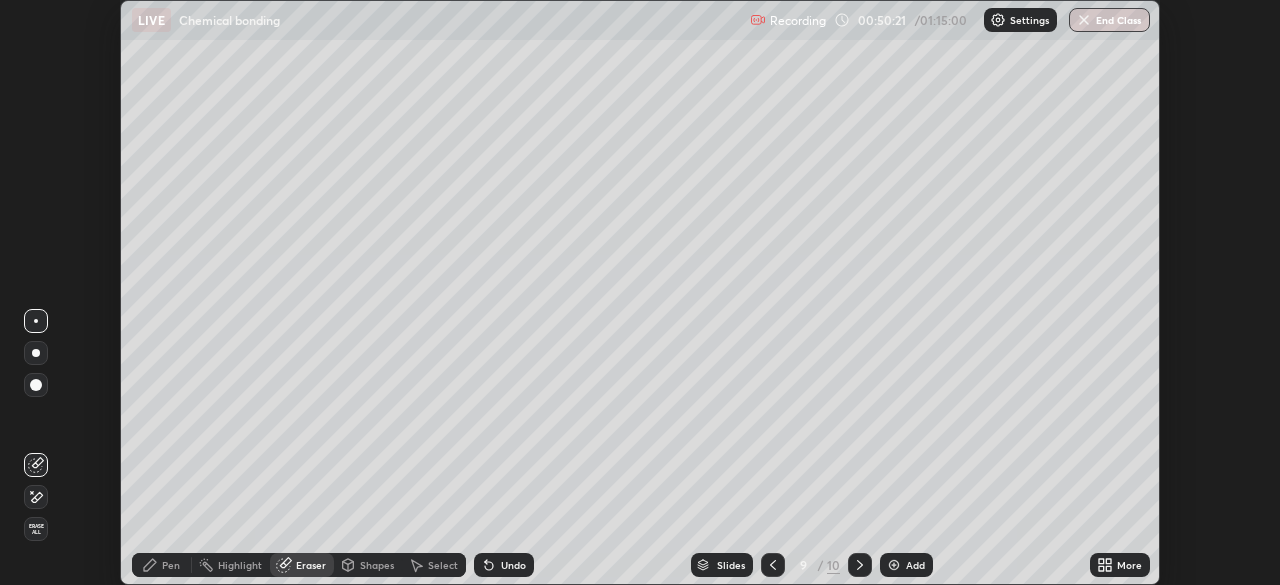 click 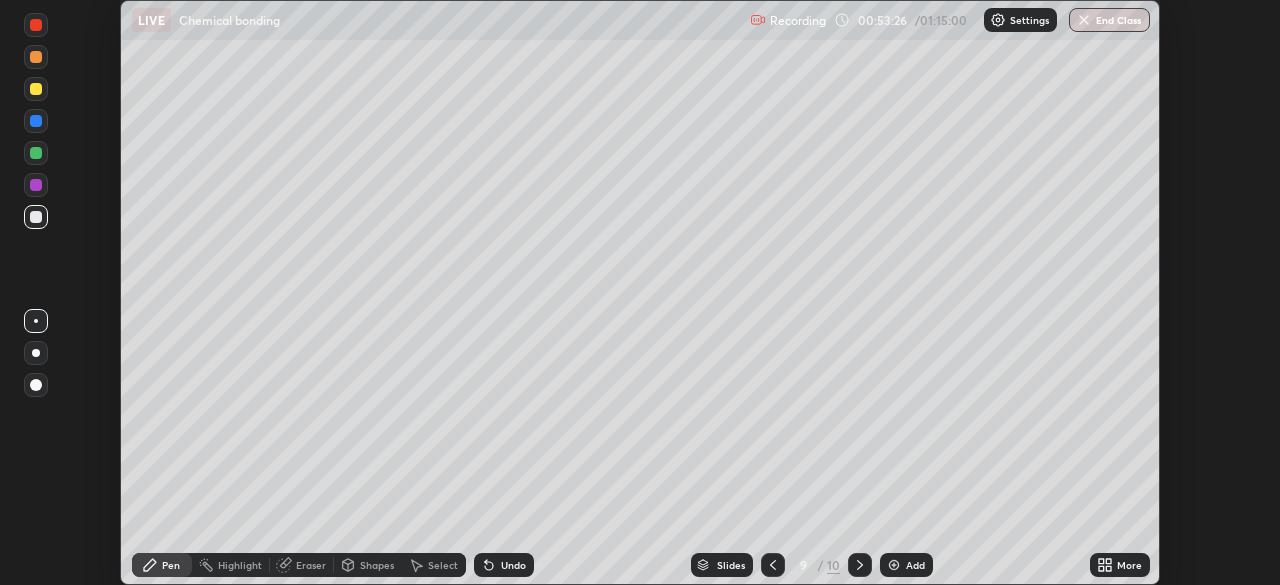 click at bounding box center [36, 89] 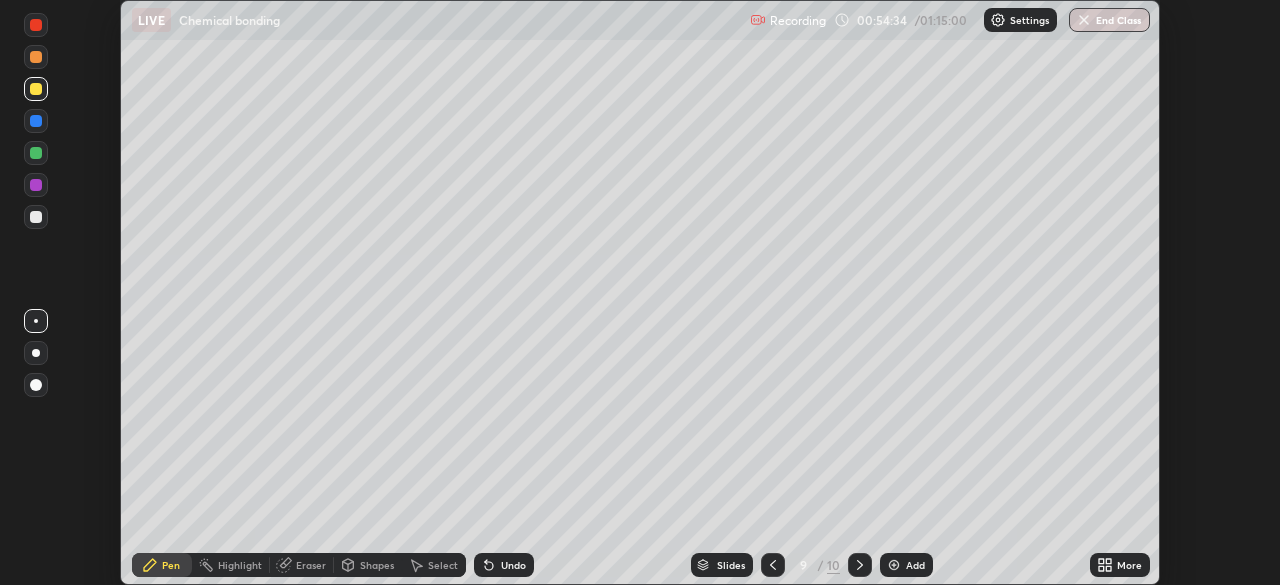 click 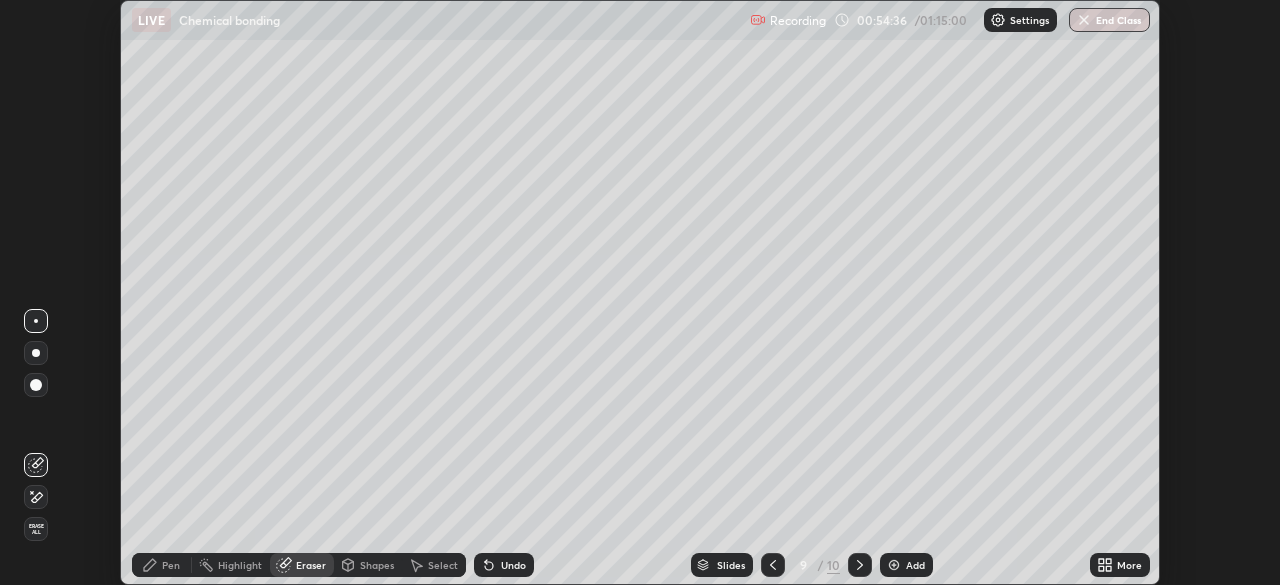 click on "Pen" at bounding box center [171, 565] 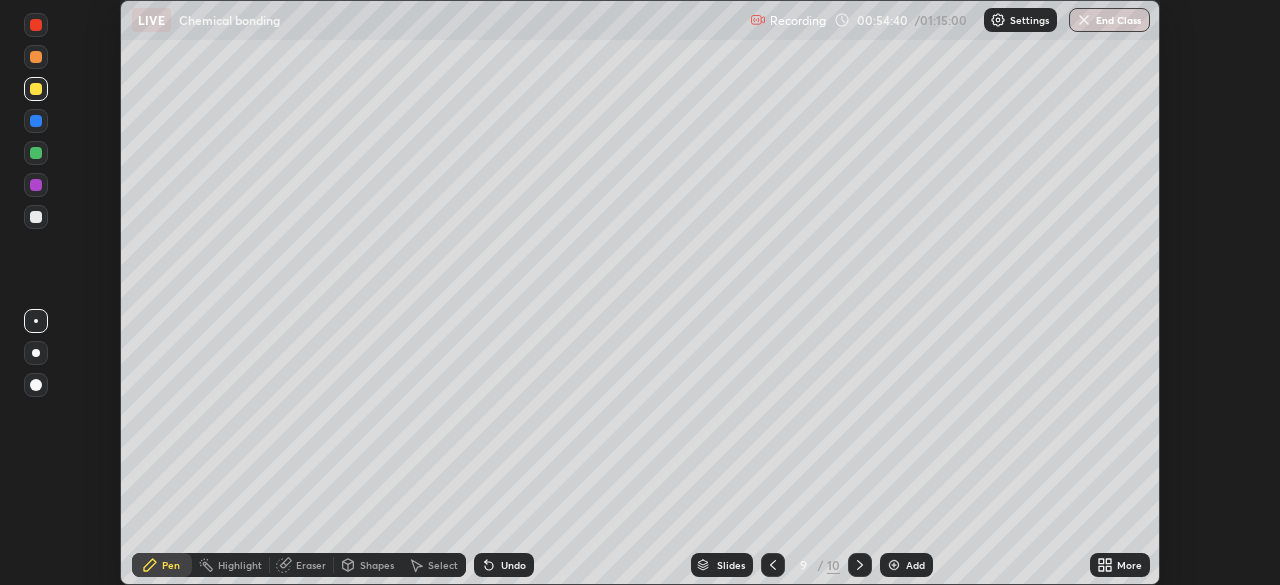click at bounding box center [36, 217] 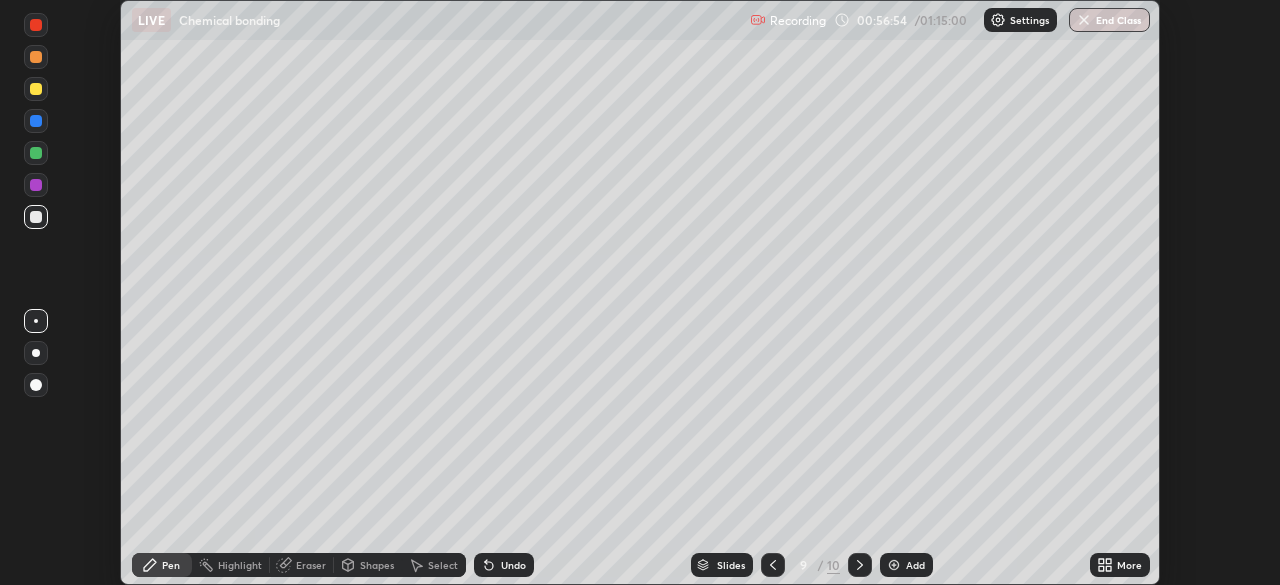 click at bounding box center [36, 89] 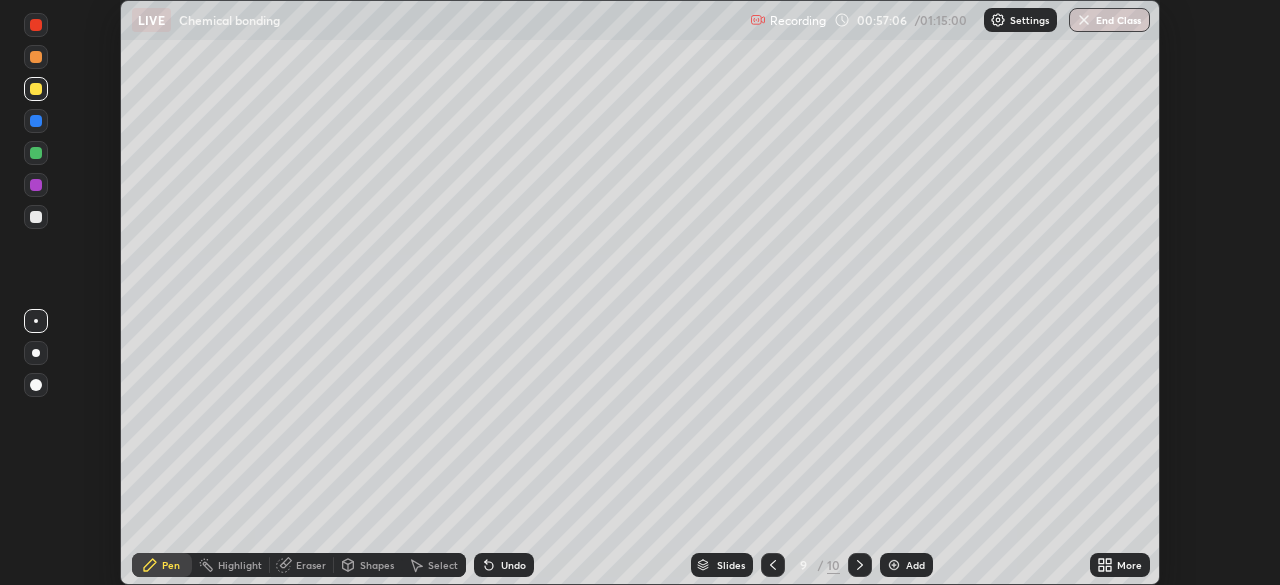 click on "Undo" at bounding box center (513, 565) 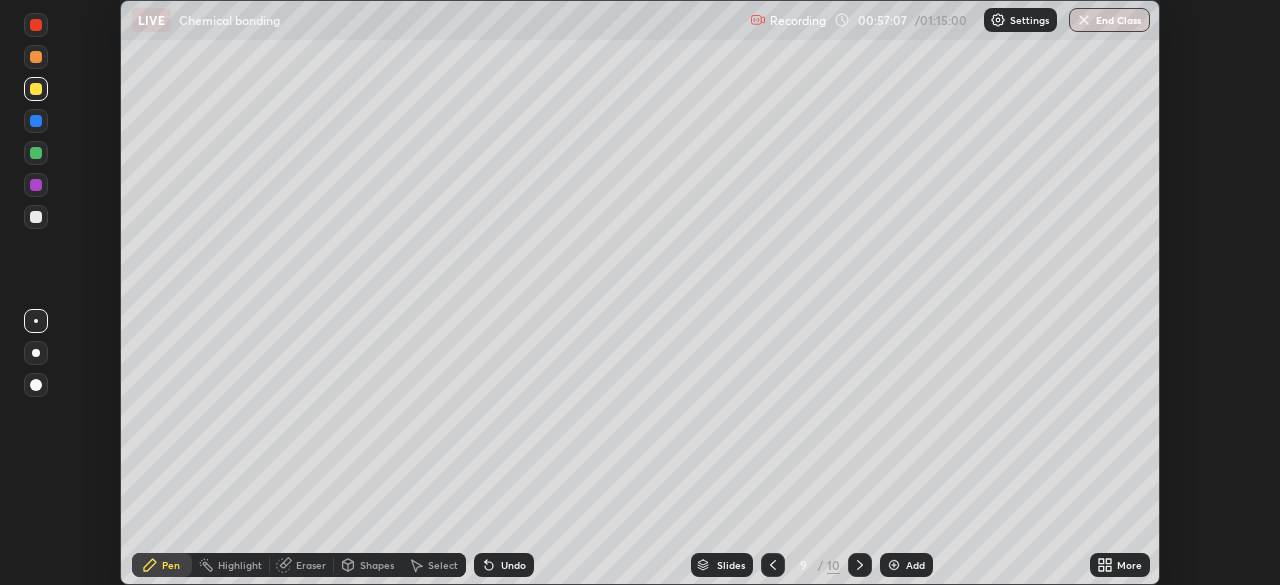 click on "Undo" at bounding box center [513, 565] 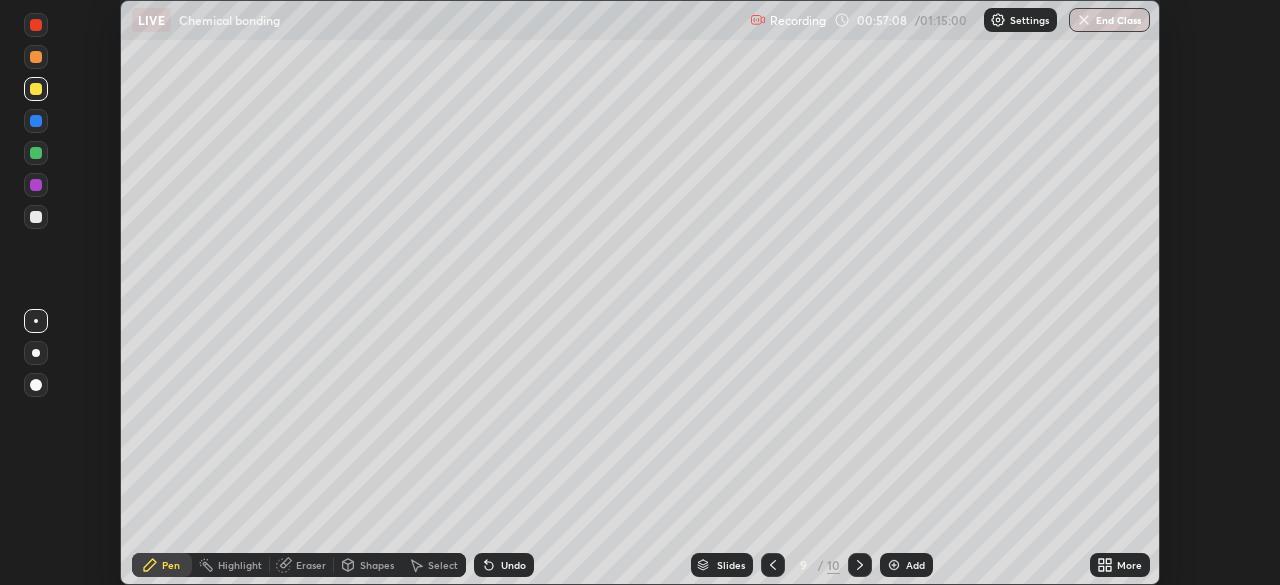 click on "Undo" at bounding box center [513, 565] 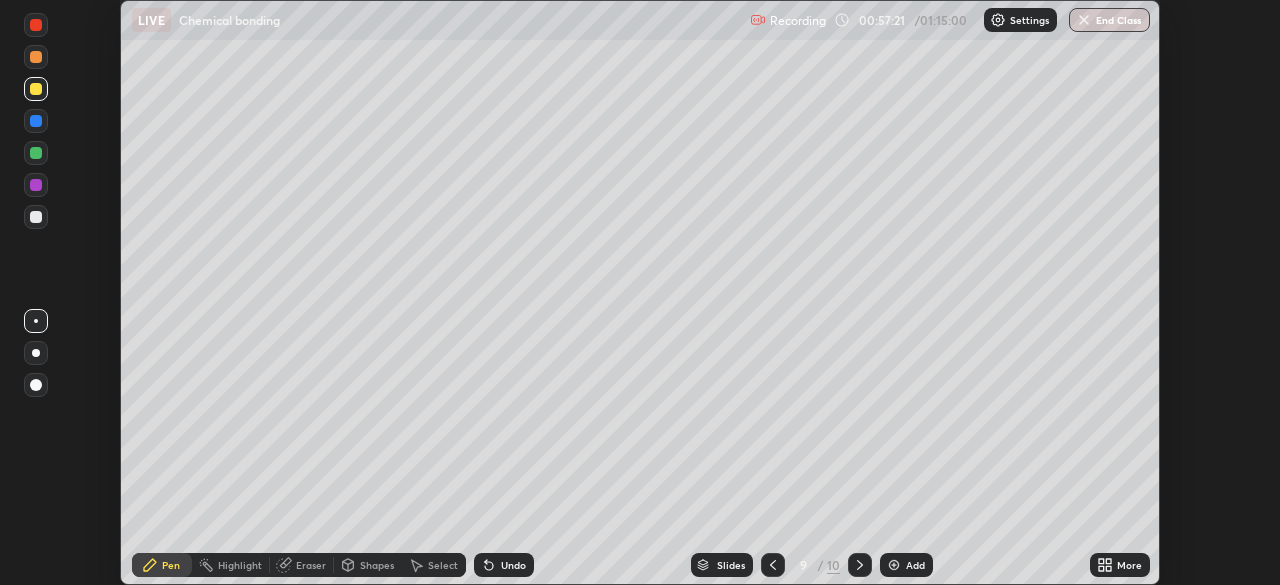 click on "Undo" at bounding box center (513, 565) 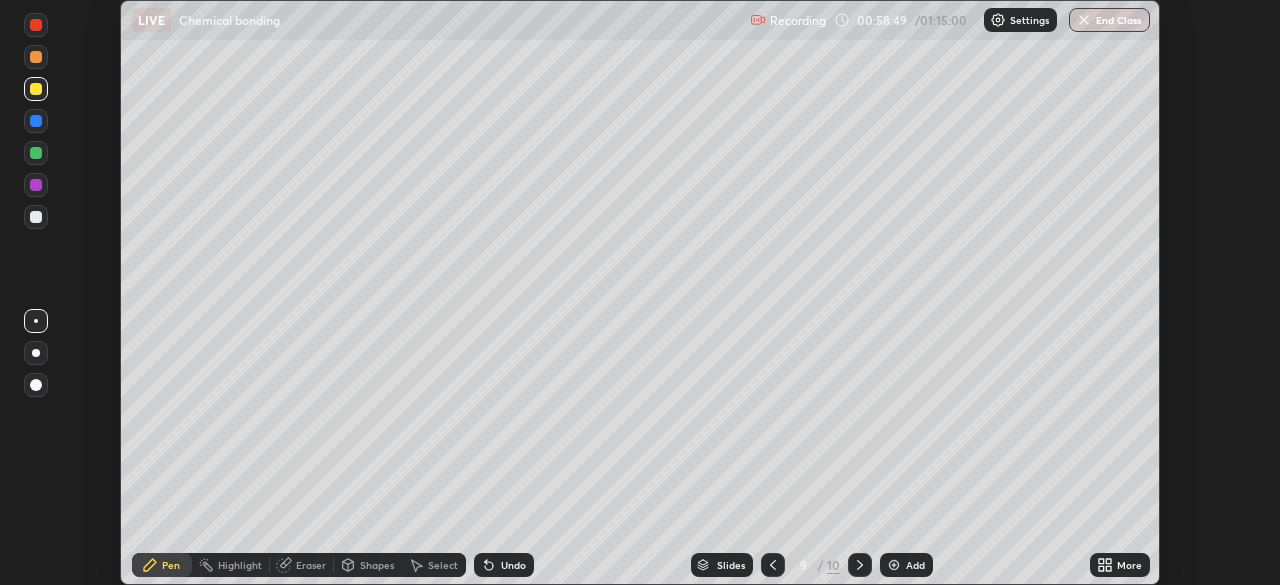 click at bounding box center [36, 121] 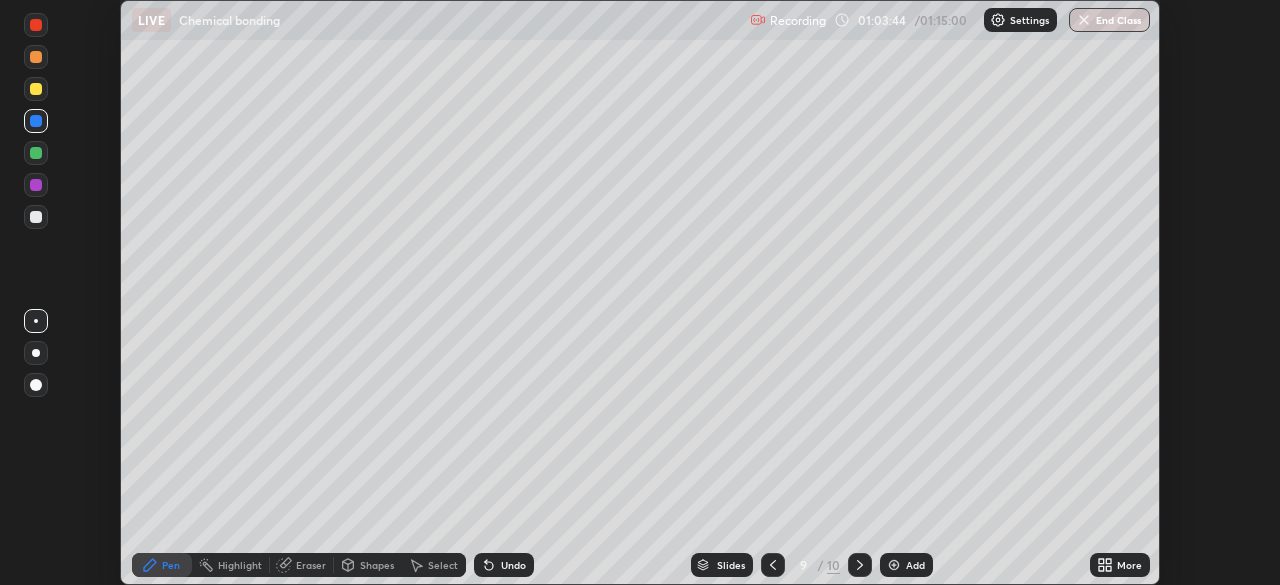 click on "Add" at bounding box center [906, 565] 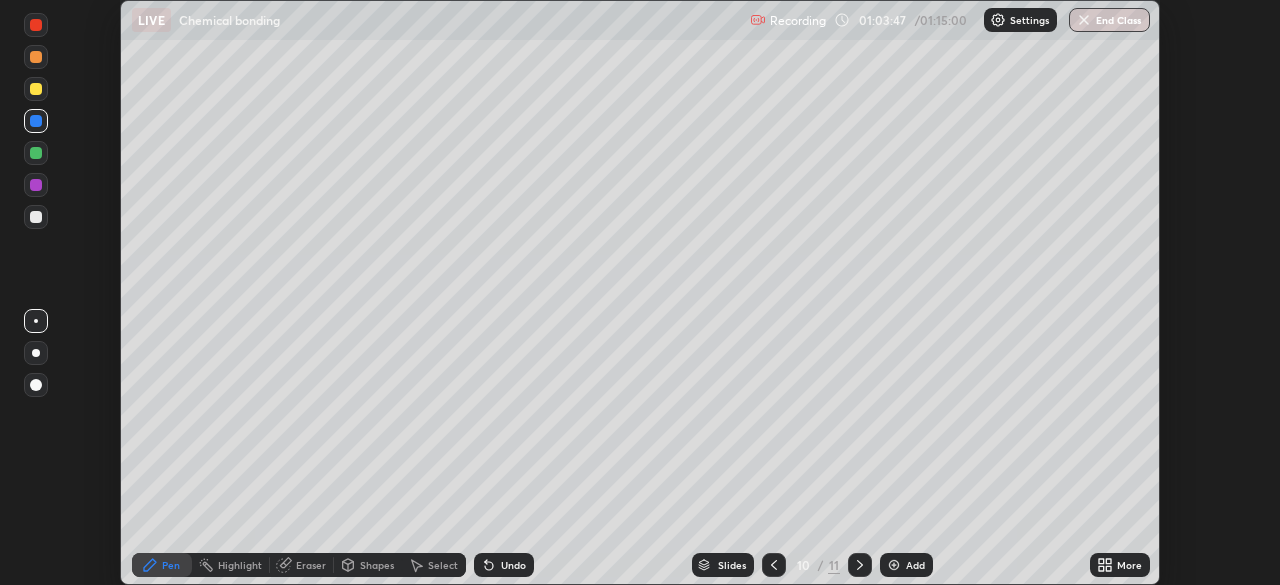click at bounding box center (36, 89) 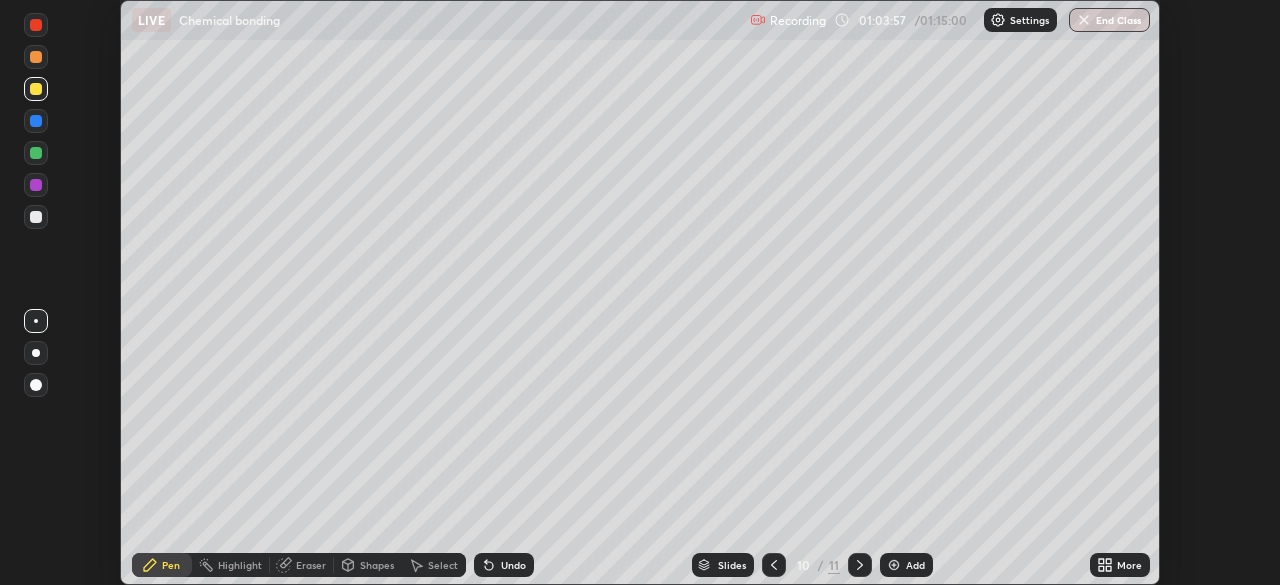 click at bounding box center [36, 217] 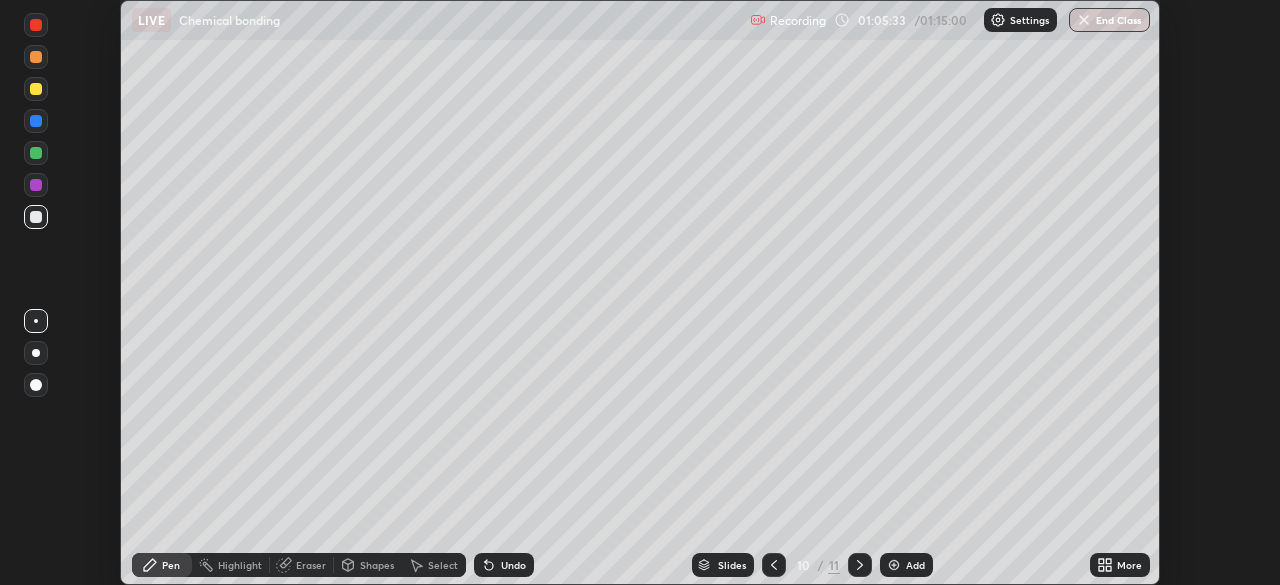 click at bounding box center (36, 121) 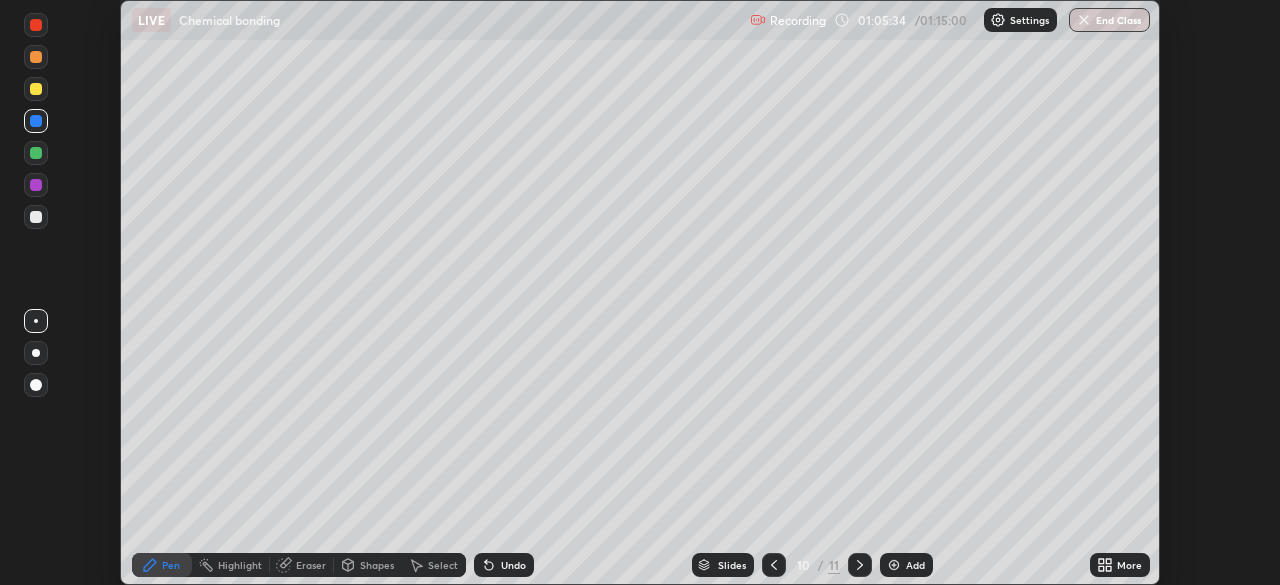 click at bounding box center [36, 217] 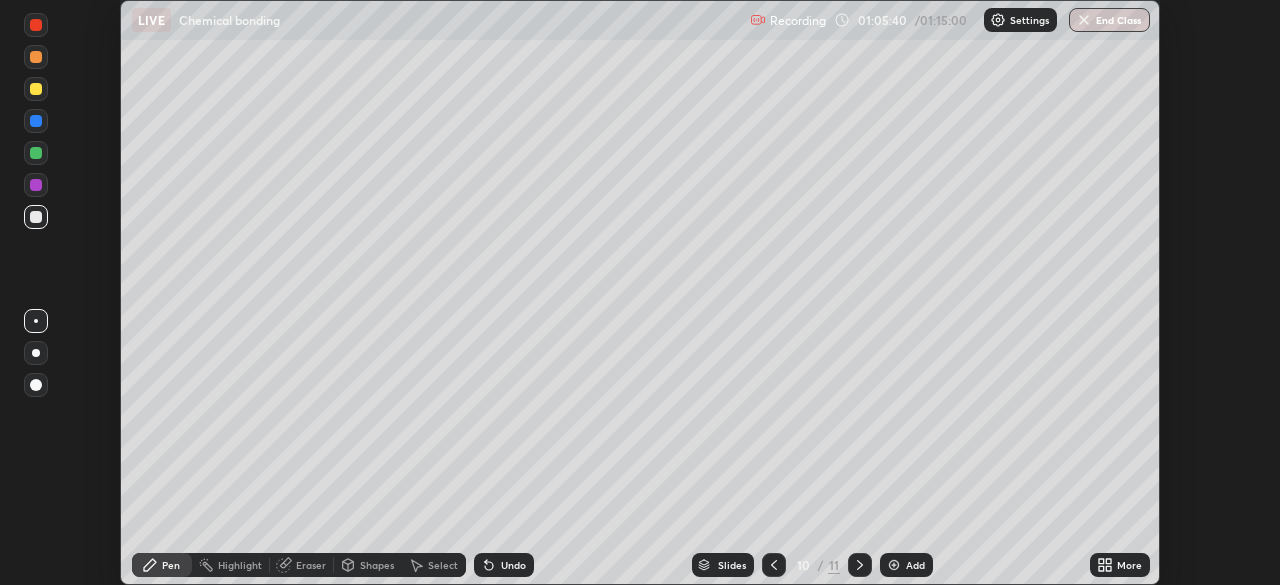click on "Undo" at bounding box center (513, 565) 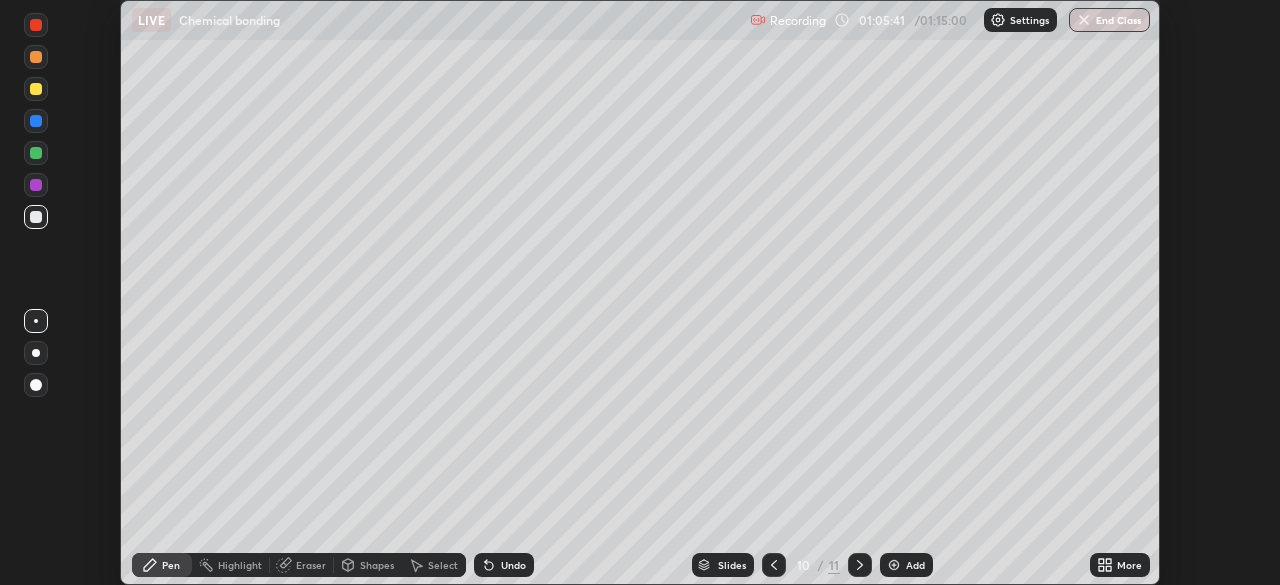 click on "Undo" at bounding box center [504, 565] 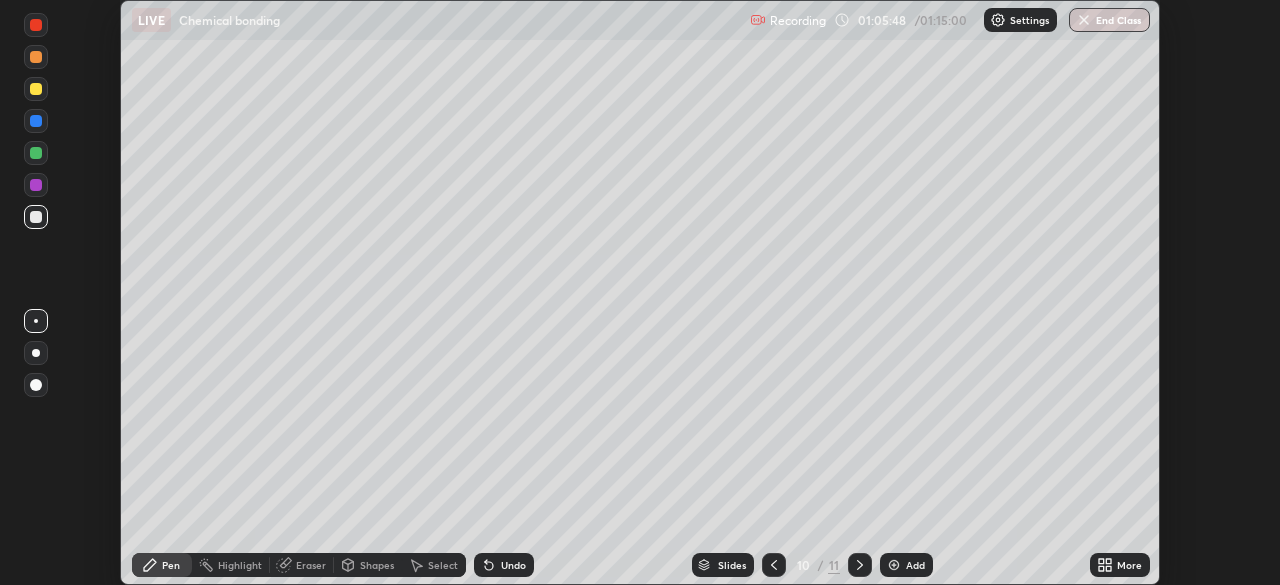 click on "Undo" at bounding box center [504, 565] 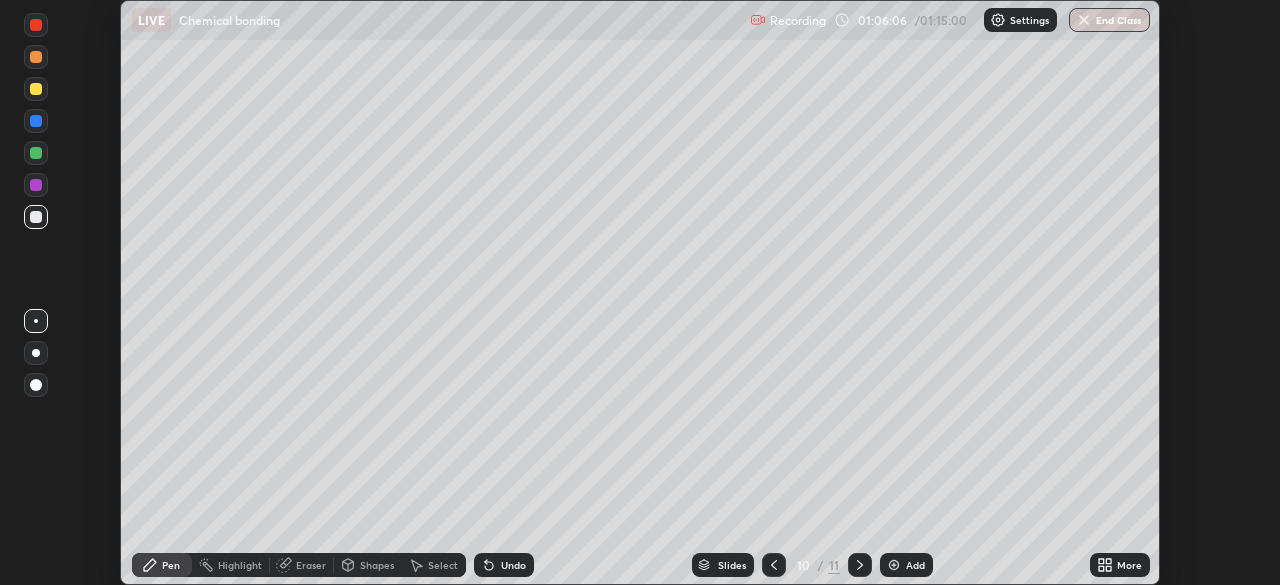 click on "Undo" at bounding box center [504, 565] 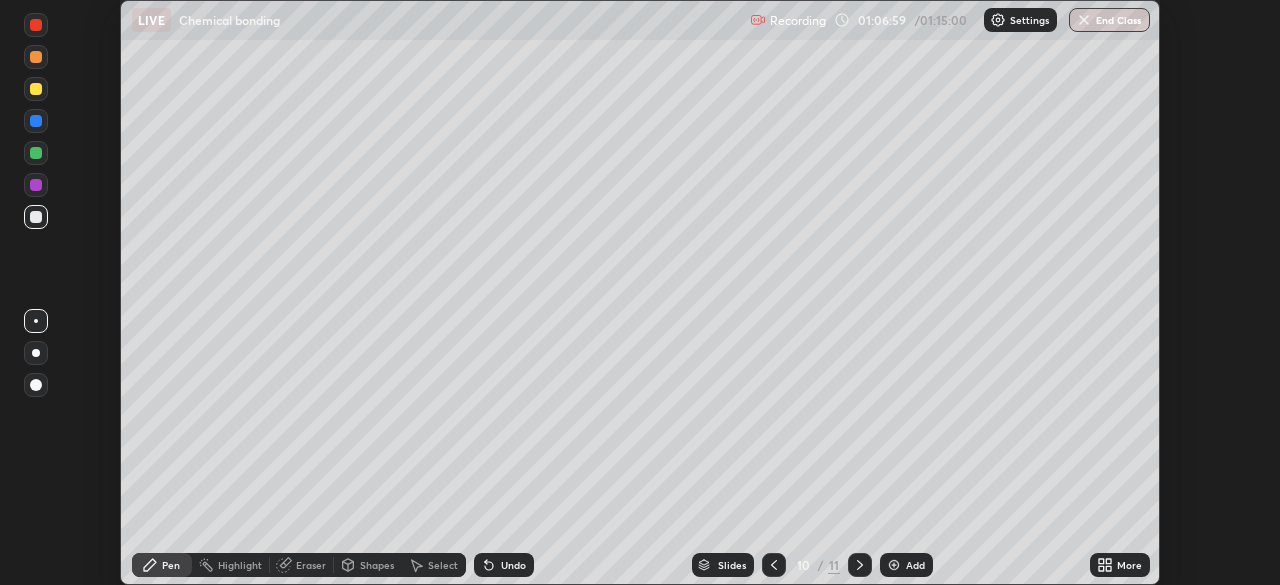 click at bounding box center [36, 185] 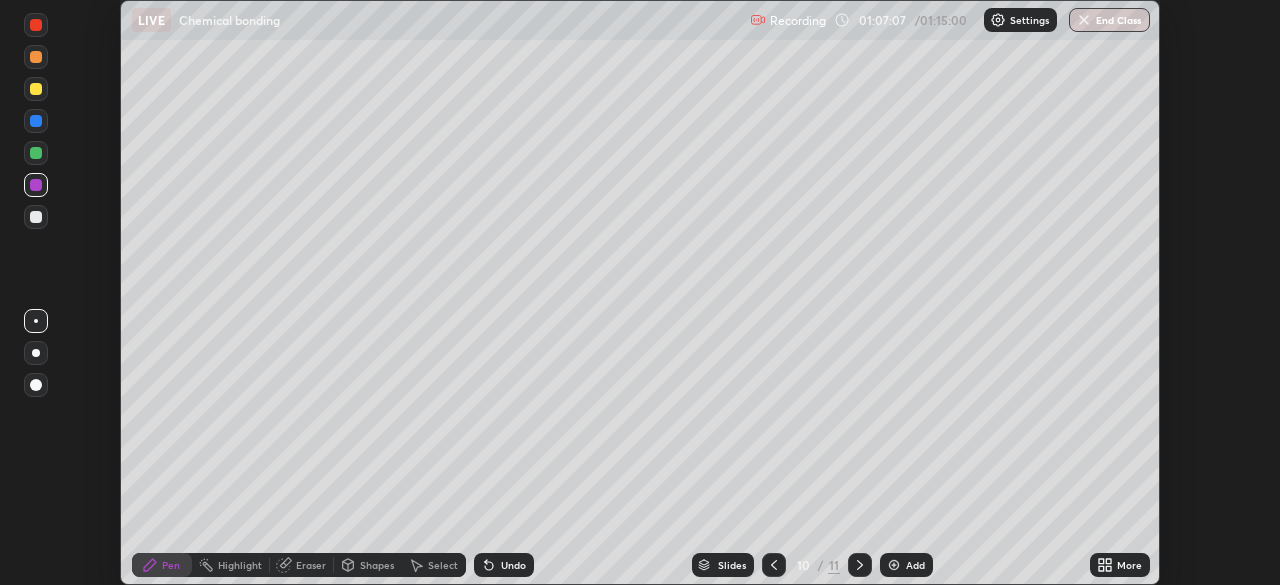 click on "Undo" at bounding box center (504, 565) 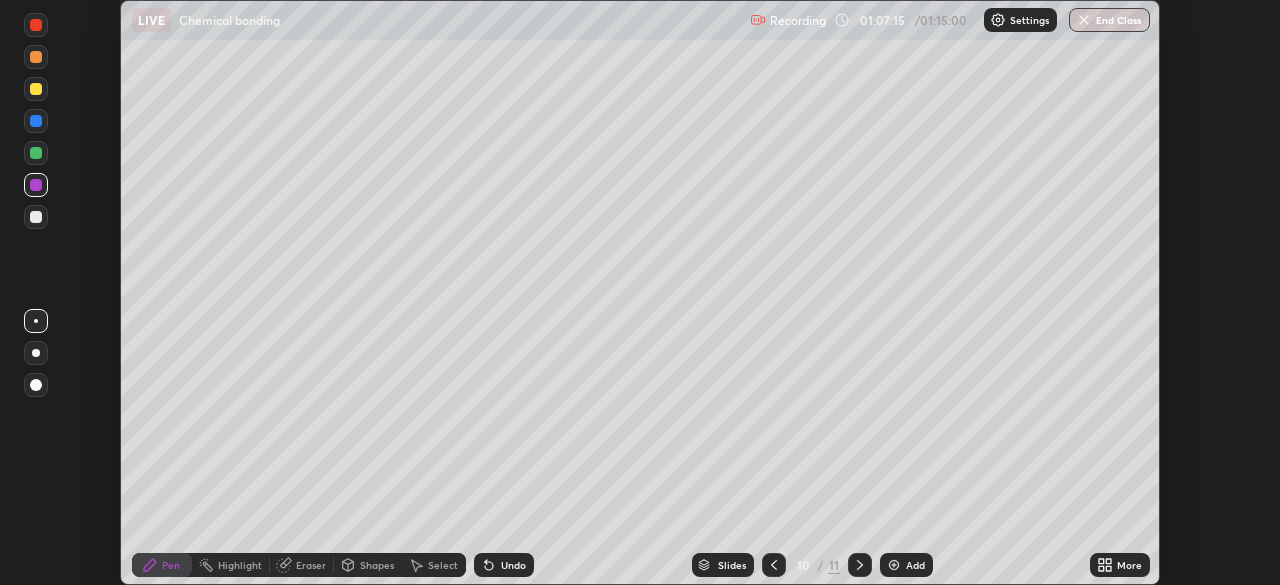 click on "Undo" at bounding box center [504, 565] 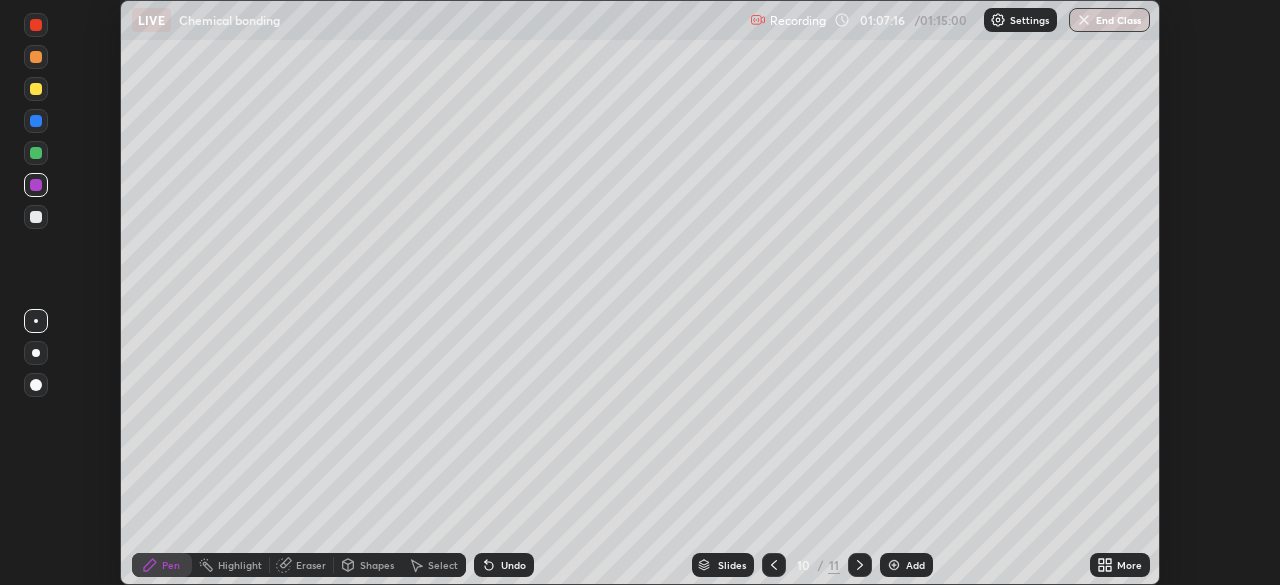 click on "Undo" at bounding box center (504, 565) 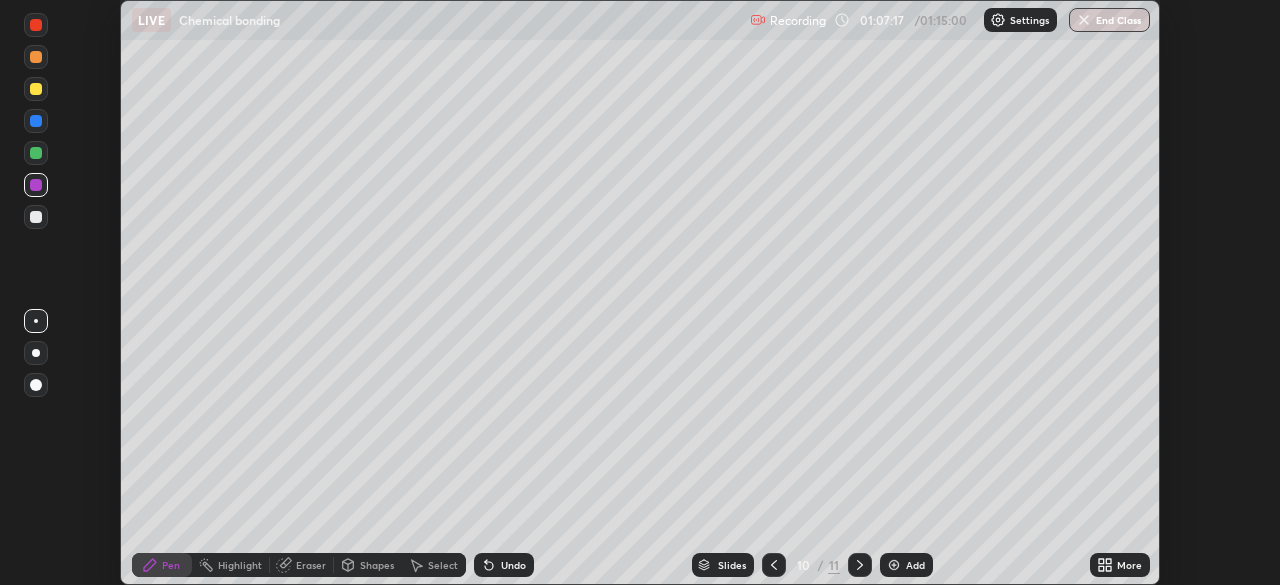 click on "Undo" at bounding box center [513, 565] 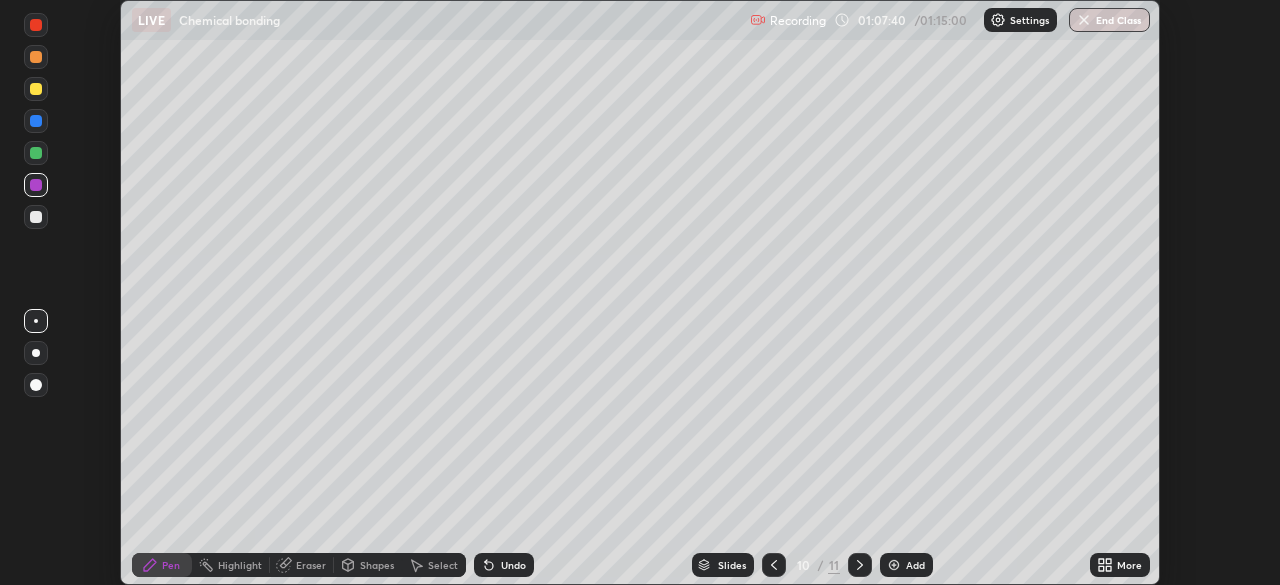 click 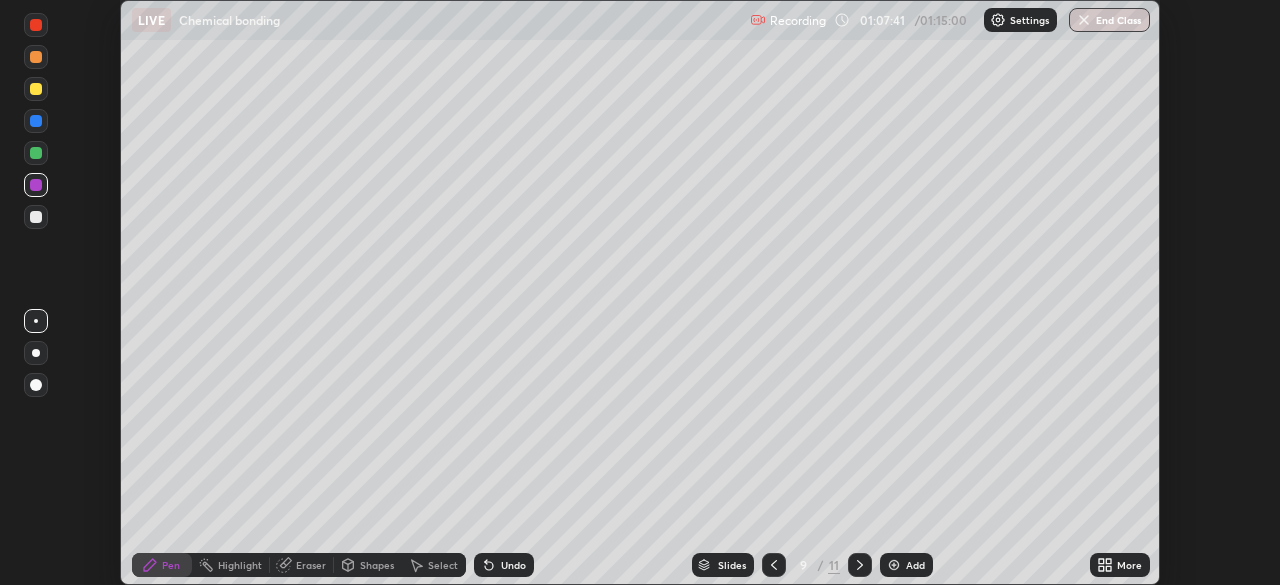 click at bounding box center (774, 565) 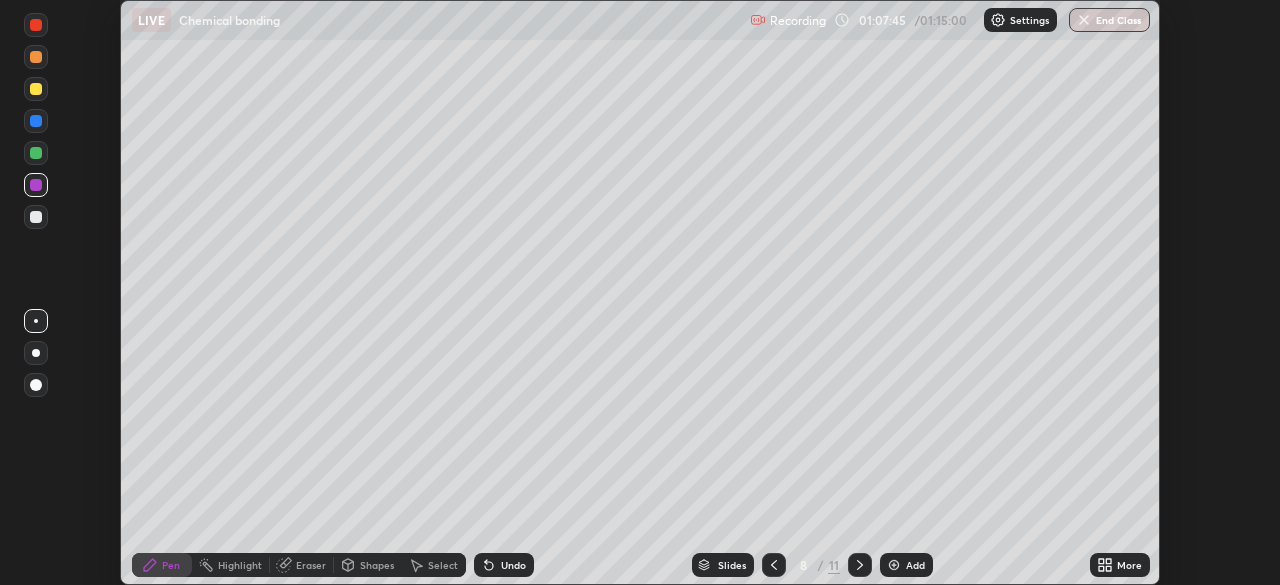 click on "Eraser" at bounding box center [311, 565] 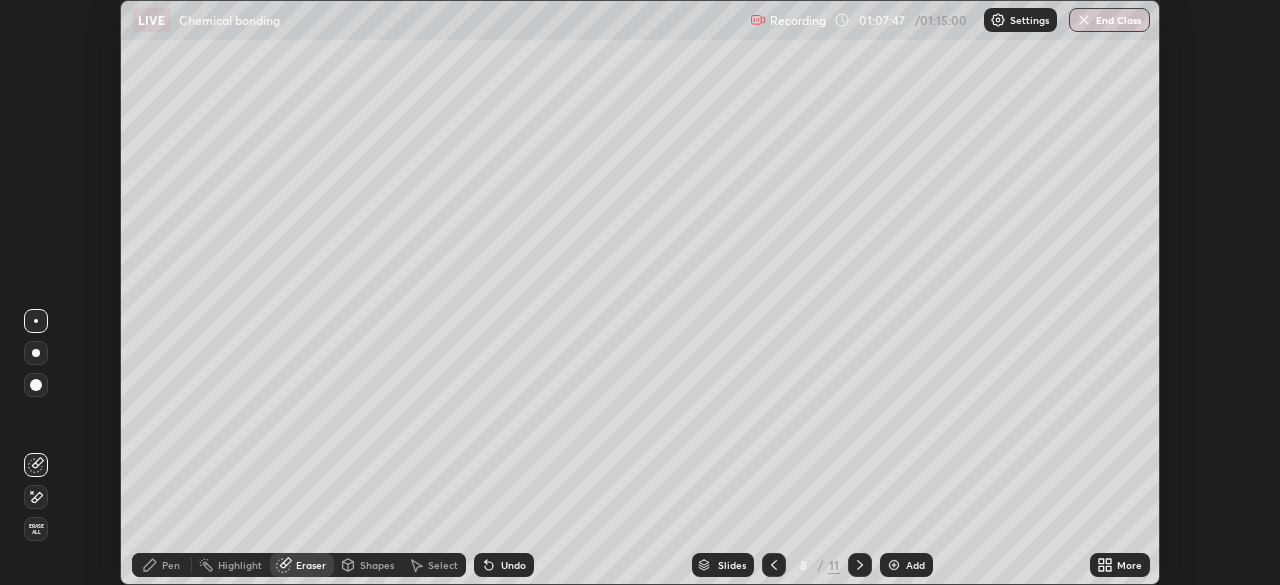 click at bounding box center (36, 497) 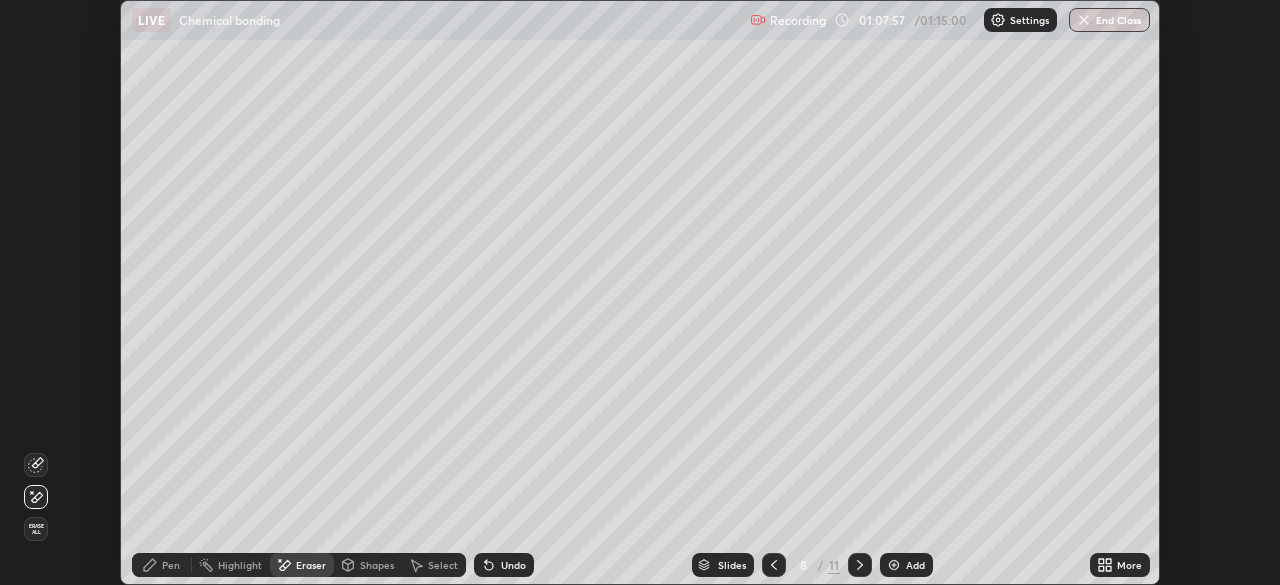 click 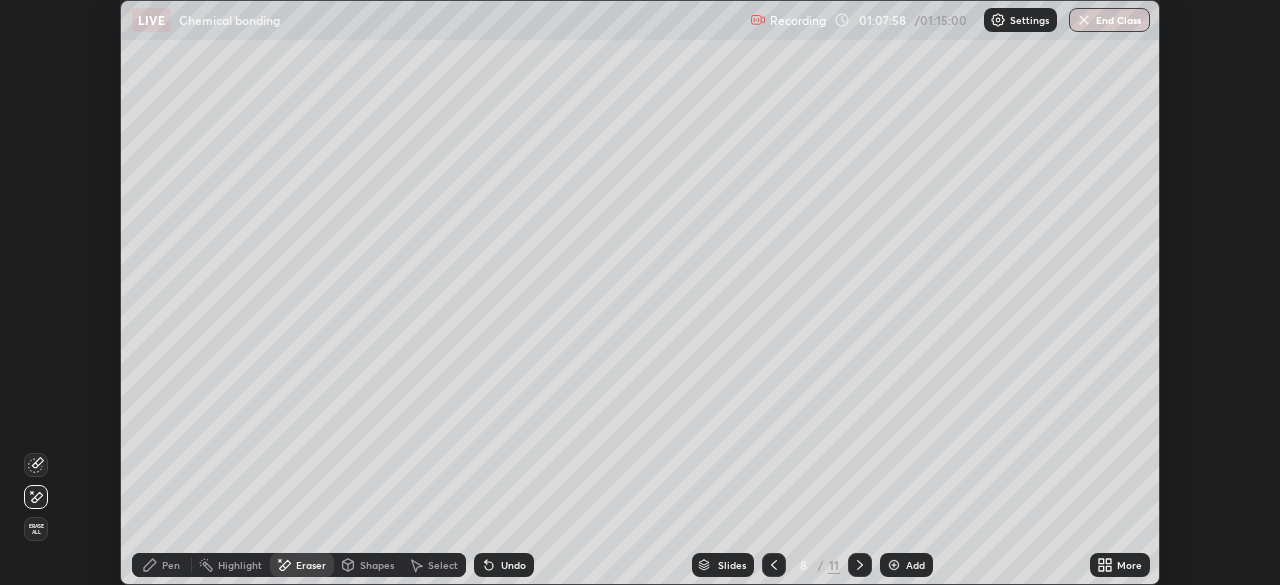 click on "Undo" at bounding box center [504, 565] 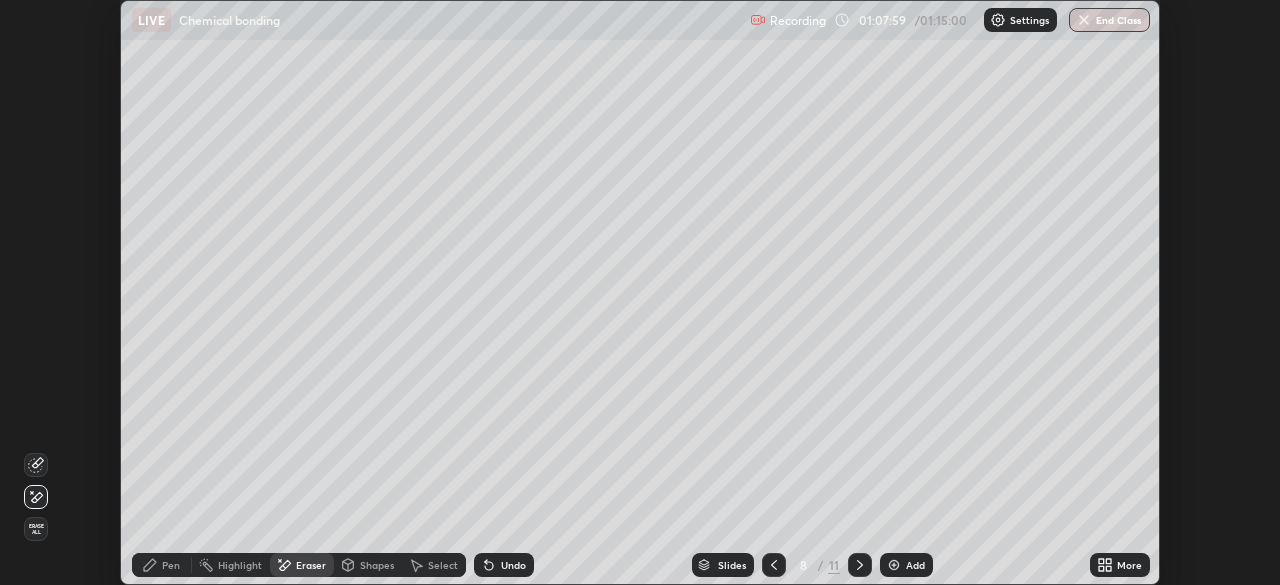 click 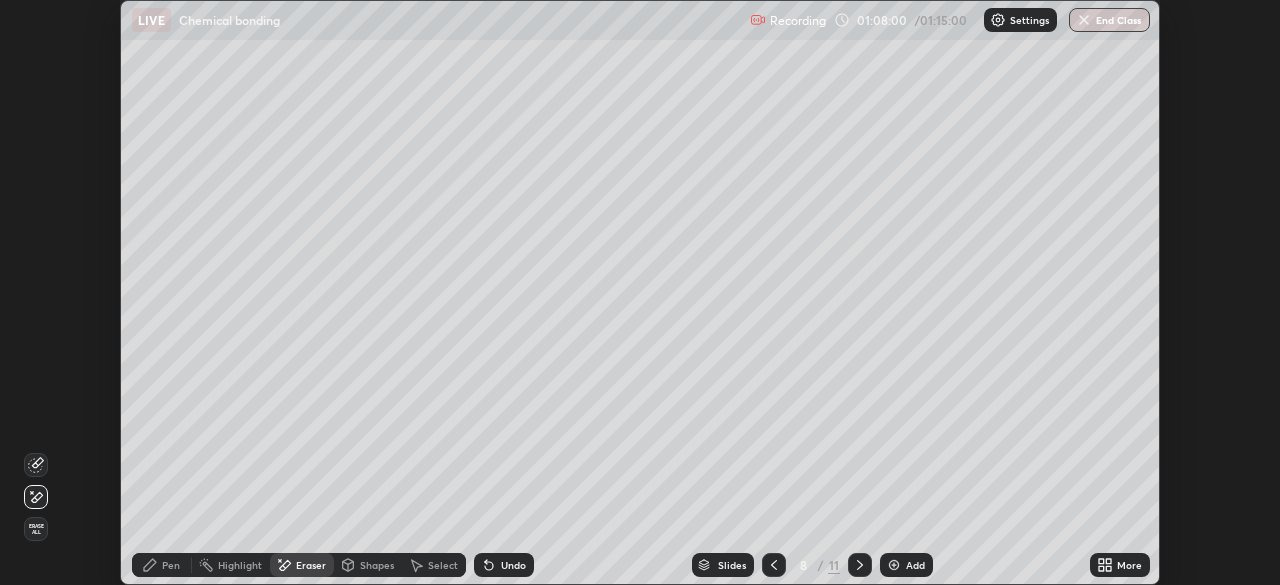 click 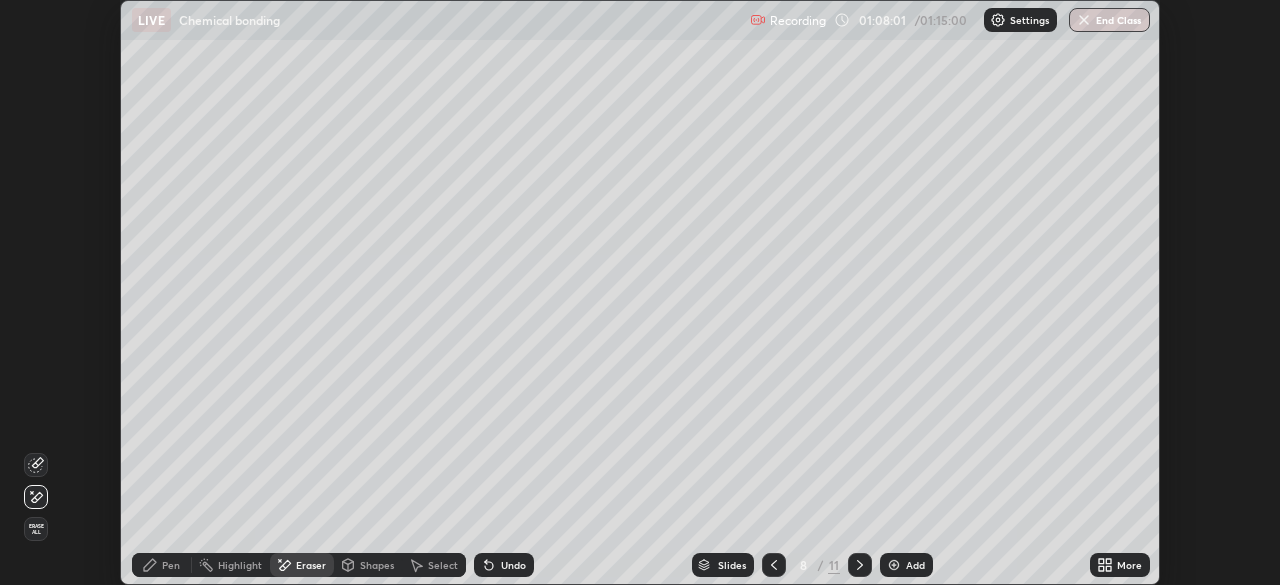 click 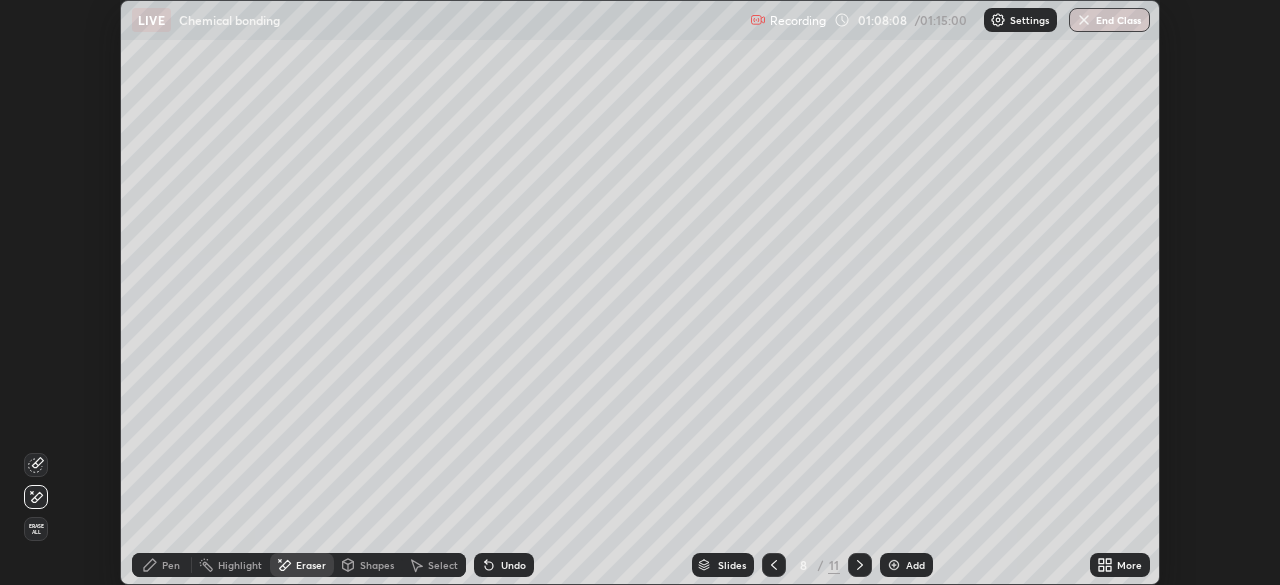 click on "Pen" at bounding box center [162, 565] 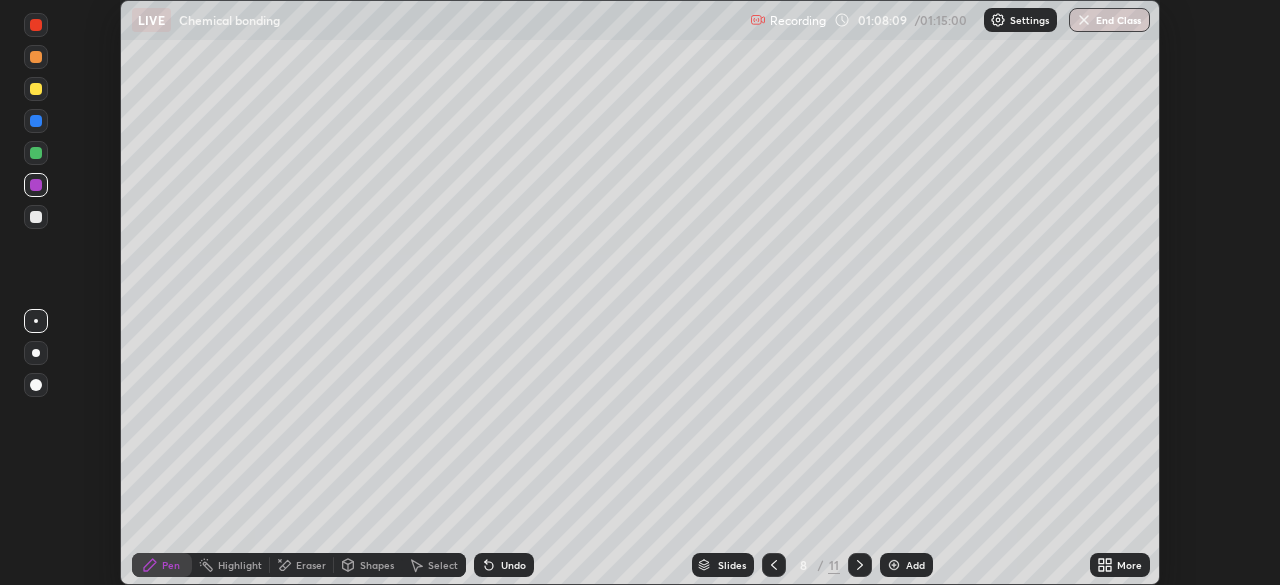 click at bounding box center [36, 217] 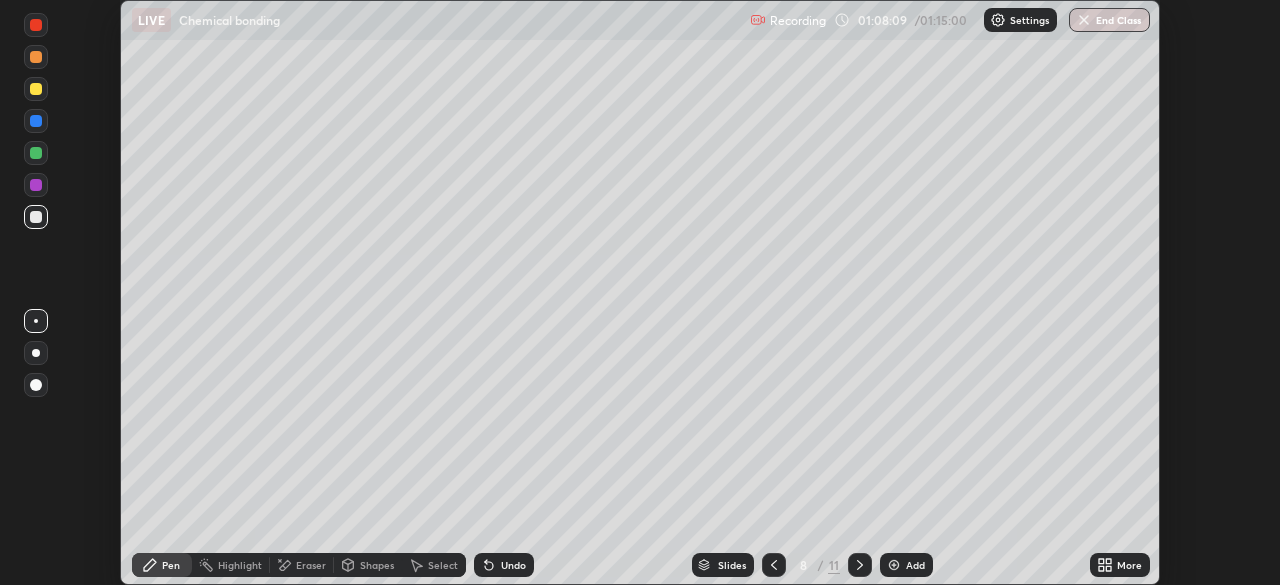click at bounding box center [36, 153] 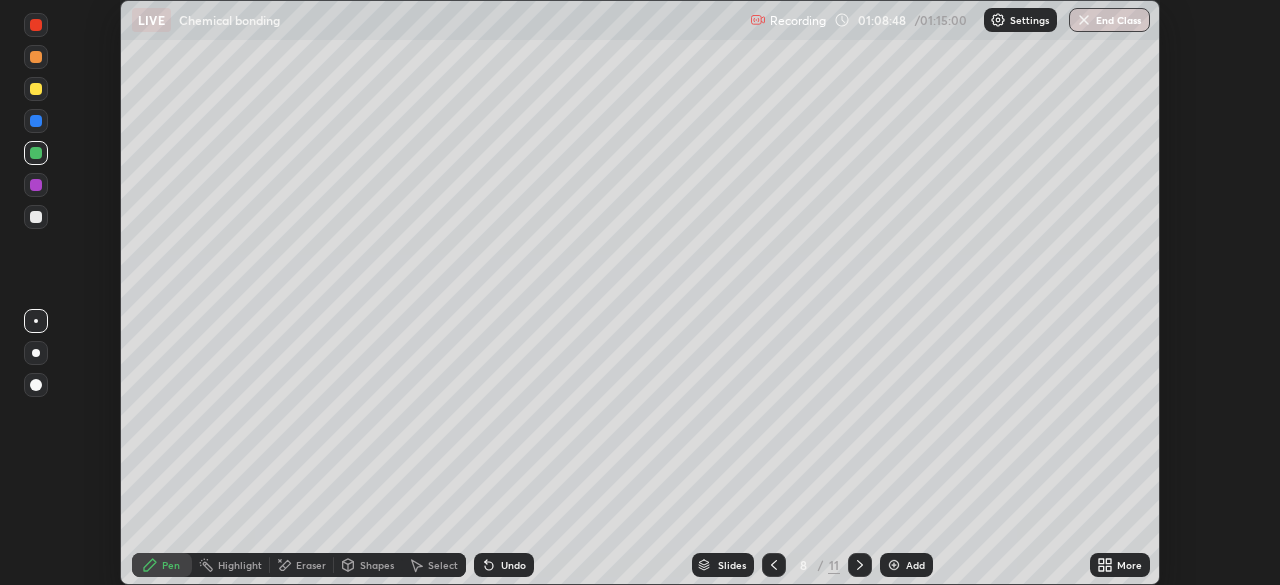 click at bounding box center [860, 565] 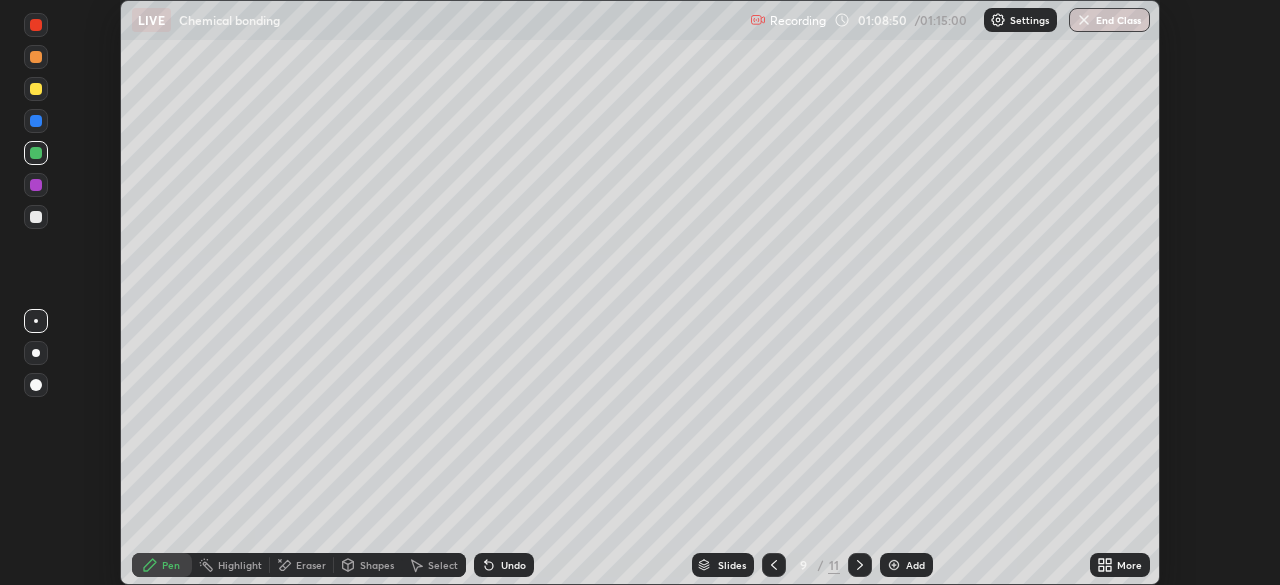 click 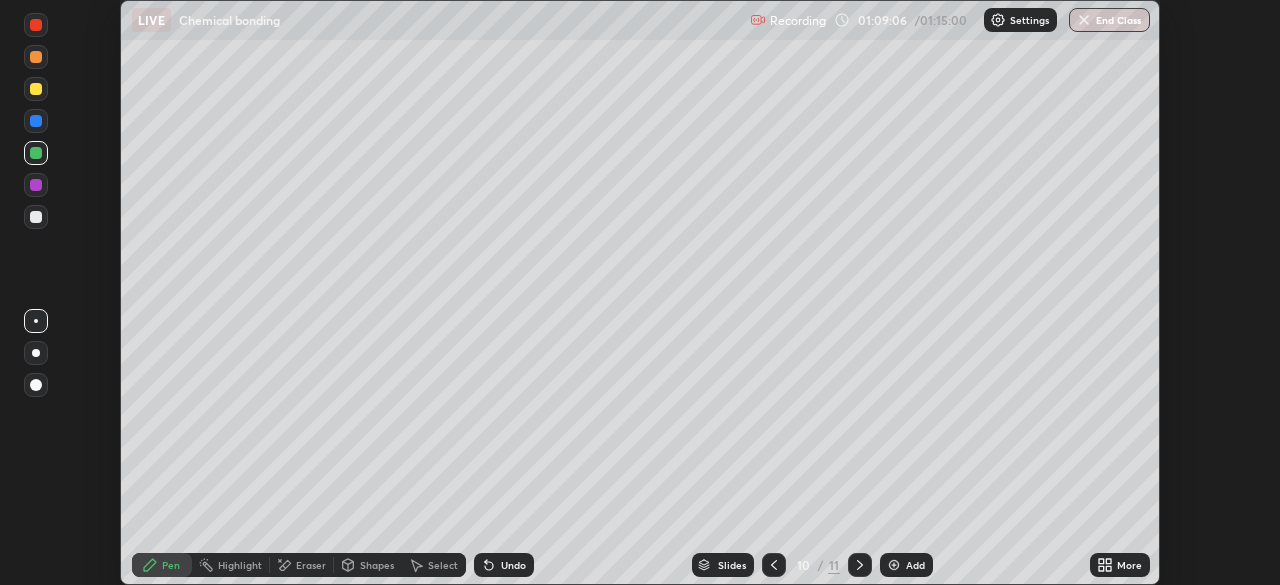 click at bounding box center [36, 217] 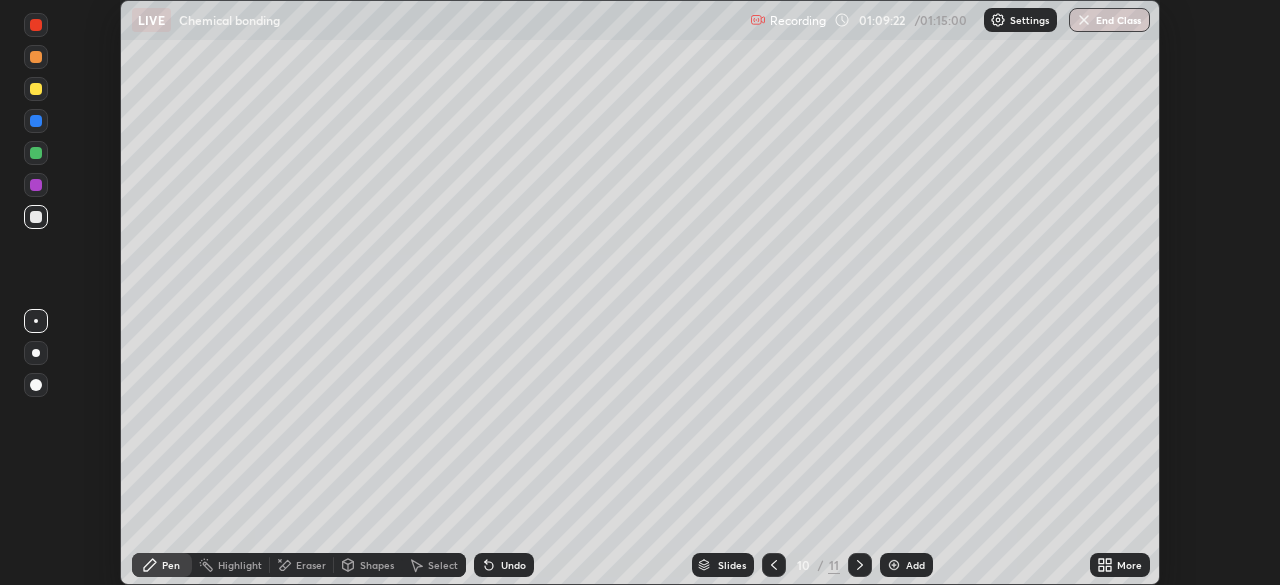 click on "Undo" at bounding box center (513, 565) 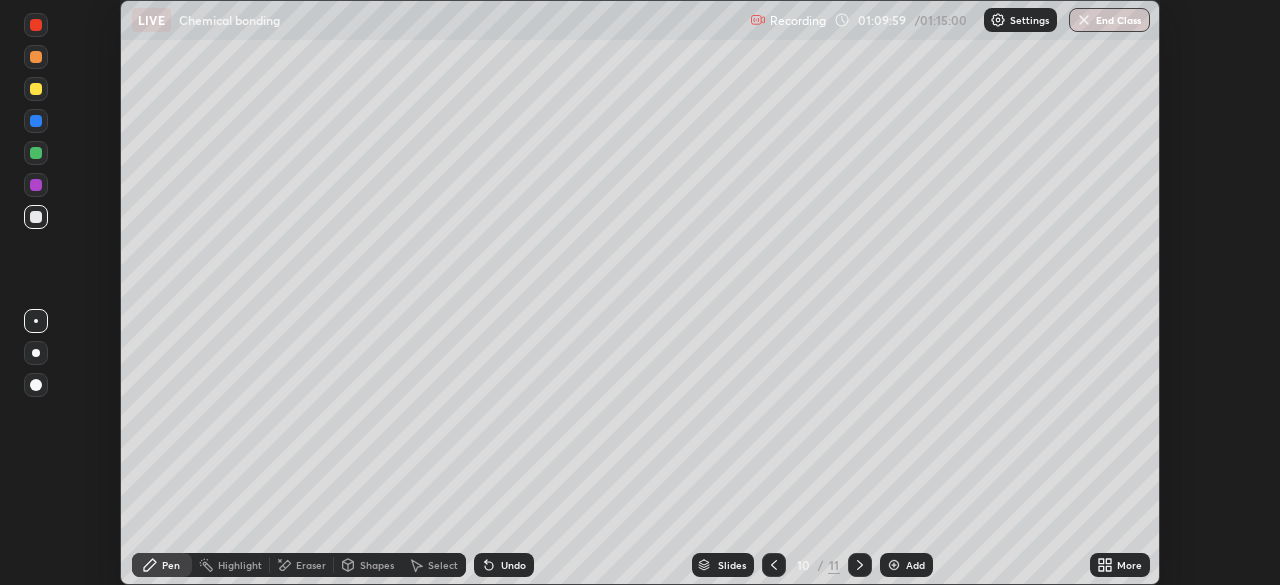 click at bounding box center [36, 185] 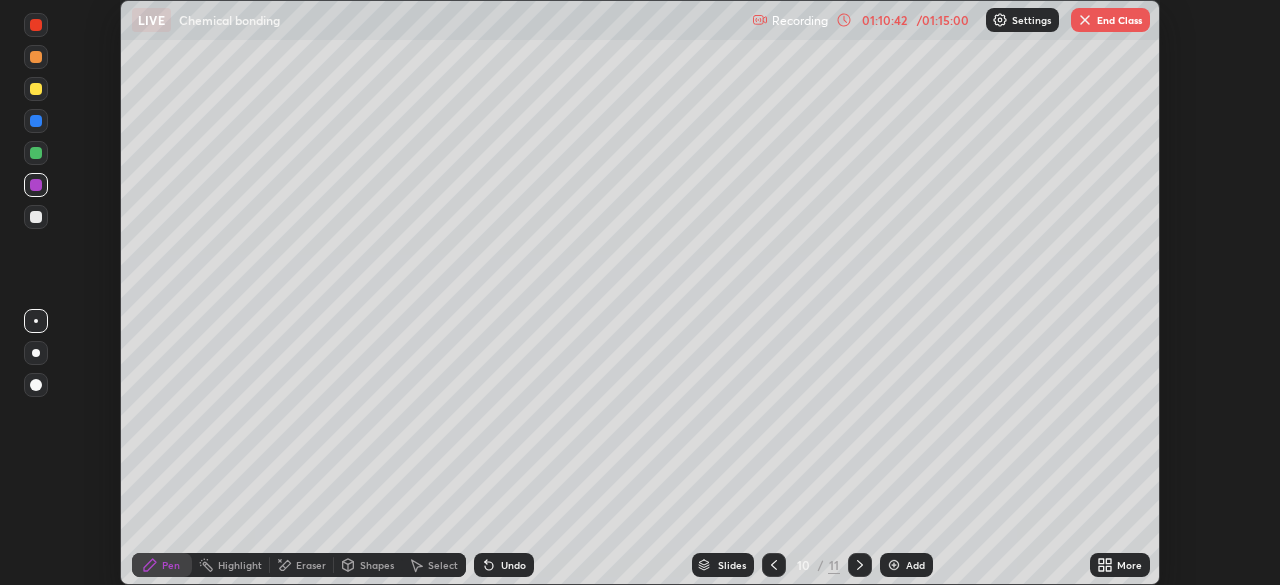 click at bounding box center (36, 217) 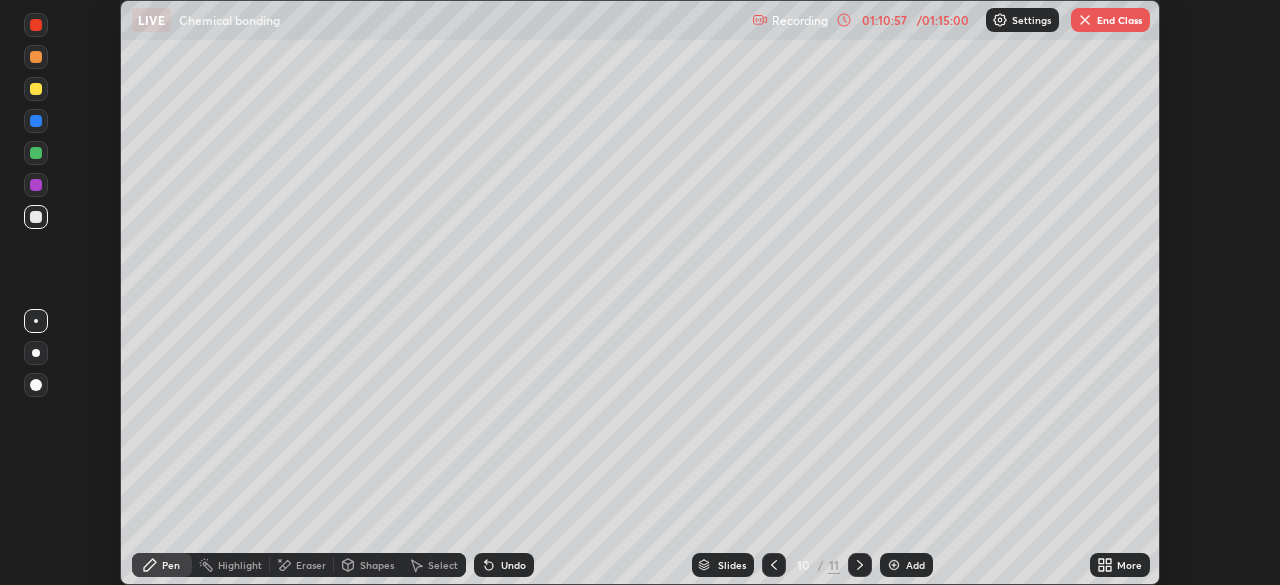 click at bounding box center (36, 153) 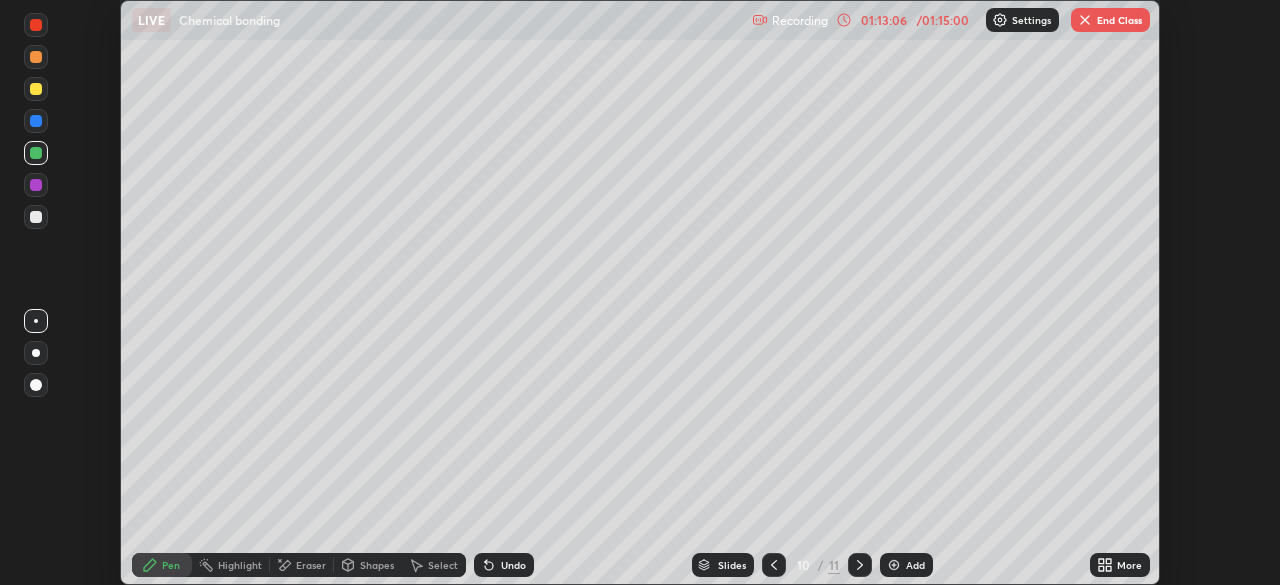 click at bounding box center (36, 185) 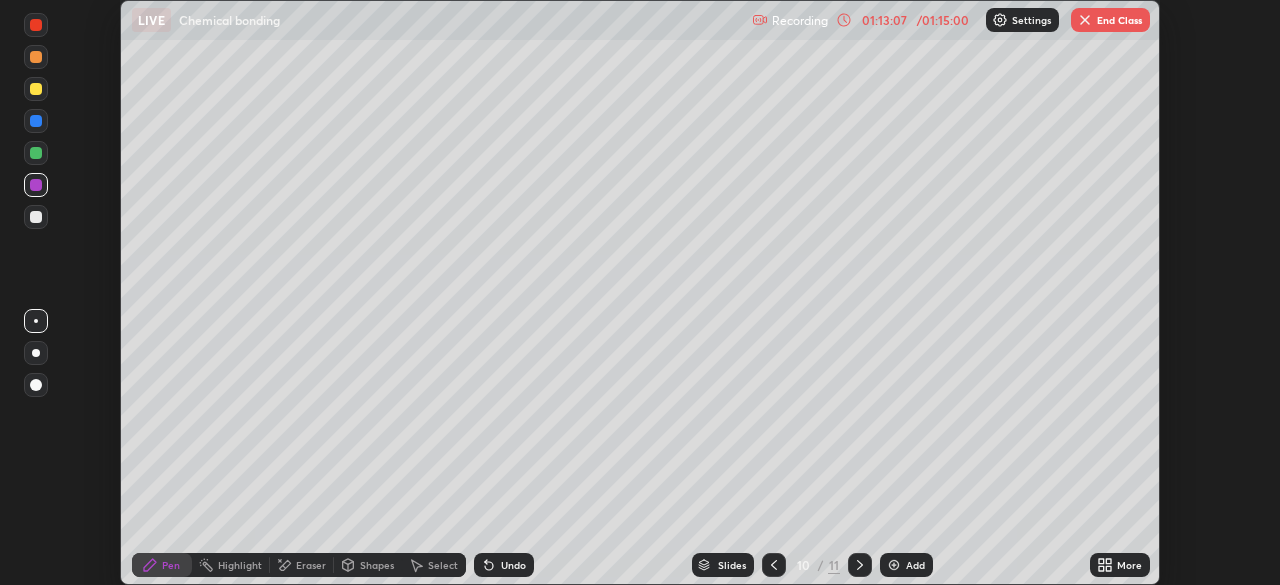click at bounding box center [36, 217] 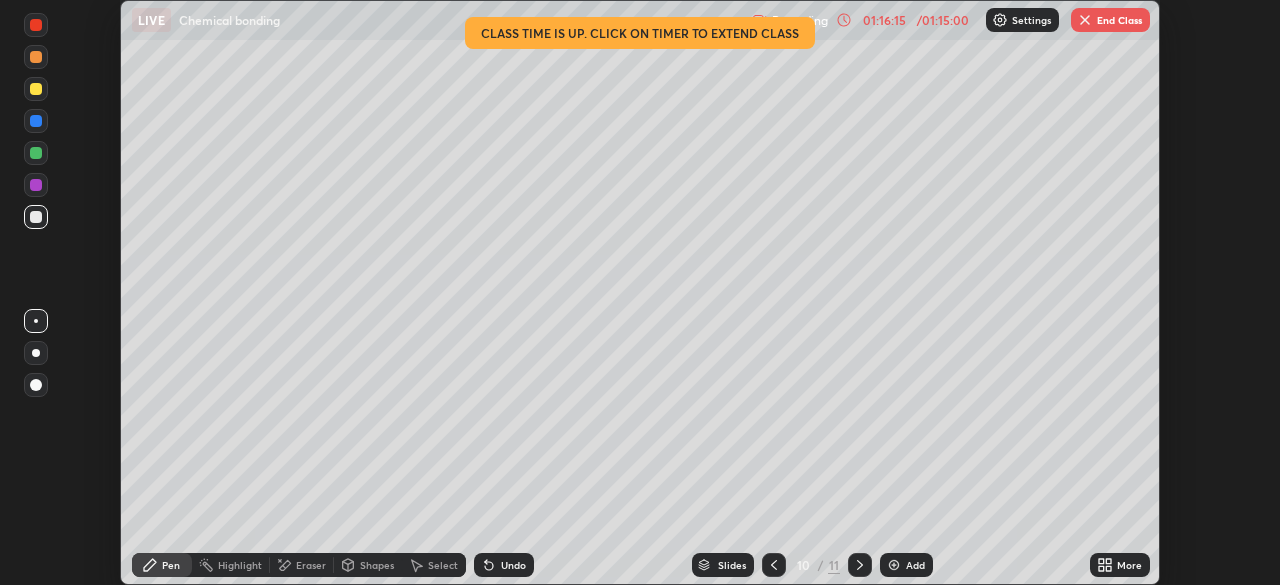 click on "End Class" at bounding box center (1110, 20) 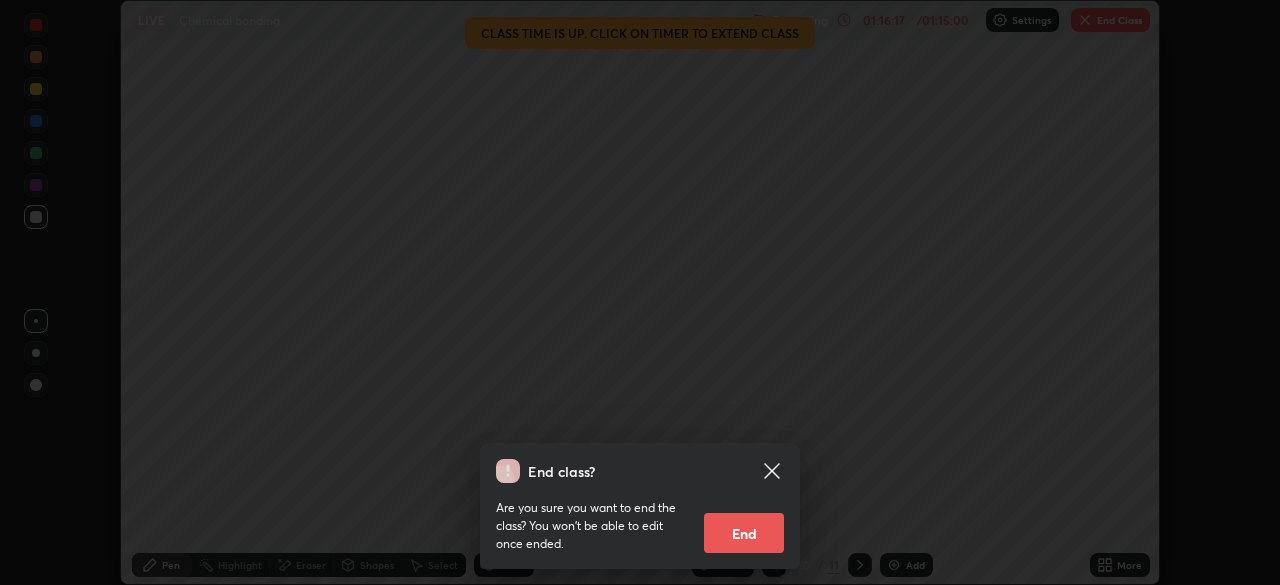 click on "End" at bounding box center (744, 533) 